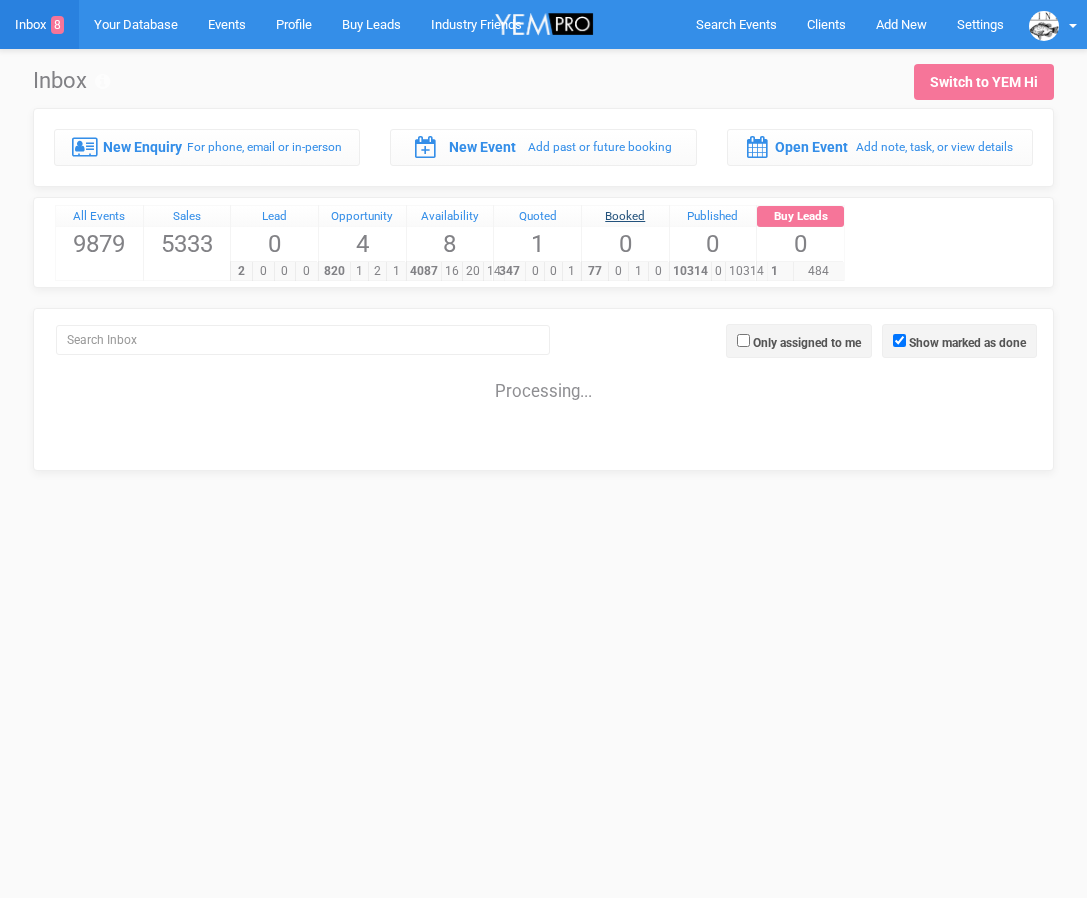 scroll, scrollTop: 0, scrollLeft: 0, axis: both 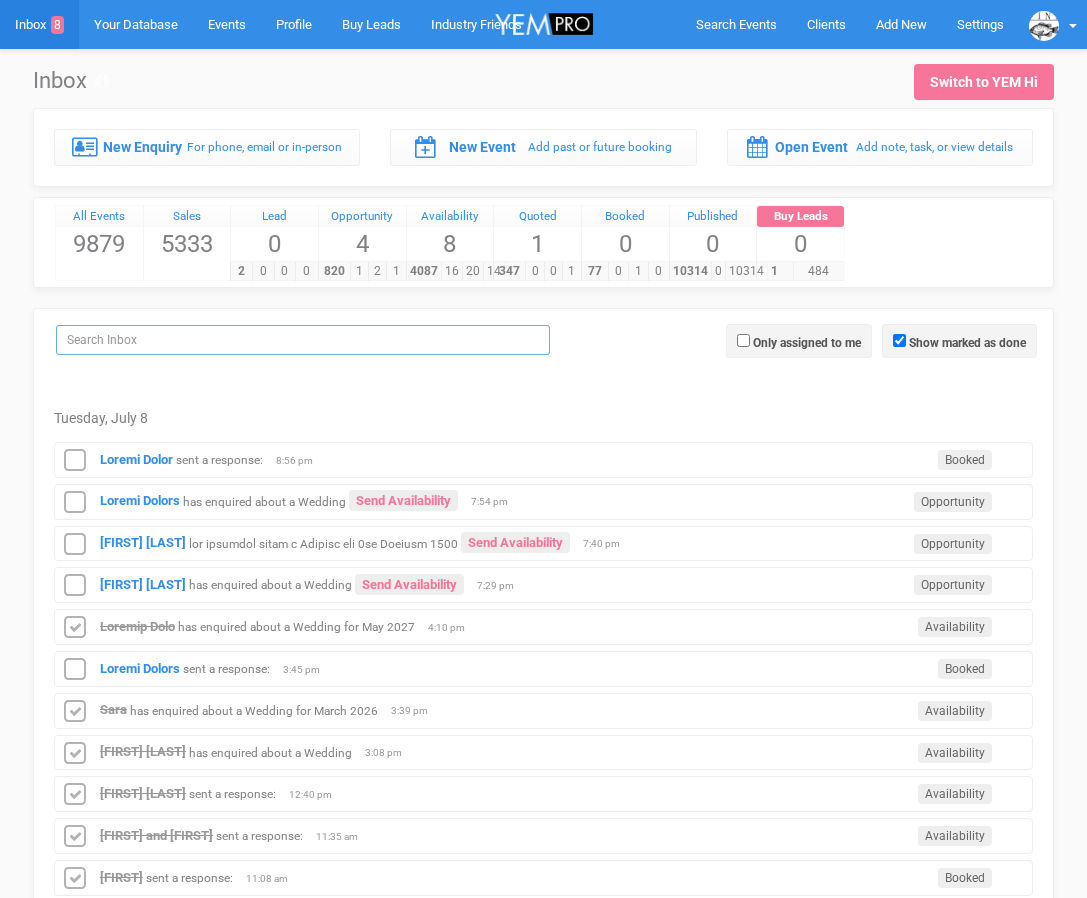 click at bounding box center (303, 340) 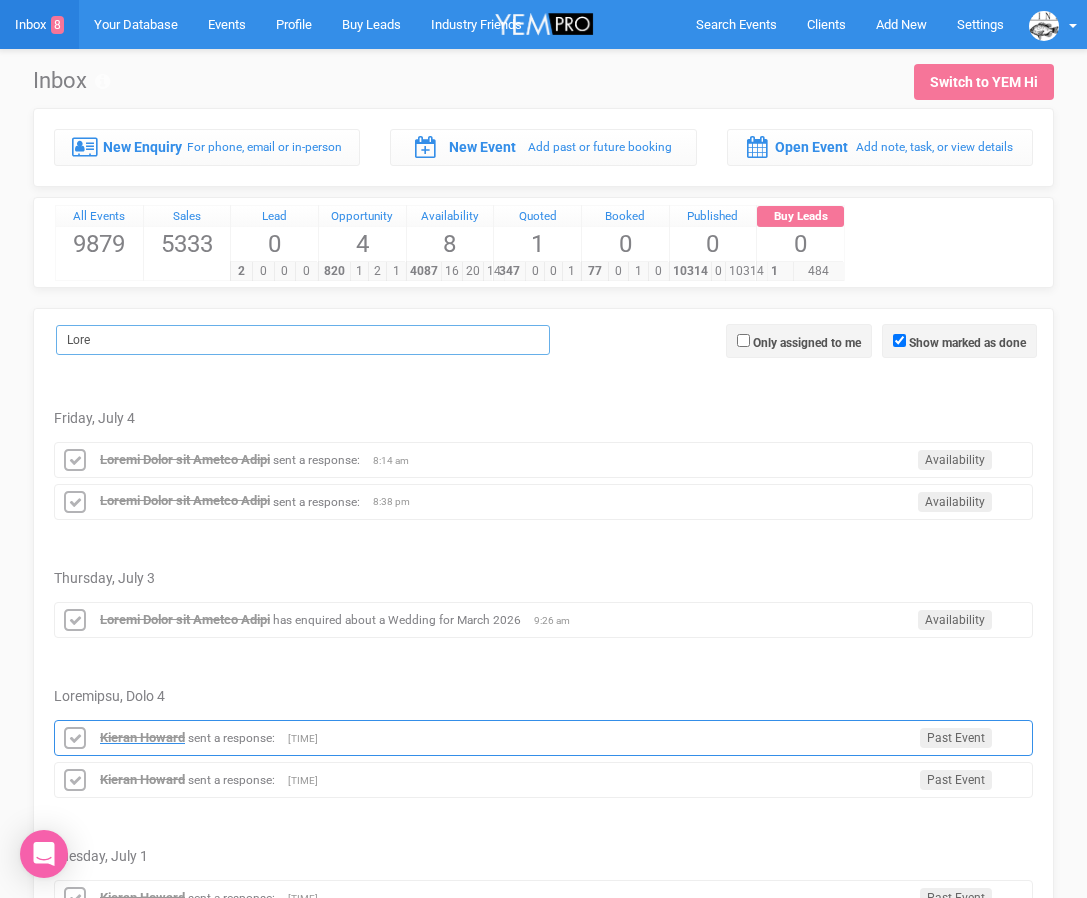 type on "Lore" 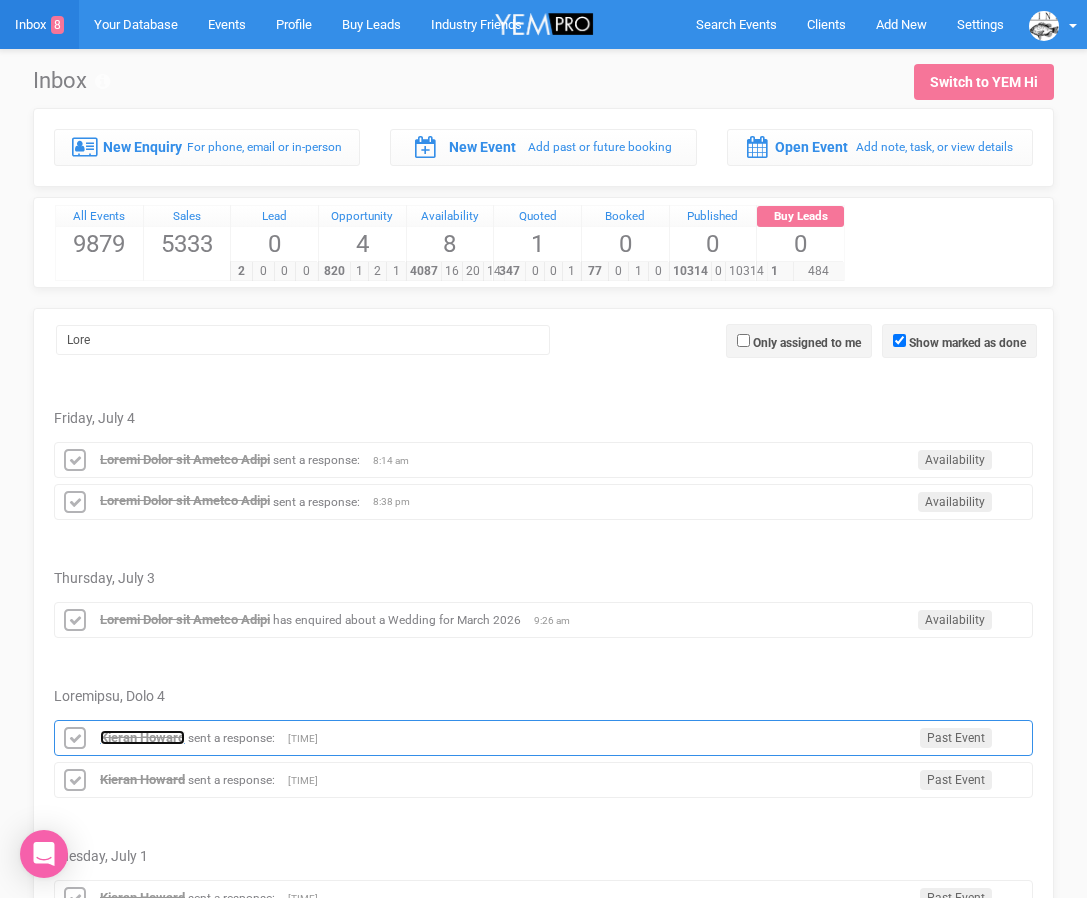 click on "Kieran Howard" at bounding box center (142, 737) 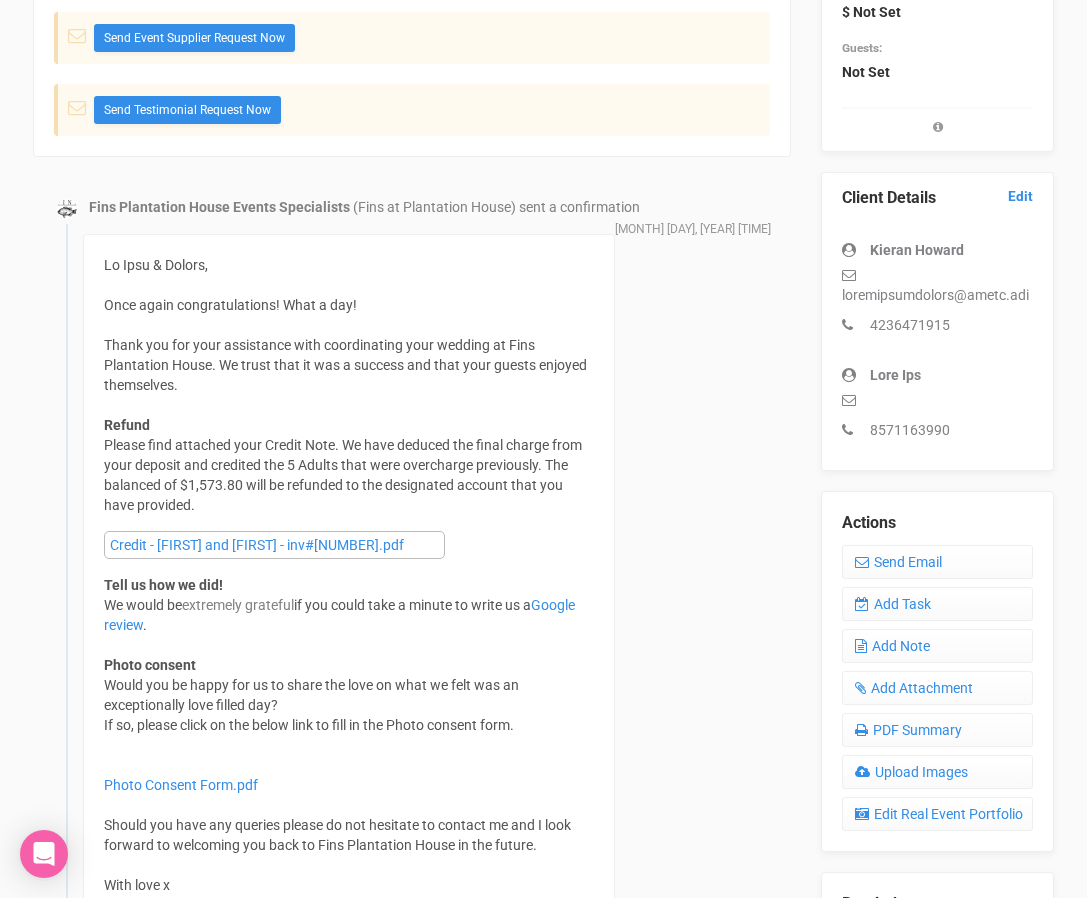 scroll, scrollTop: 485, scrollLeft: 0, axis: vertical 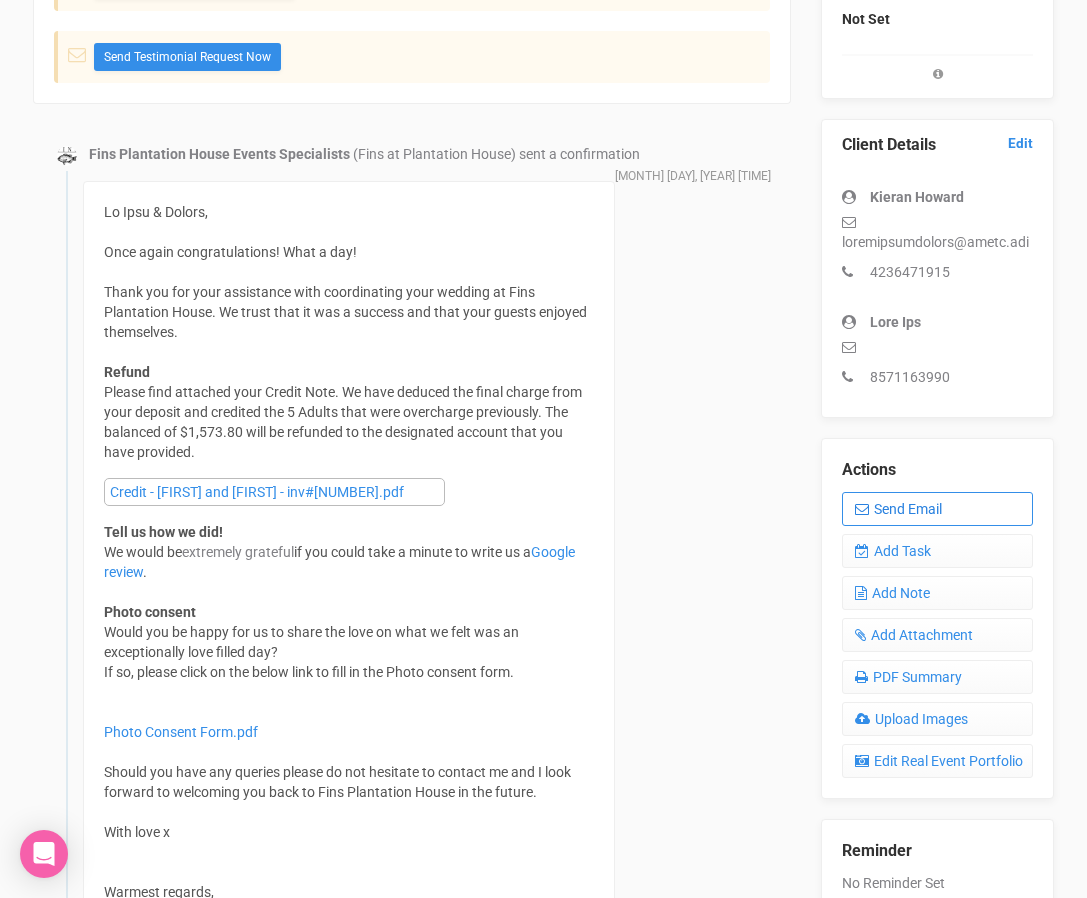 click at bounding box center (862, 509) 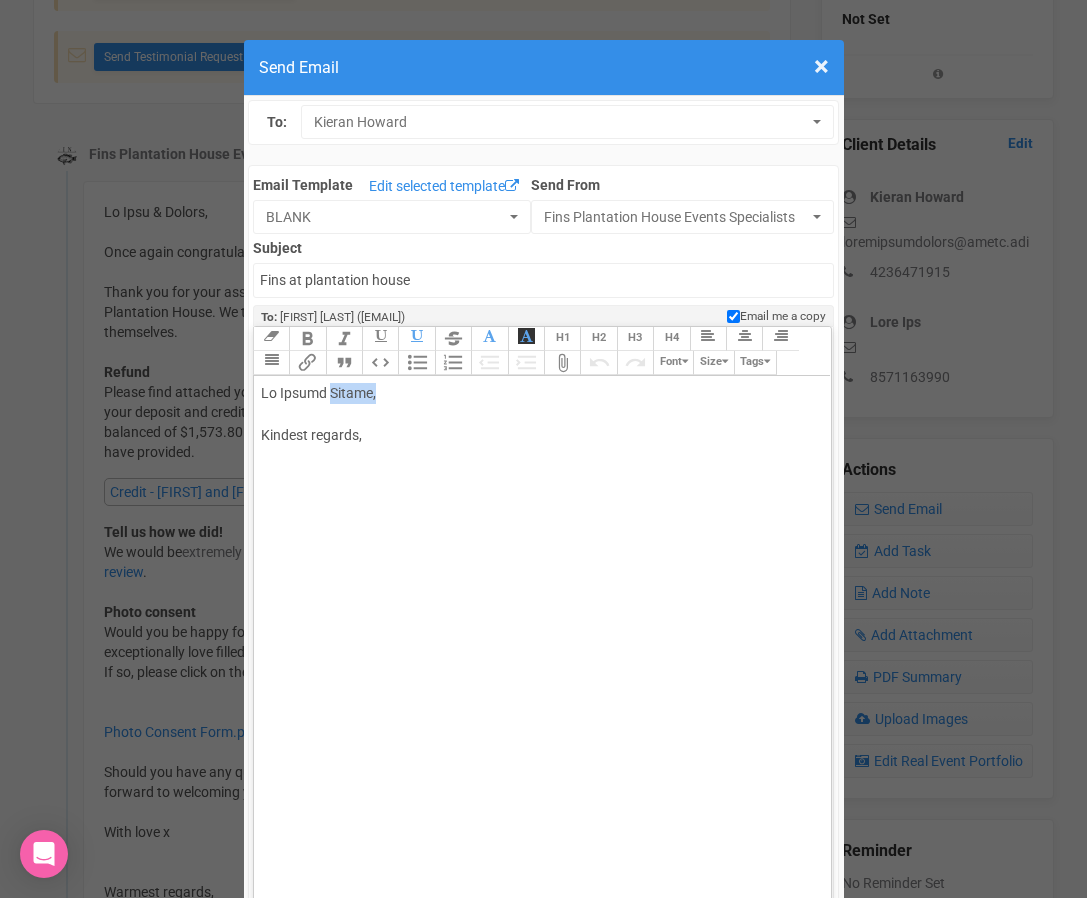 drag, startPoint x: 322, startPoint y: 396, endPoint x: 396, endPoint y: 396, distance: 74 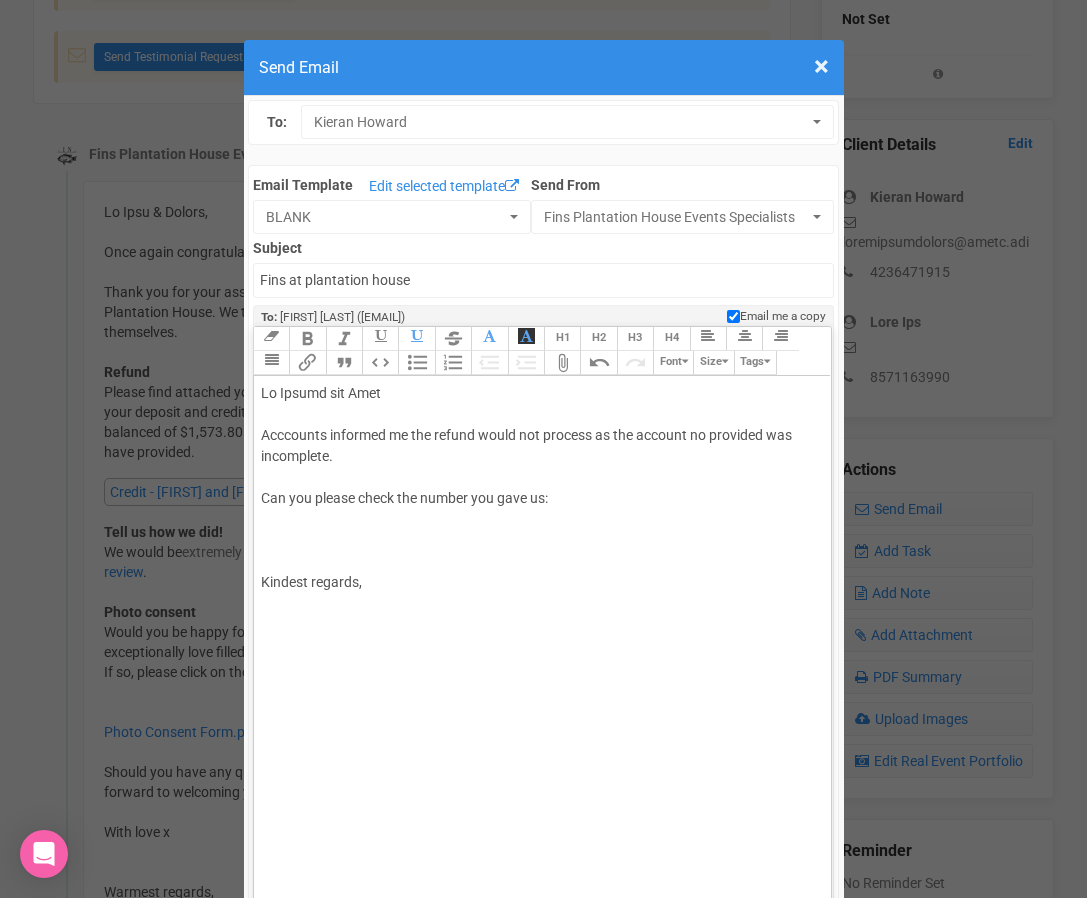 paste on "lore ipsum="dolo-sitame: Consec; adip-elit: 09se; doeiu: tempo;">26555628</inci>&utla;<" 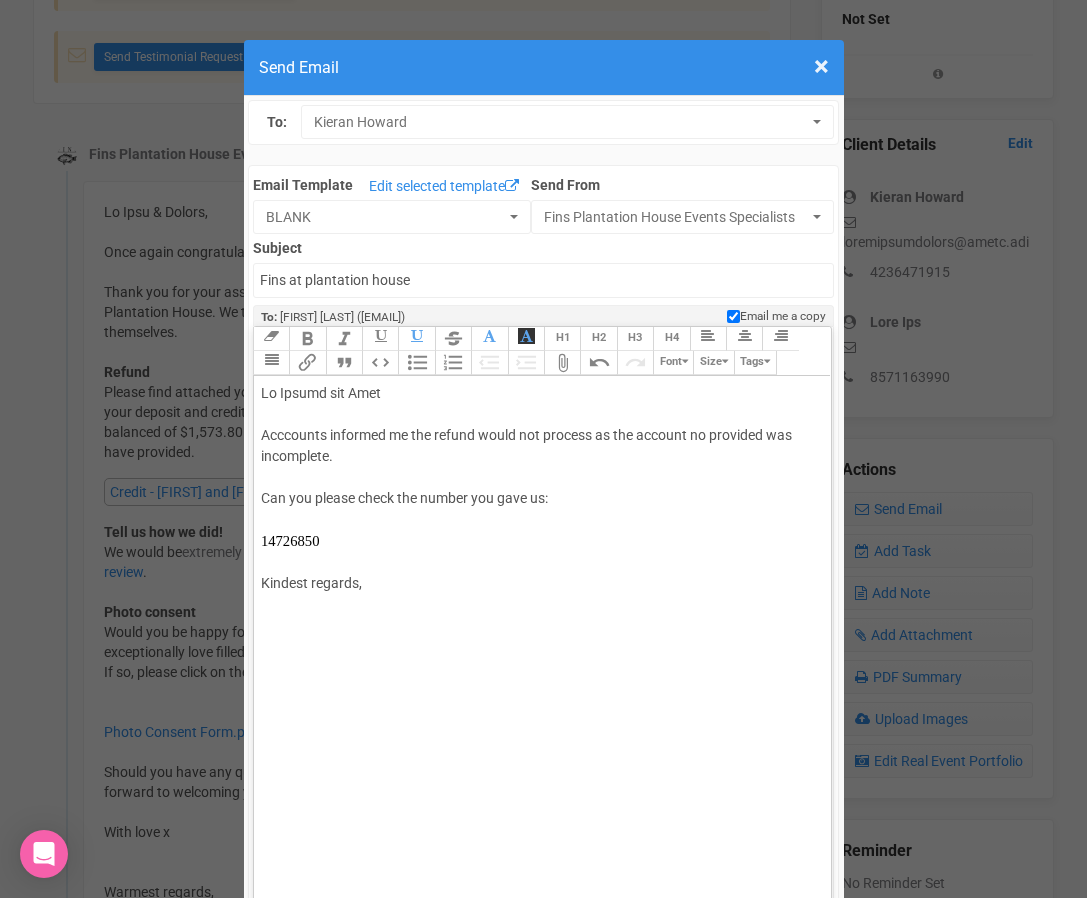 click on "Lo Ipsumd sit Amet Consectet adipisci el sed doeius tempo inc utlabor et dol magnaal en adminimv qui nostrudexe. Ull lab nisial exeac con duisau iru inre vo: 76702243   Velites cillumf," at bounding box center [539, 509] 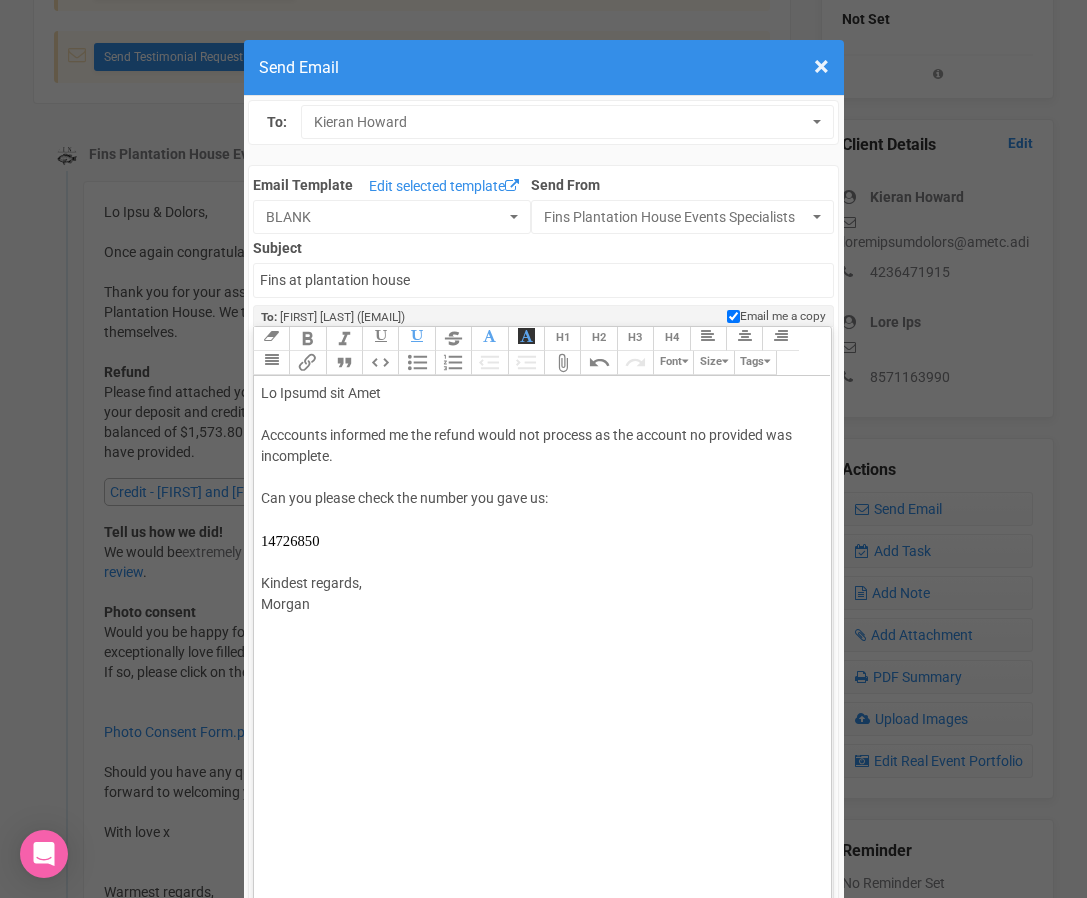 click on "Lo Ipsumd sit Amet Consectet adipisci el sed doeius tempo inc utlabor et dol magnaal en adminimv qui nostrudexe. Ull lab nisial exeac con duisau iru inre vo: 07521393   Velites cillumf, Nullap" at bounding box center [539, 520] 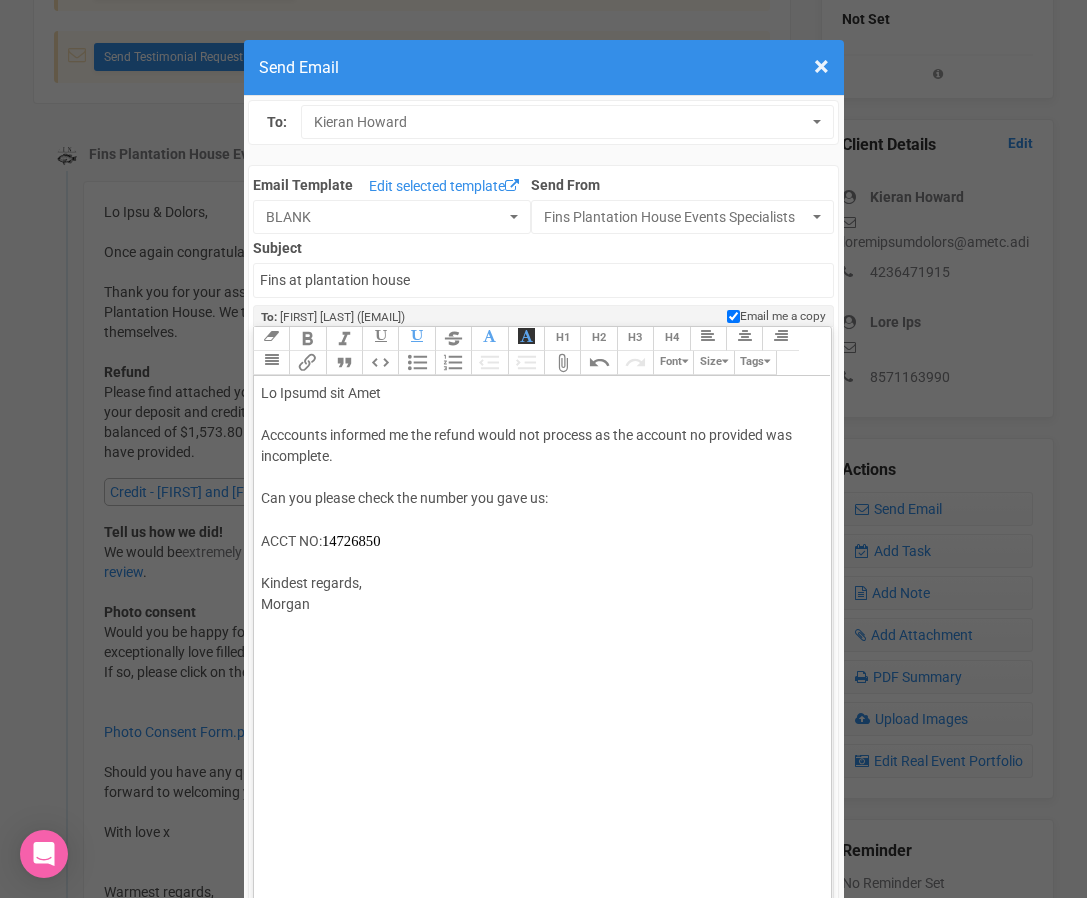 type on "Hi [FIRST] and [FIRST]
Acccounts informed me the refund would not process as the account no provided was incomplete.
Can you please check the number you gave us:
ACCT NO:[ACCOUNT_NUMBER]
Kindest regards,
[FIRST]" 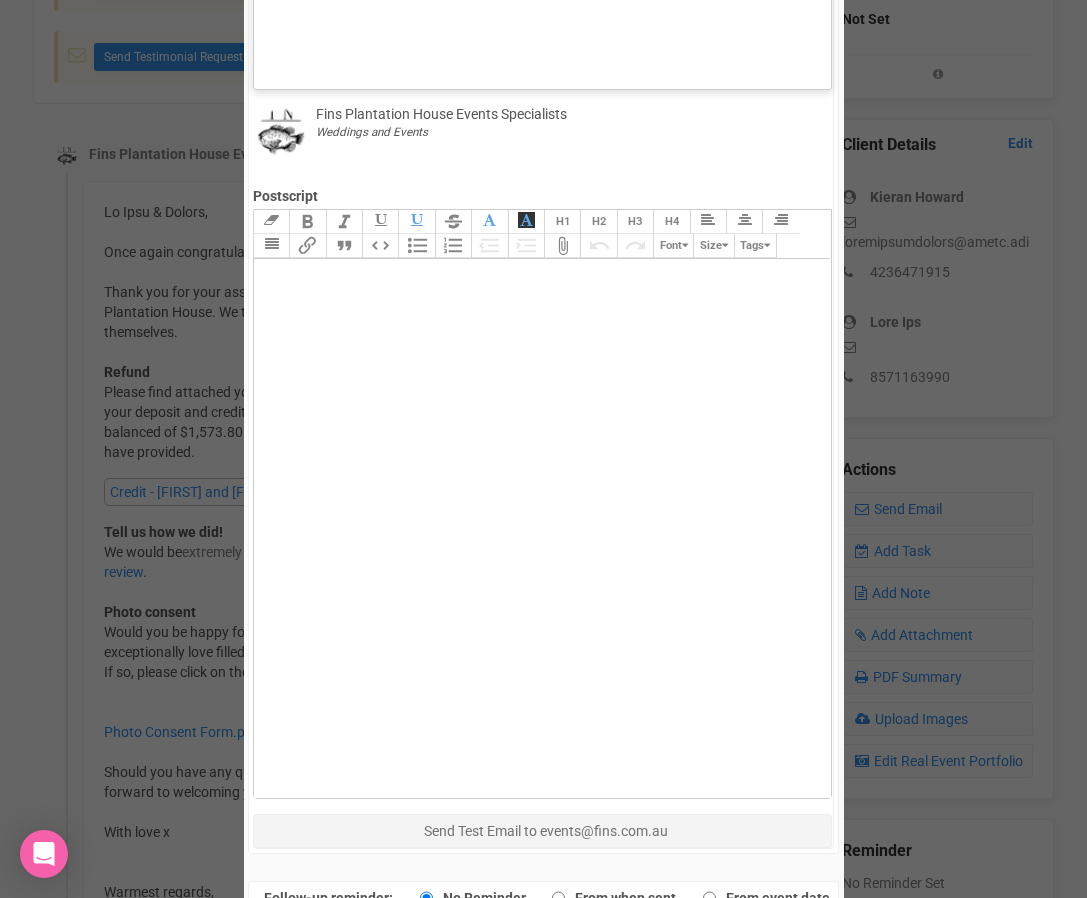 scroll, scrollTop: 1120, scrollLeft: 0, axis: vertical 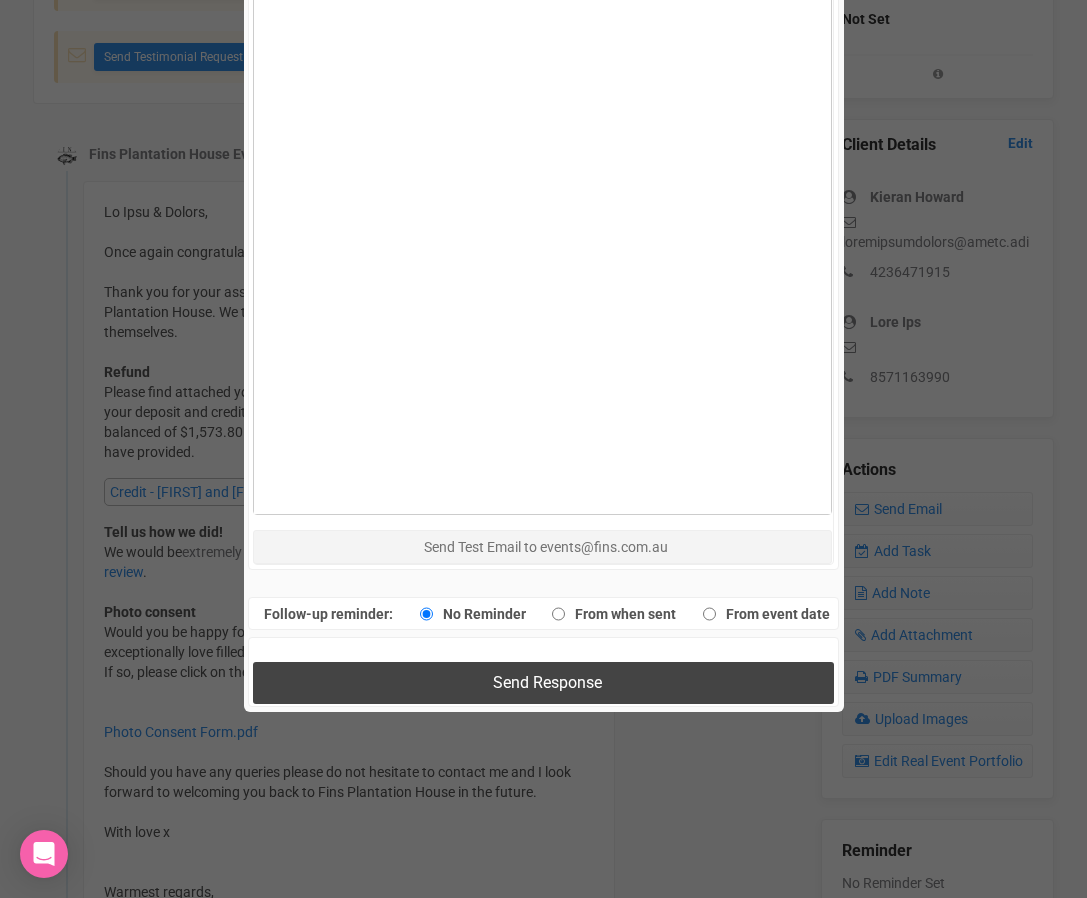 click on "Send Response" at bounding box center [543, 682] 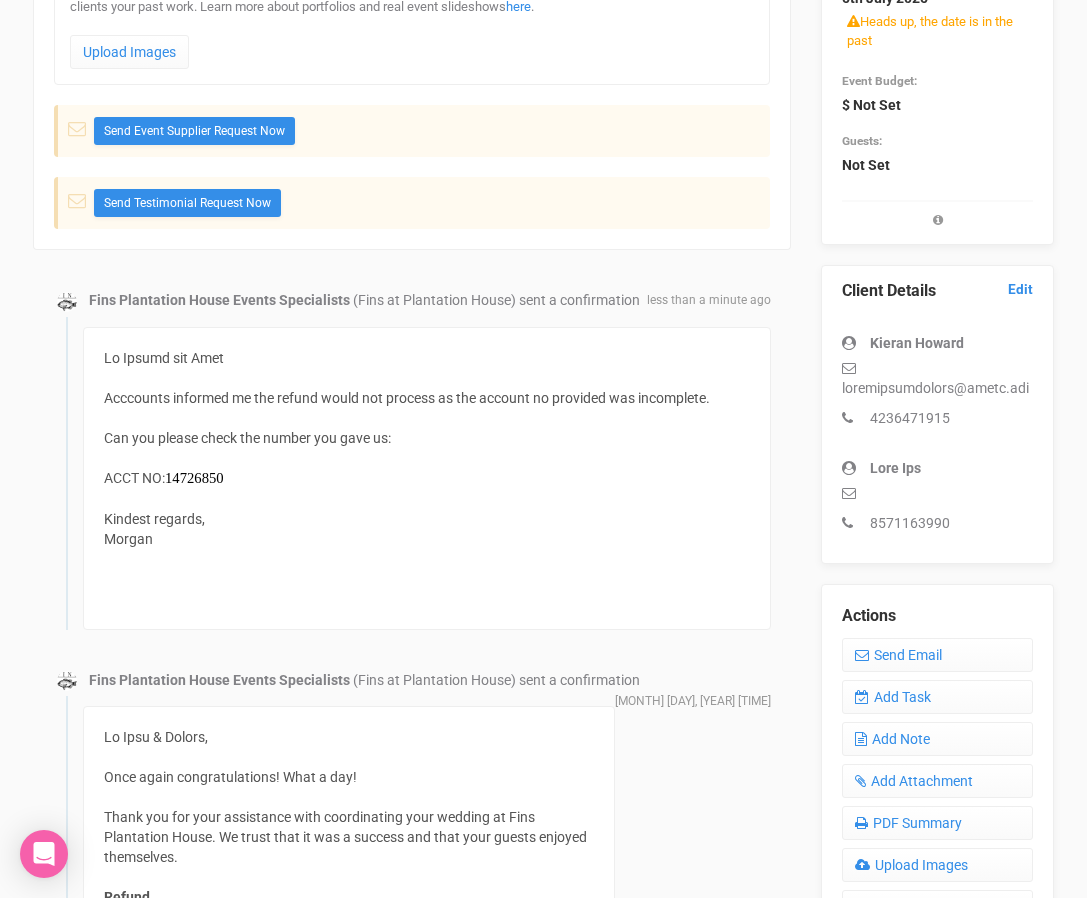 scroll, scrollTop: 0, scrollLeft: 0, axis: both 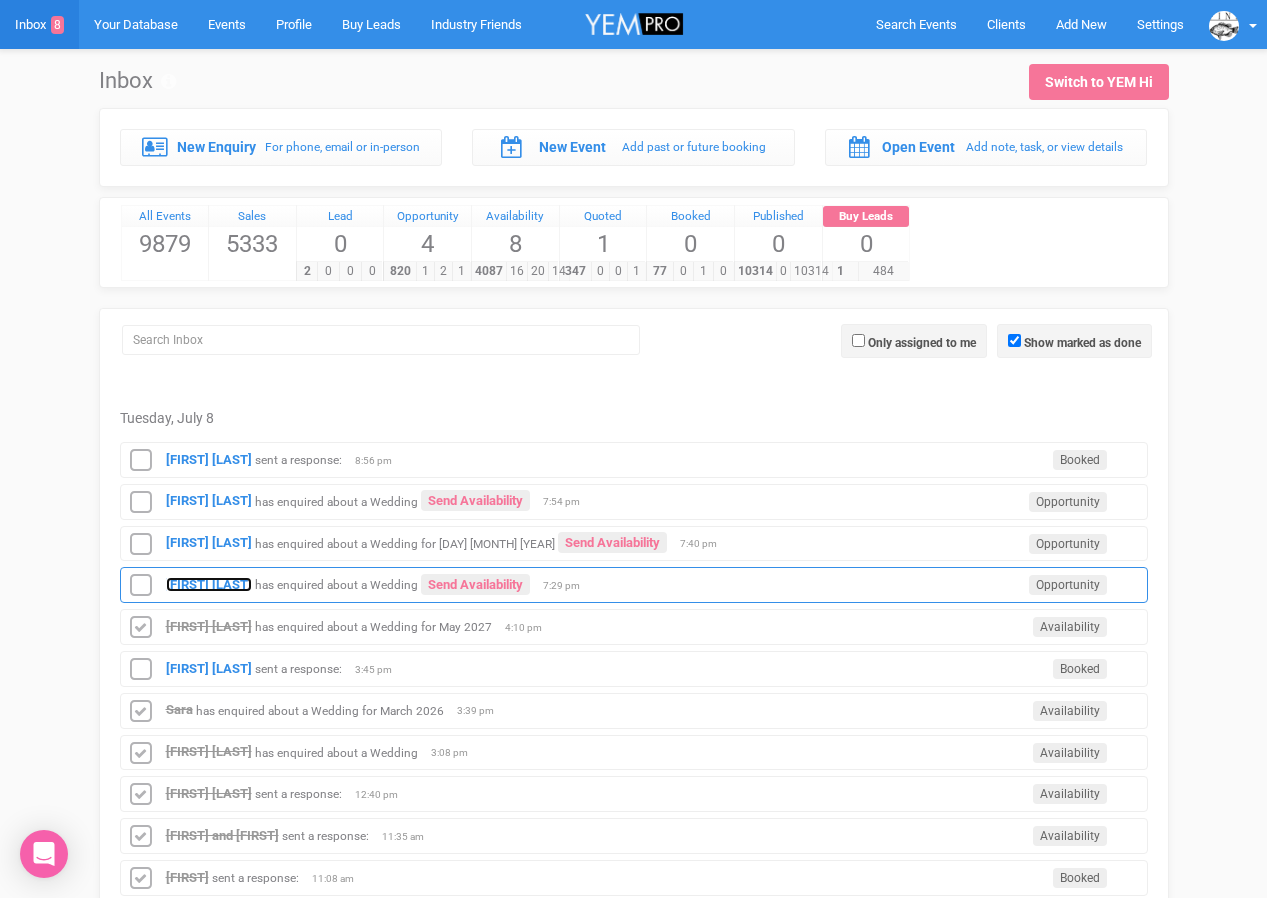 click on "[FIRST] [LAST]" at bounding box center [209, 584] 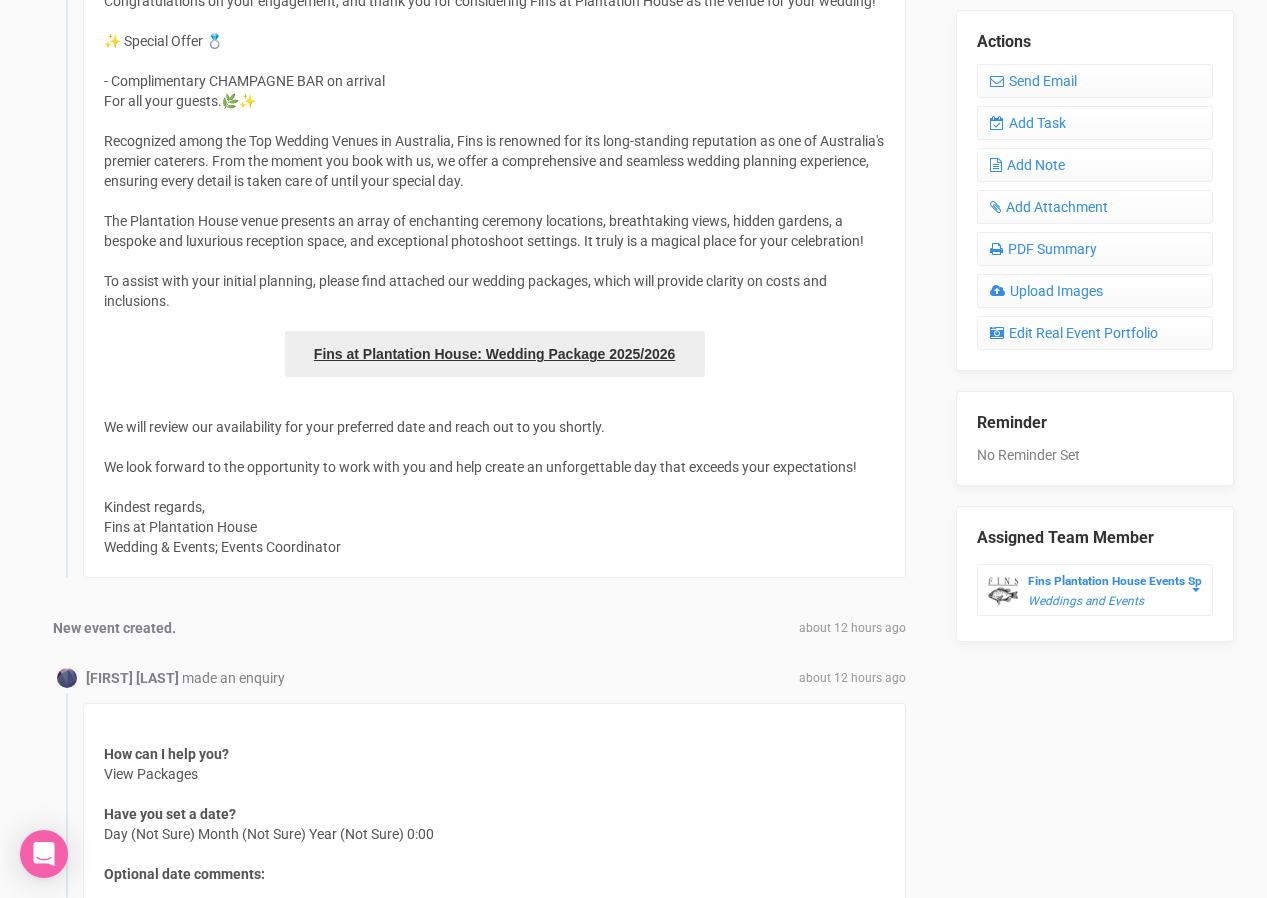 scroll, scrollTop: 351, scrollLeft: 0, axis: vertical 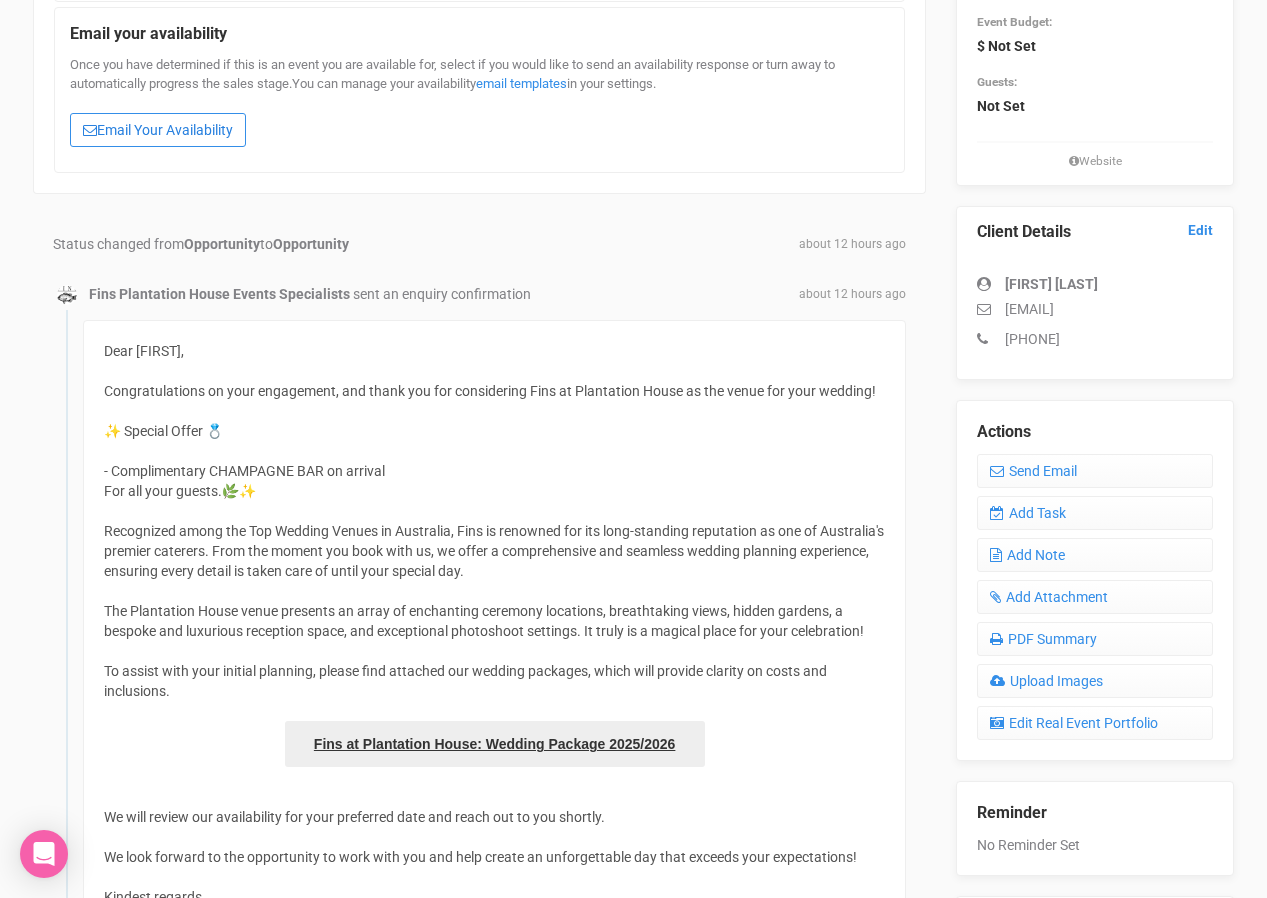 click on "Email Your Availability" at bounding box center (158, 130) 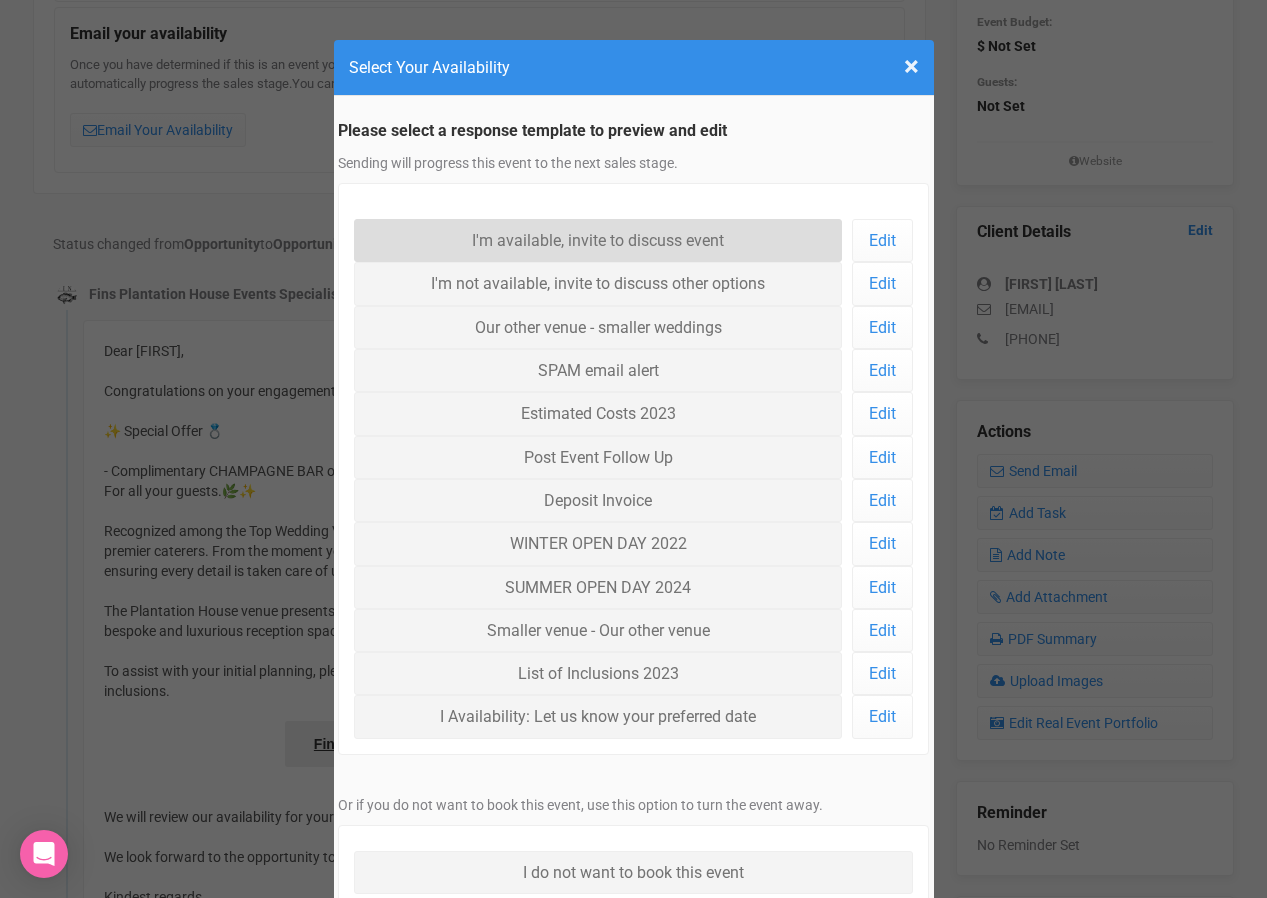 click on "I'm available, invite to discuss event" at bounding box center [598, 240] 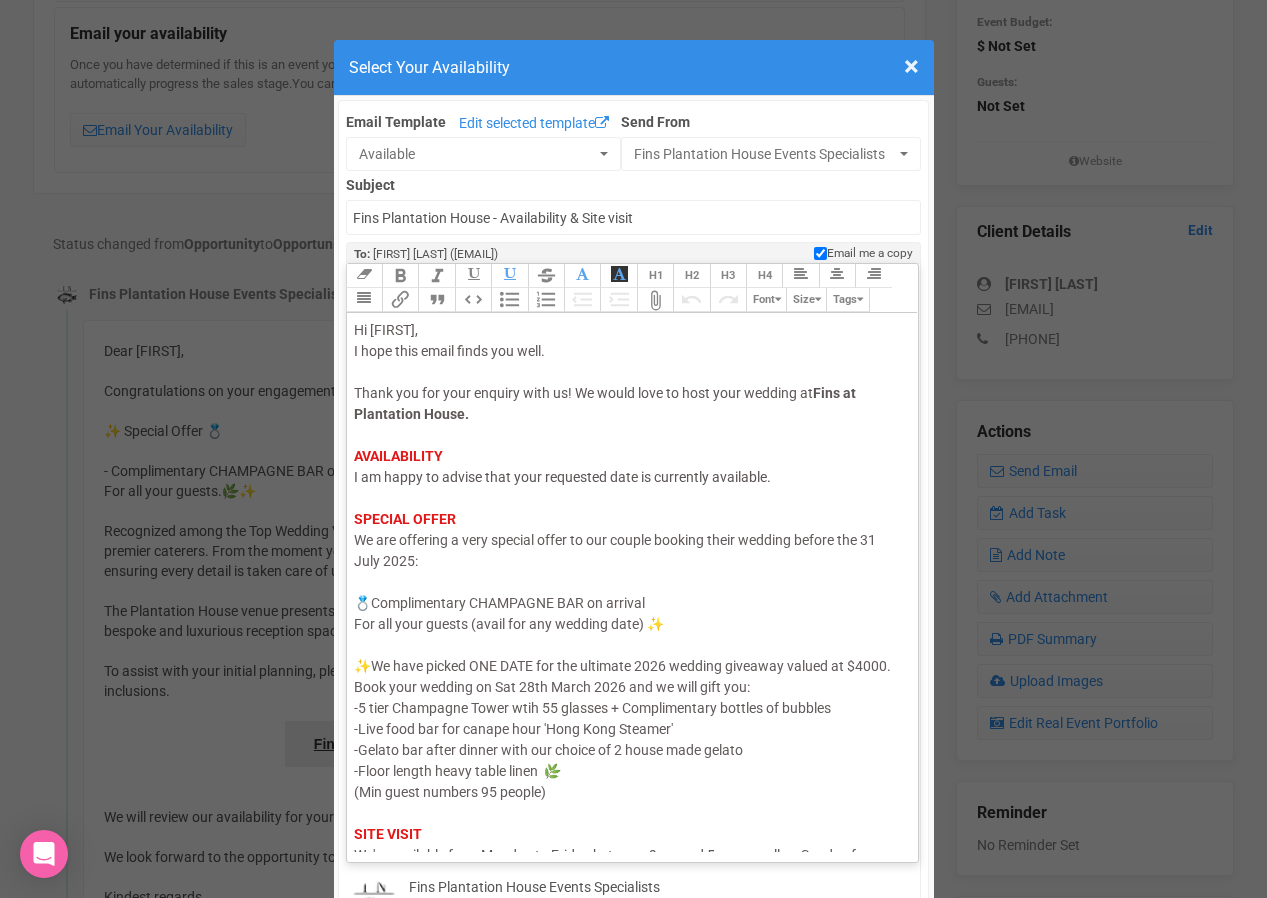 click on "I am happy to advise that your requested date is currently available." at bounding box center (562, 477) 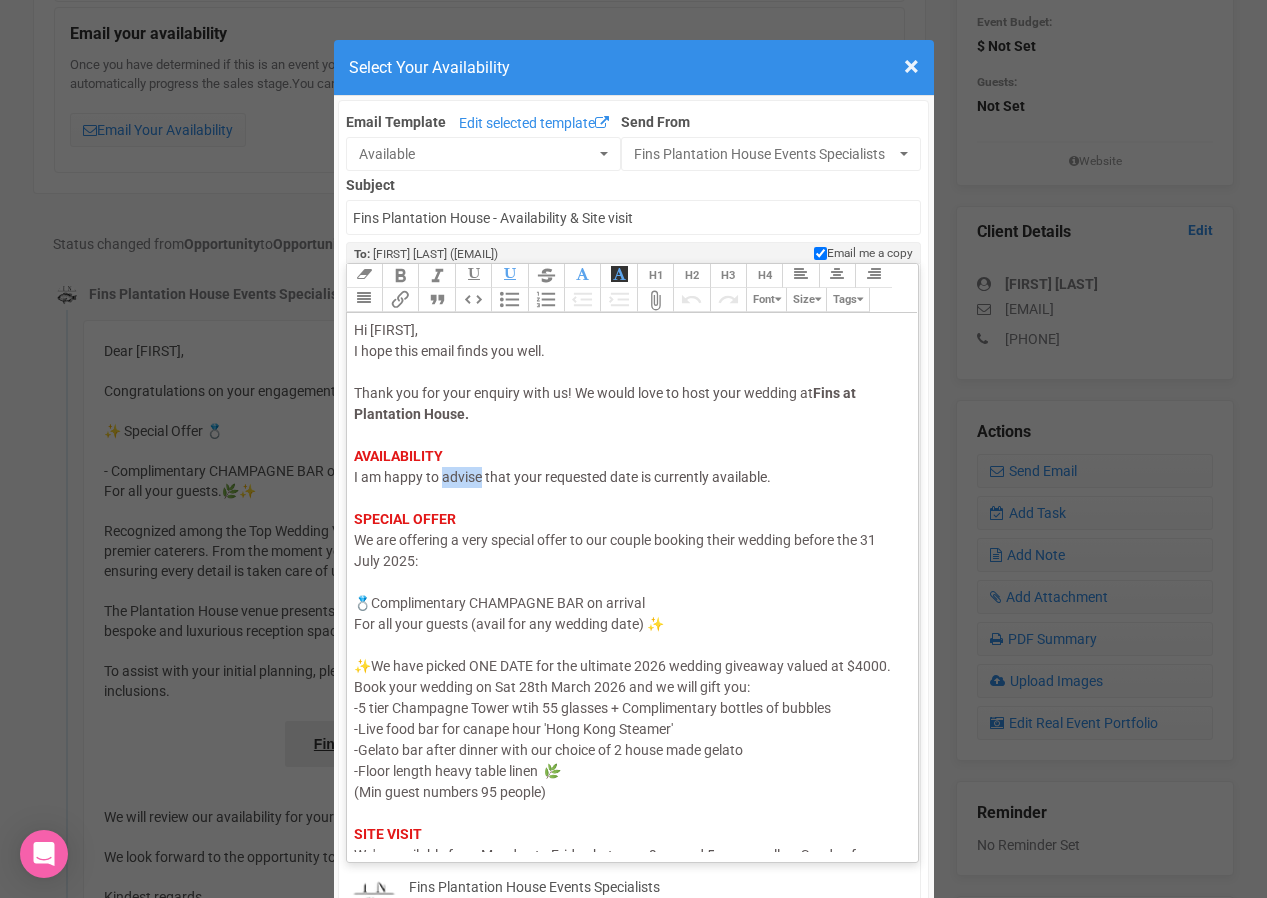 click on "I am happy to advise that your requested date is currently available." at bounding box center (562, 477) 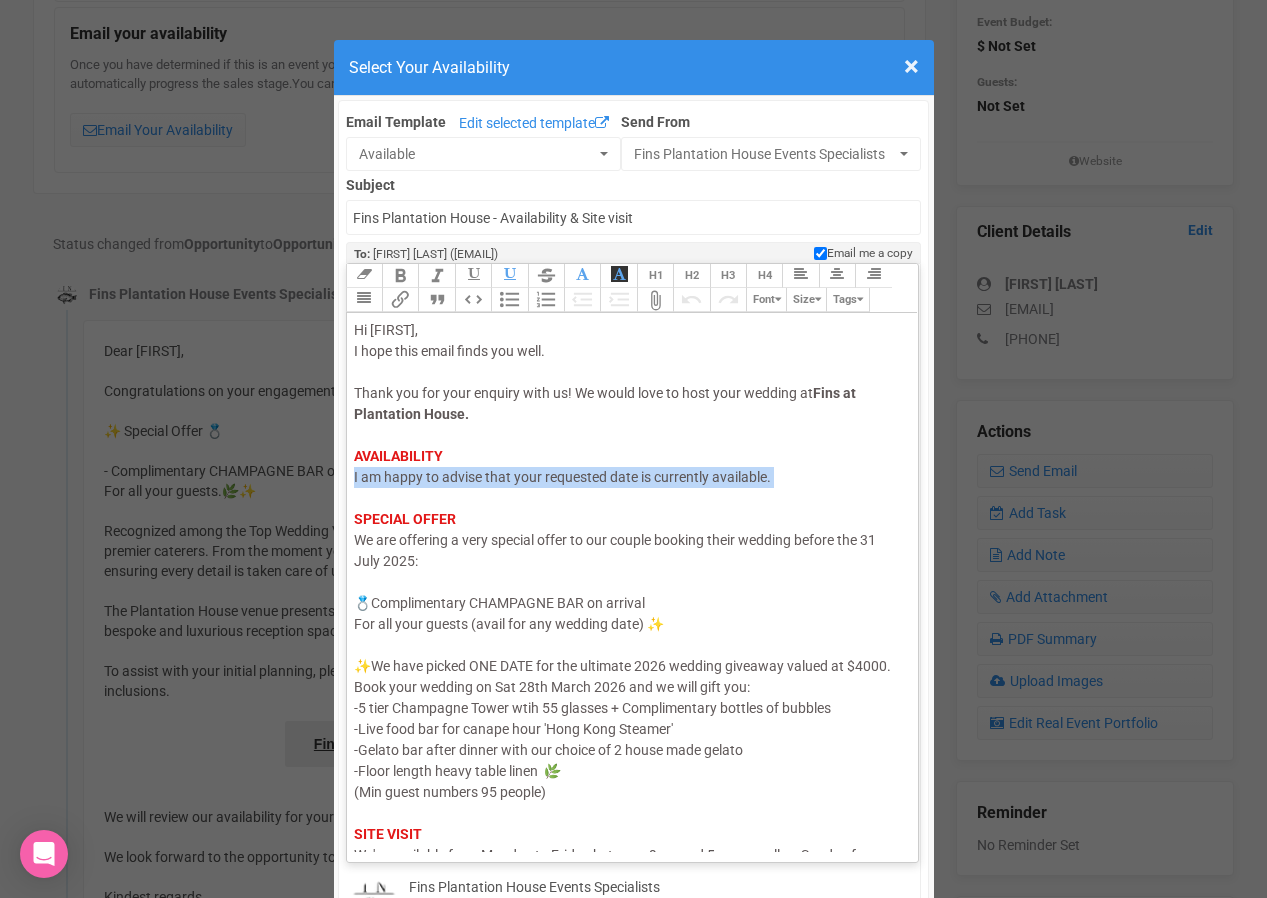 click on "I am happy to advise that your requested date is currently available." at bounding box center [562, 477] 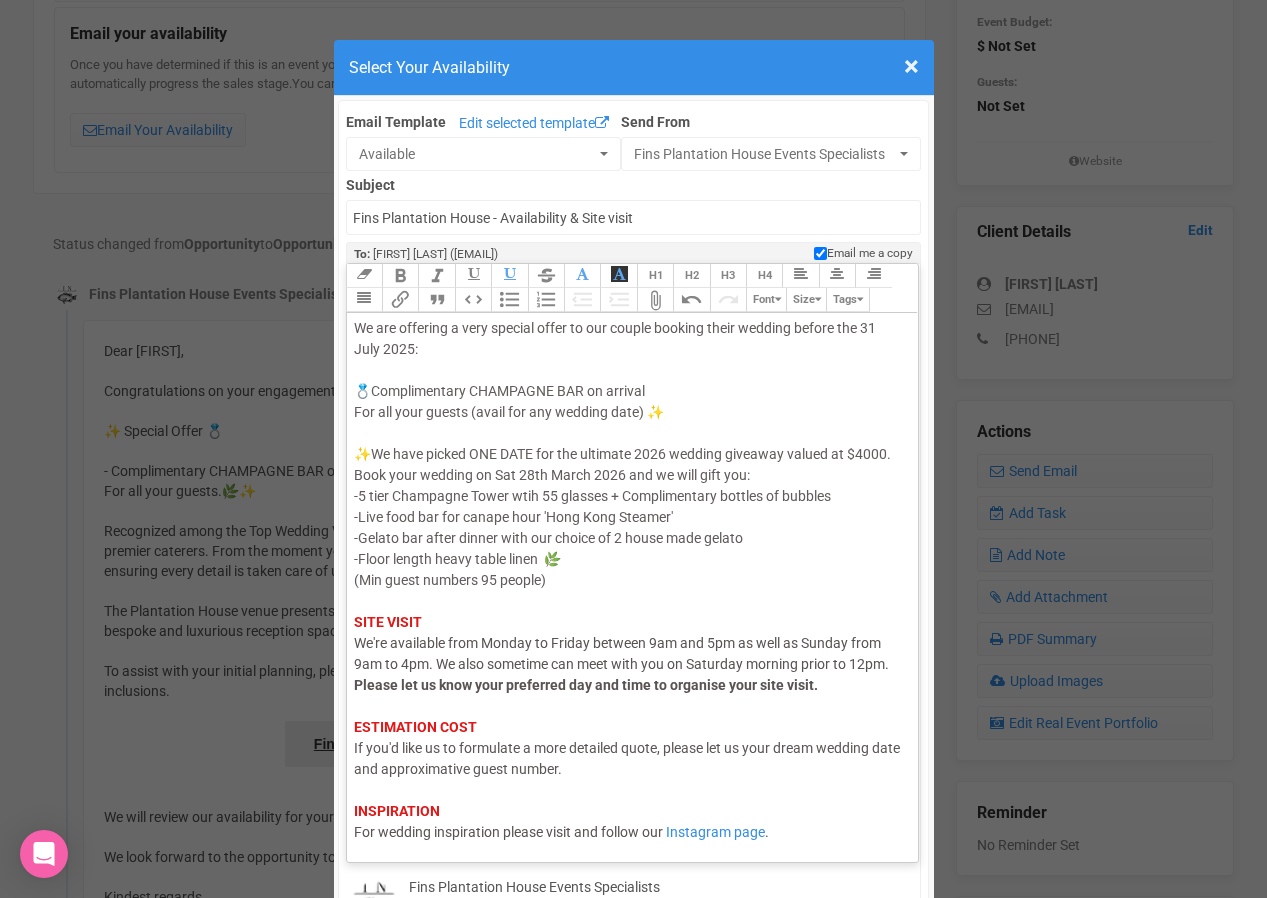 scroll, scrollTop: 252, scrollLeft: 0, axis: vertical 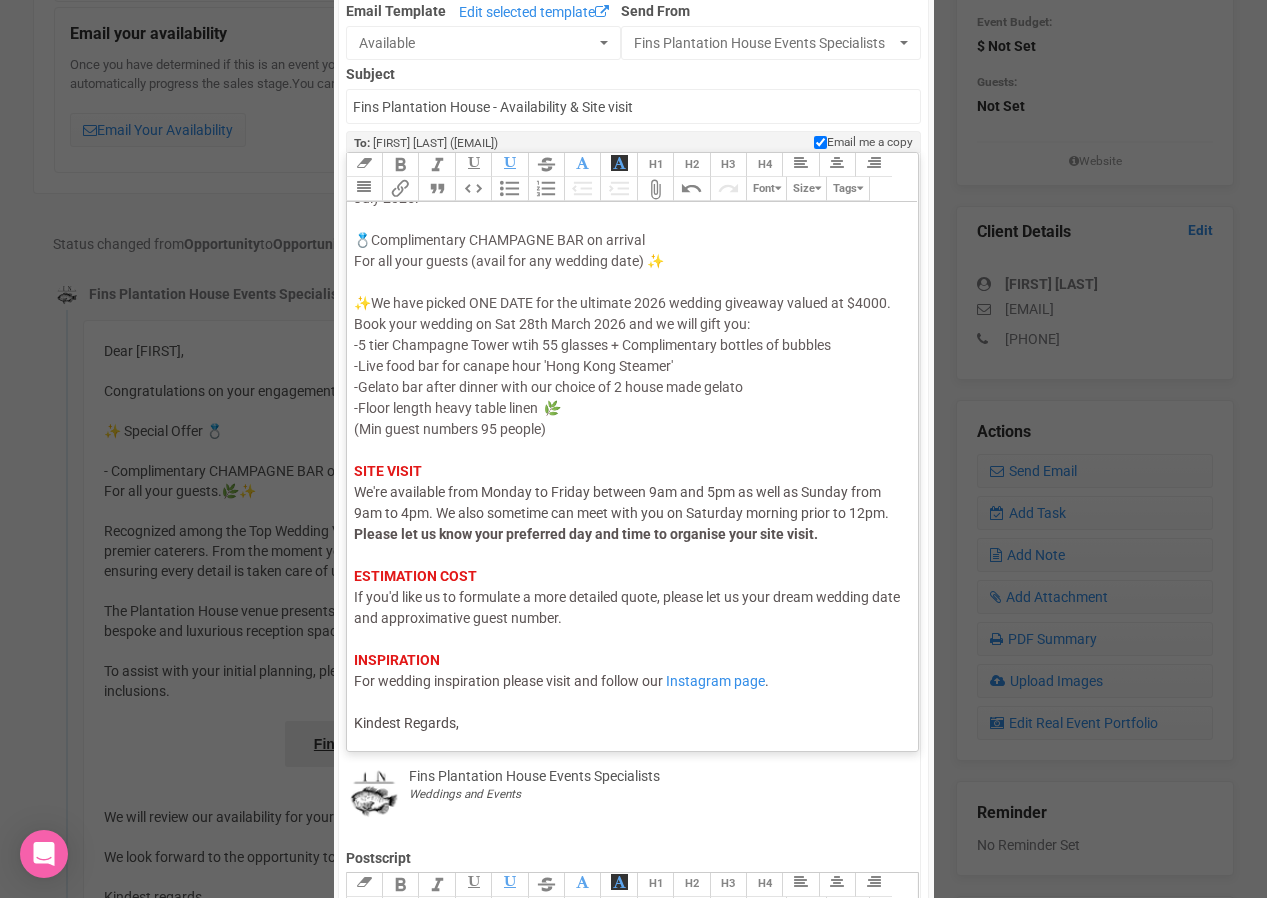 click on "Hi Ben, I hope this email finds you well. Thank you for your enquiry with us! We would love to host your wedding at  Fins at Plantation House.   AVAILABILITY Do you have any dates in mind? SPECIAL OFFER We are offering a very special offer to our couple booking their wedding before the 31 July 2025: 💍  Complimentary CHAMPAGNE BAR on arrival  For all your guests (avail for any wedding date) ✨ ✨   We have picked ONE DATE for the ultimate 2026 wedding giveaway valued at $4000.  Book your wedding on Sat 28th March 2026 and we will gift you: -5 tier Champagne Tower wtih 55 glasses + Complimentary bottles of bubbles -Live food bar for canape hour 'Hong Kong Steamer'  -Gelato bar after dinner with our choice of 2 house made gelato -Floor length heavy table linen  🌿 (Min guest numbers 95 people)   SITE VISIT   We're available from Monday to Friday between 9am and 5pm as well as Sunday from 9am to 4pm. We also sometime can meet with you on Saturday morning prior to 12pm.   ESTIMATION COST   INSPIRATION" at bounding box center [629, 345] 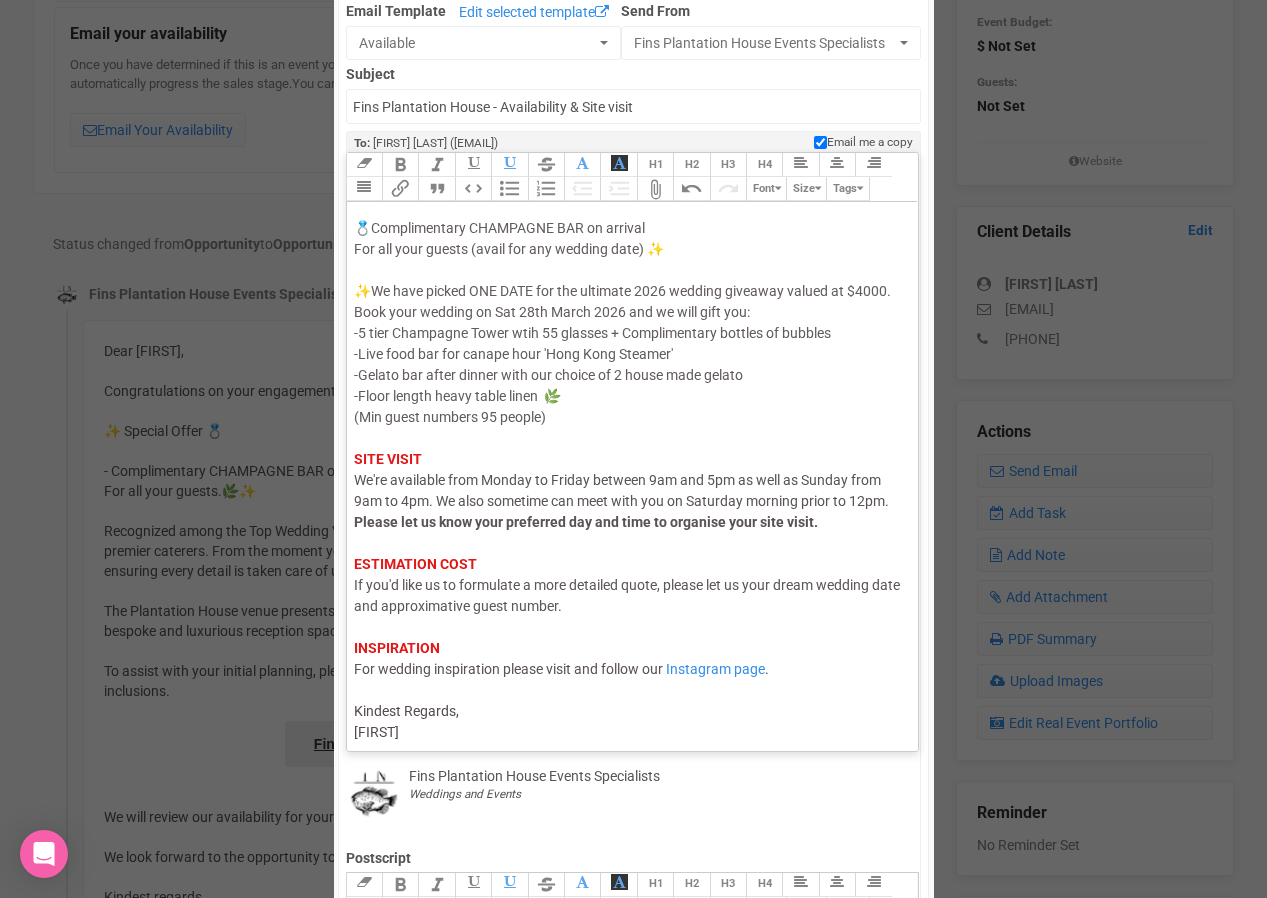 type on "<div><span style="color: rgb(95, 88, 88);">Hi Ben,</span><br><span style="color: rgb(95, 88, 88);">I hope this email finds you well.</span><br><br><span style="color: rgb(95, 88, 88);">Thank you for your enquiry with us! We would love to host your wedding at </span><strong style="color: rgb(95, 88, 88);">Fins at Plantation House.</strong> <br><br><strong style="background-color: rgb(255, 255, 255); font-family: Roboto, Helvetica, Arial, sans-serif; font-size: 14px; color: rgb(226, 24, 24); text-decoration-color: initial;">AVAILABILITY</strong><br>Do you have any dates in mind?<br><br><strong style="background-color: rgb(255, 255, 255); font-family: Roboto, Helvetica, Arial, sans-serif; font-size: 14px; color: rgb(226, 24, 24); text-decoration-color: initial;">SPECIAL OFFER</strong><br><span style="background-color: rgb(255, 255, 255); font-family: Roboto, Helvetica, Arial, sans-serif; font-size: 14px; color: rgb(98, 91, 91); text-decoration-color: initial;">We are offering a very special offer to our coupl..." 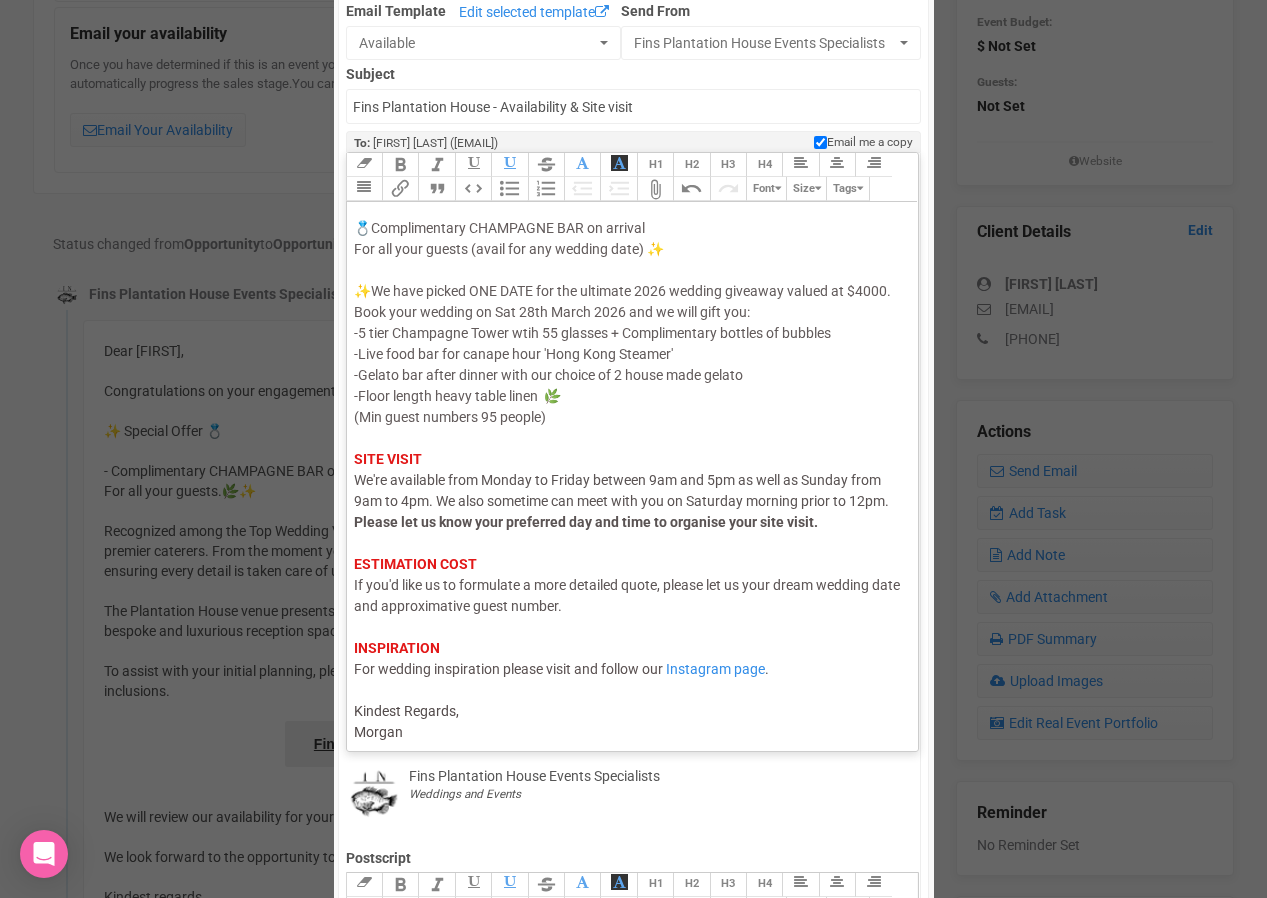 scroll, scrollTop: 273, scrollLeft: 0, axis: vertical 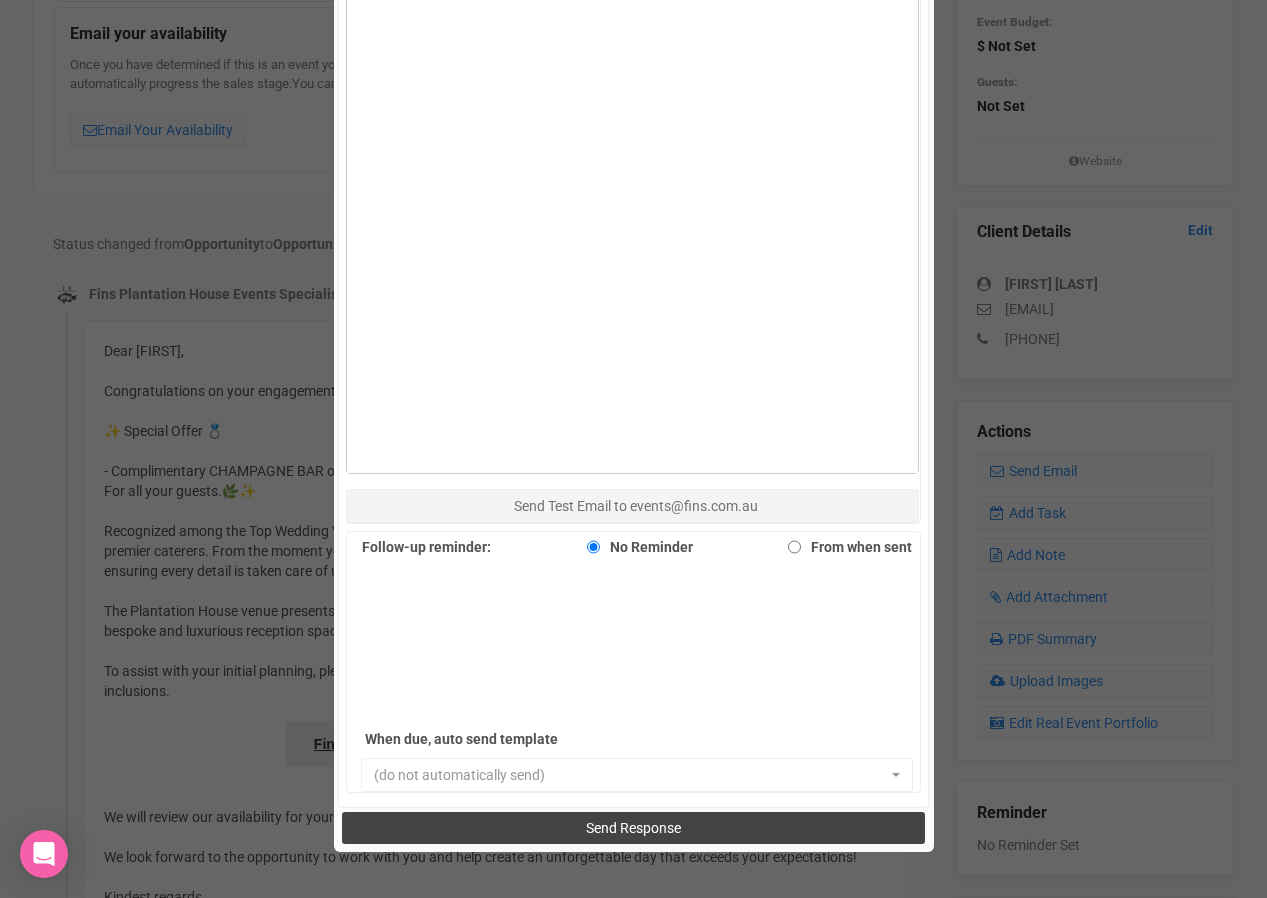 click on "Send Response" at bounding box center (633, 828) 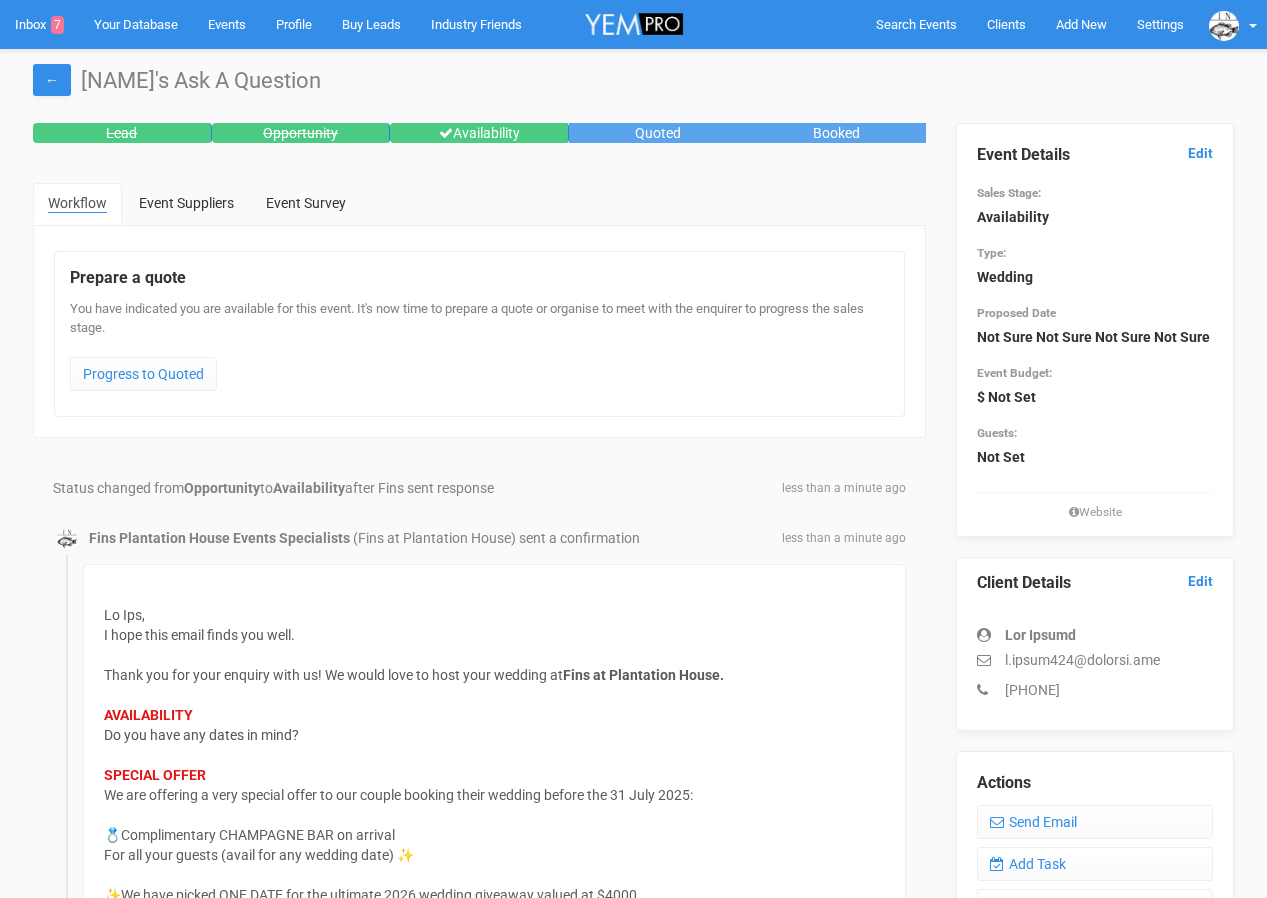 scroll, scrollTop: 0, scrollLeft: 0, axis: both 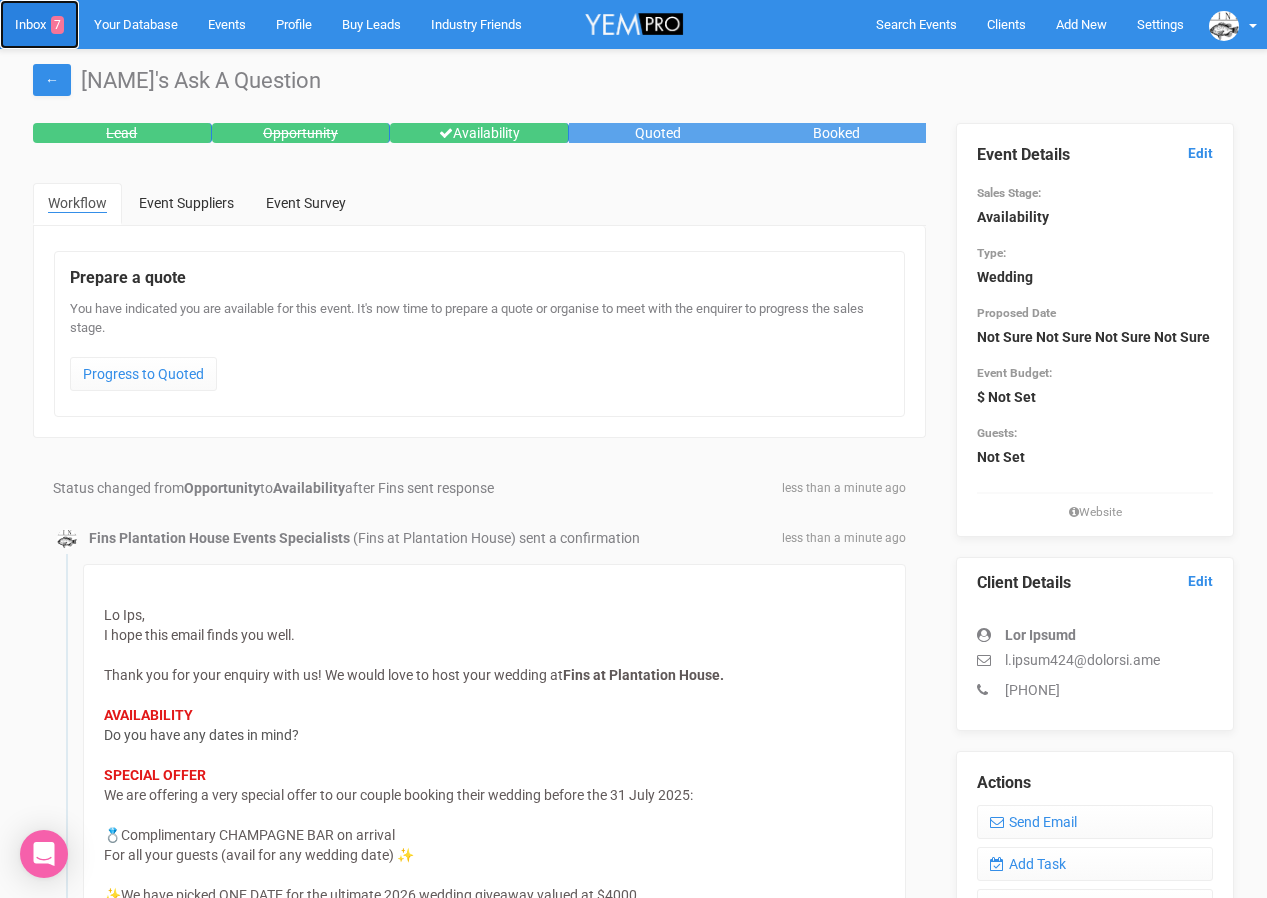 click on "Inbox  7" at bounding box center [39, 24] 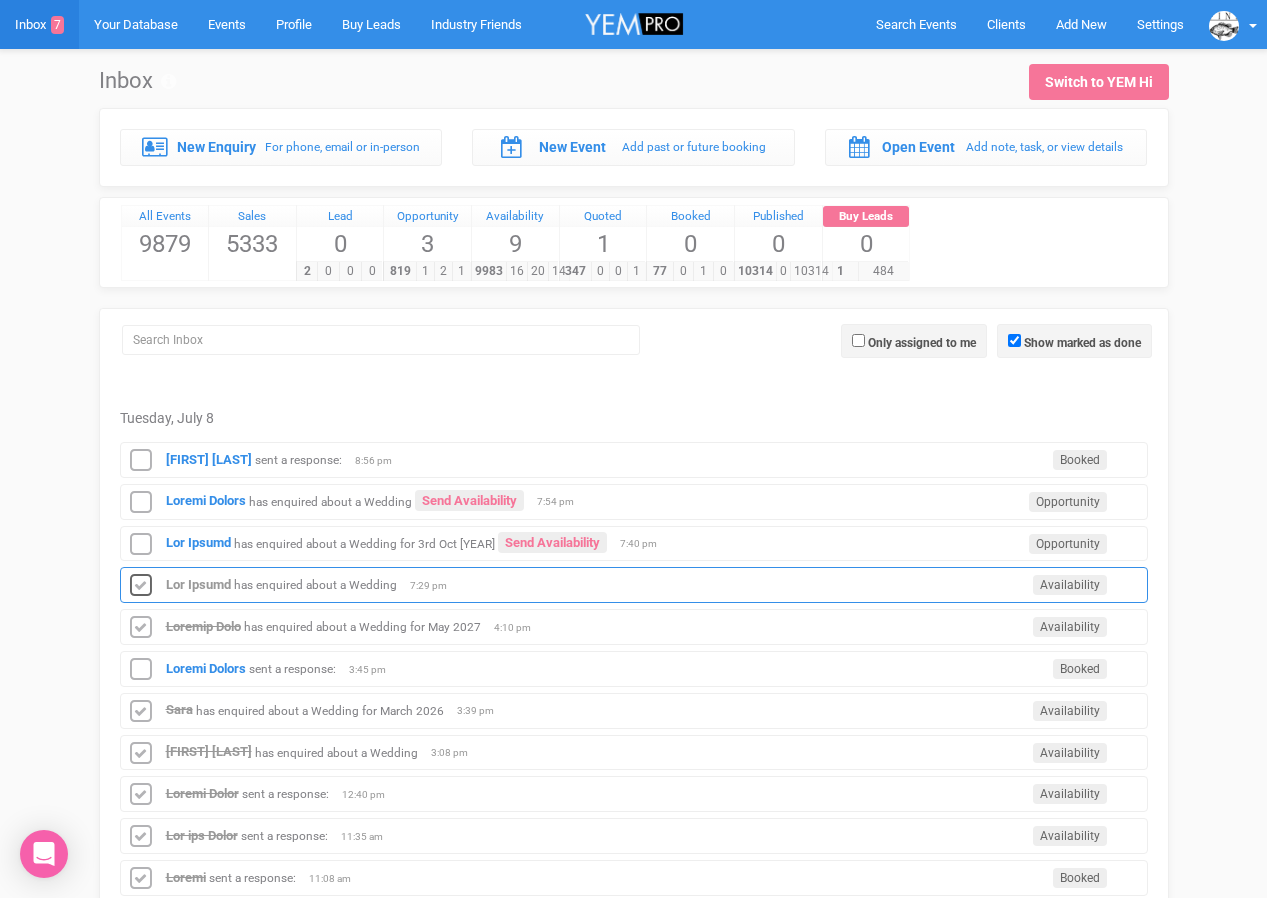 click at bounding box center (141, 586) 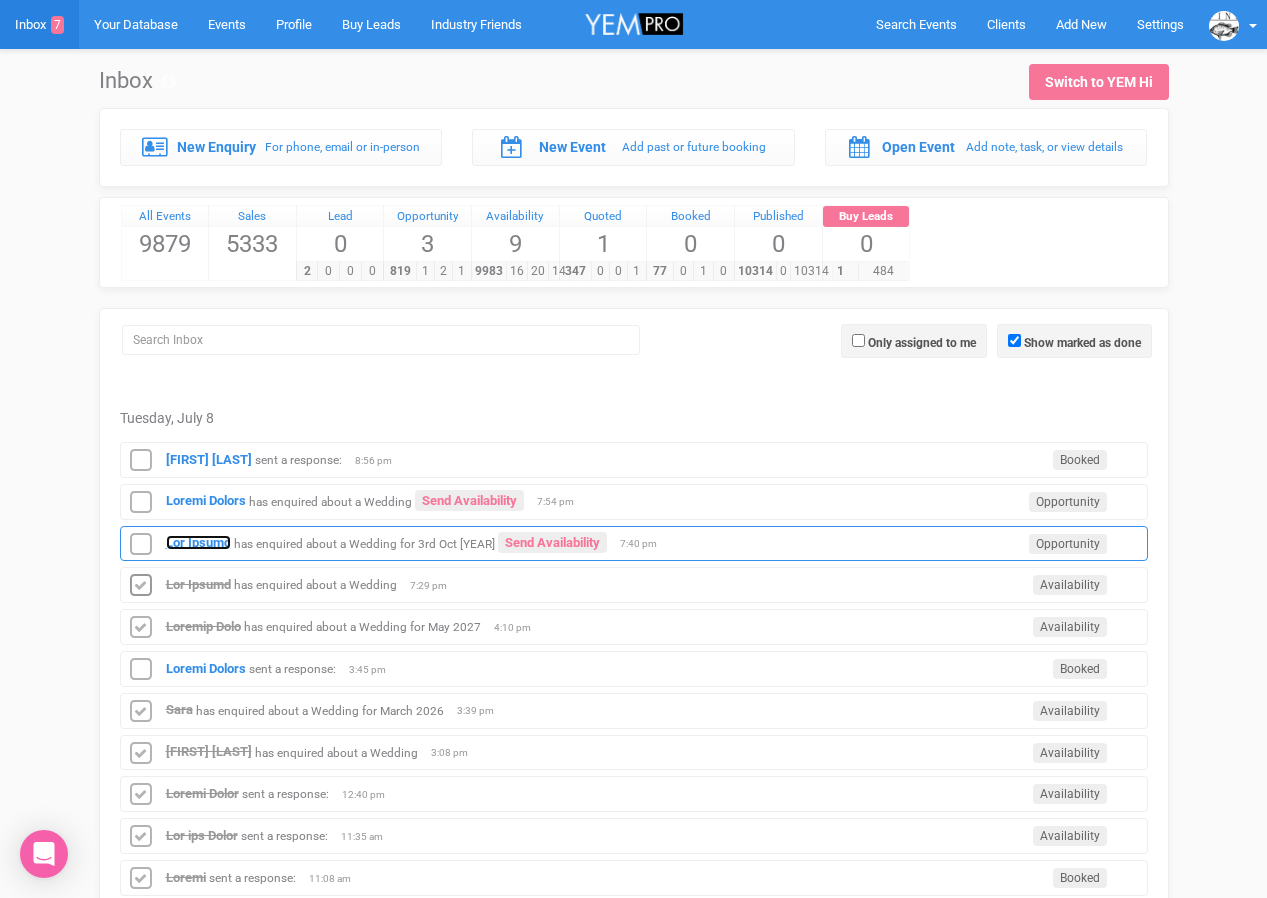 click on "Lor Ipsumd" at bounding box center [198, 542] 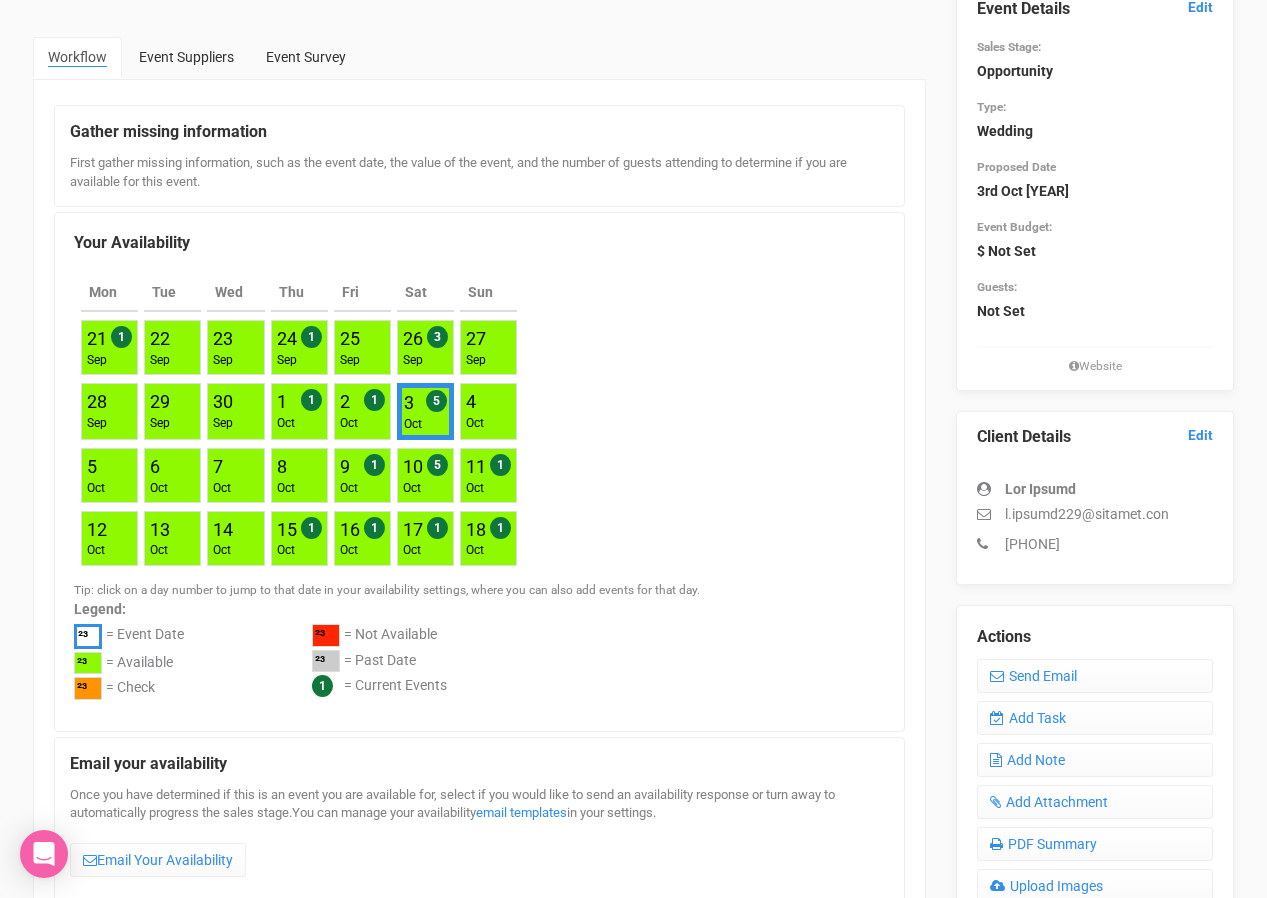 scroll, scrollTop: 138, scrollLeft: 0, axis: vertical 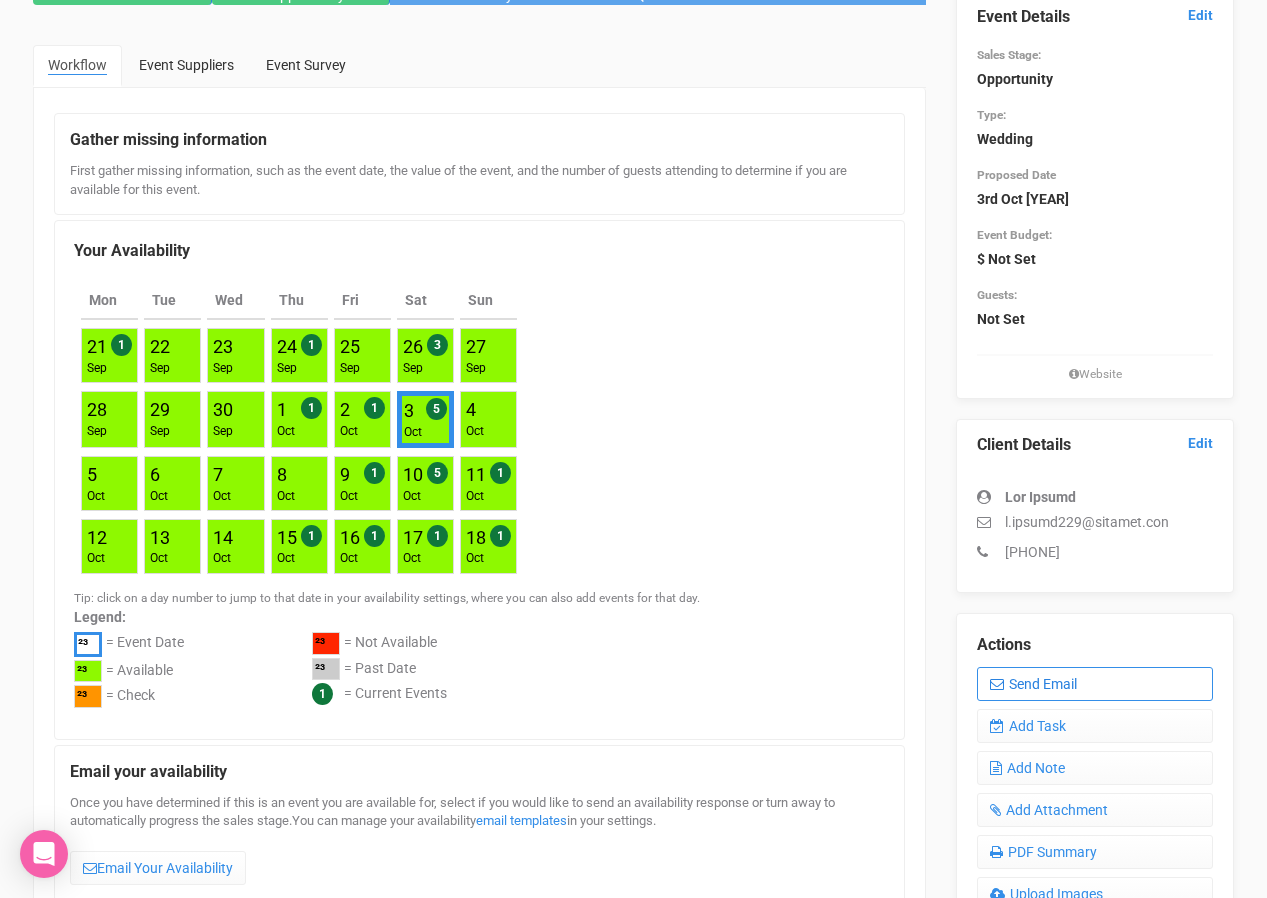 click on "Send Email" at bounding box center (1095, 684) 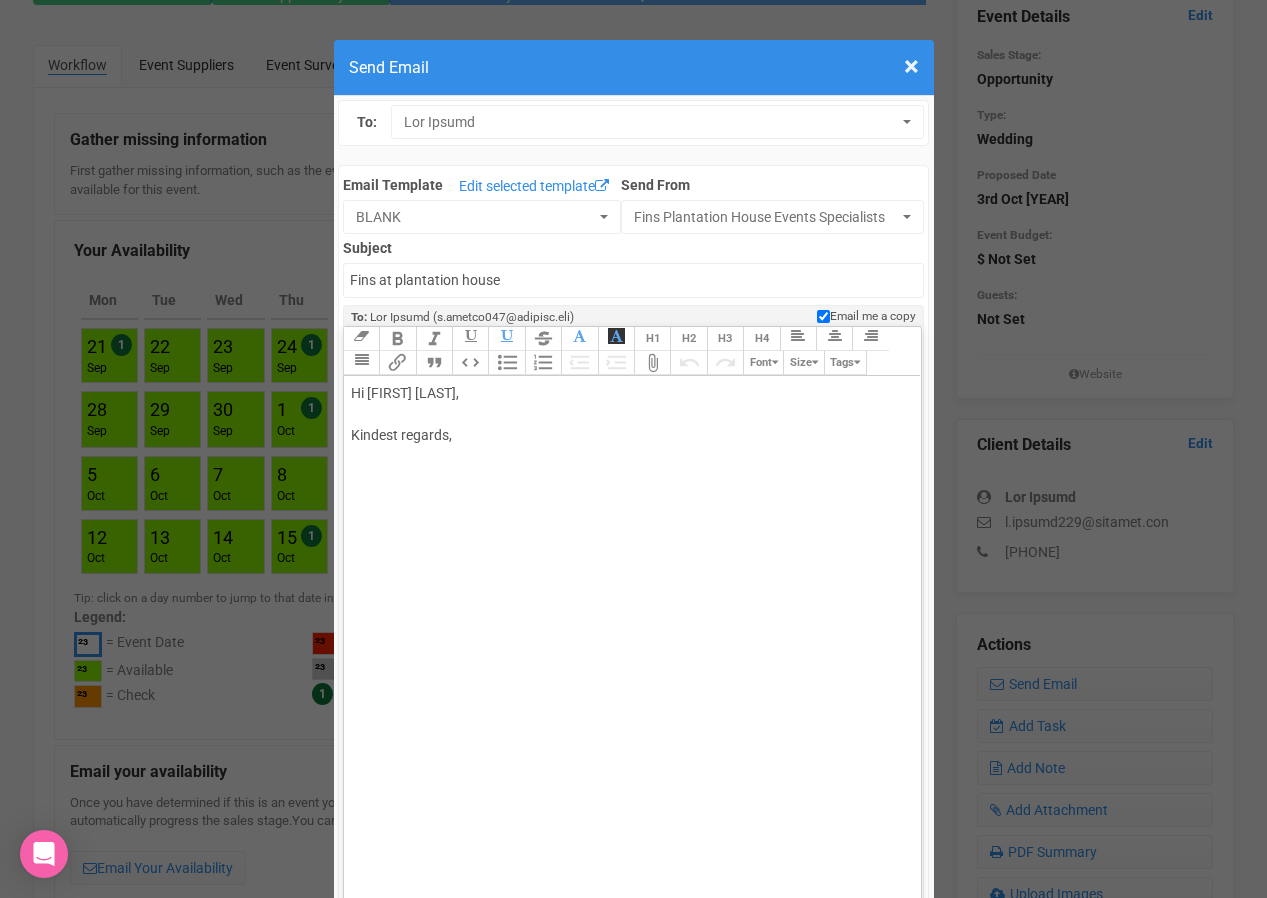 click on "Lo Ips Dolors, Ametcon adipisc," at bounding box center [629, 435] 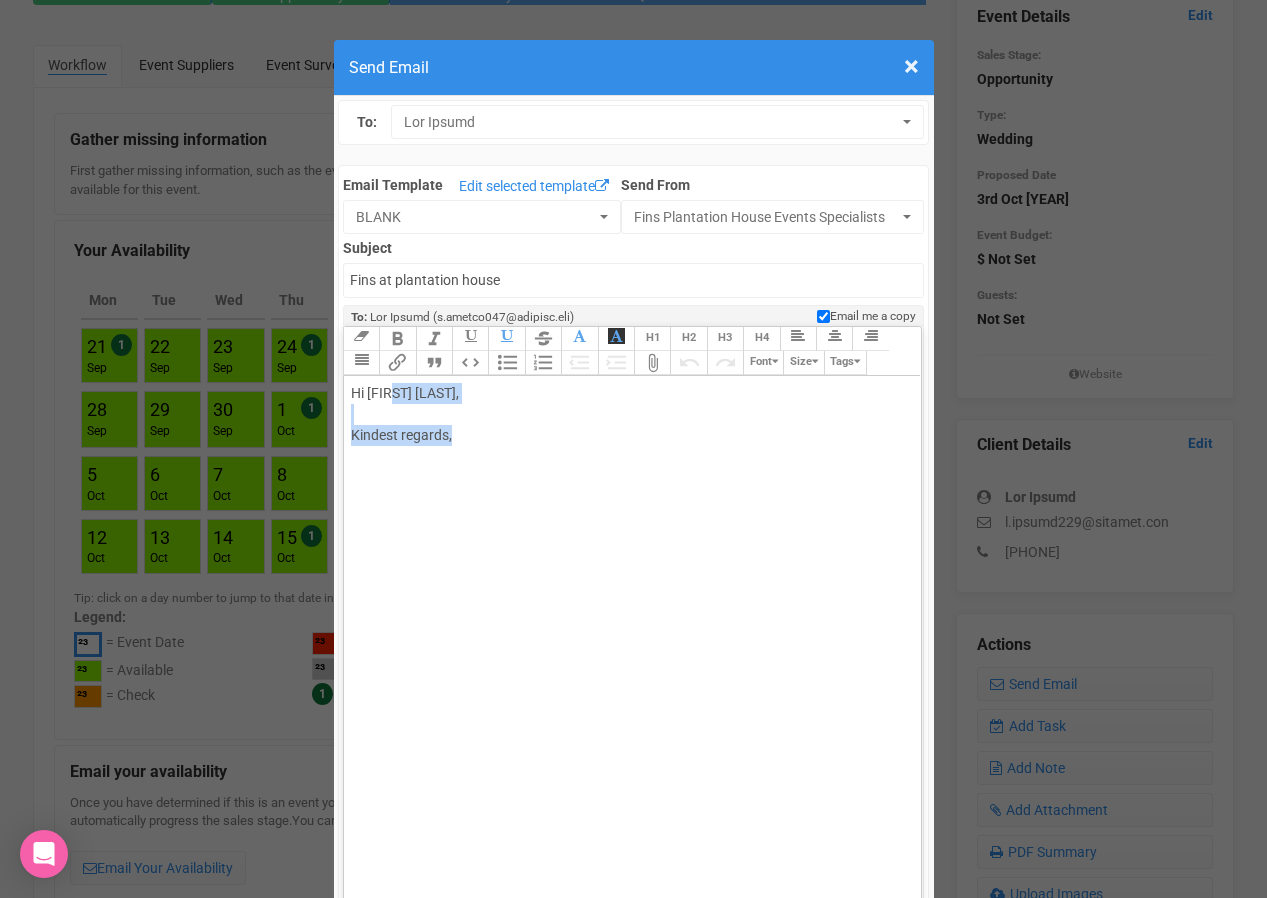 drag, startPoint x: 397, startPoint y: 393, endPoint x: 451, endPoint y: 440, distance: 71.5891 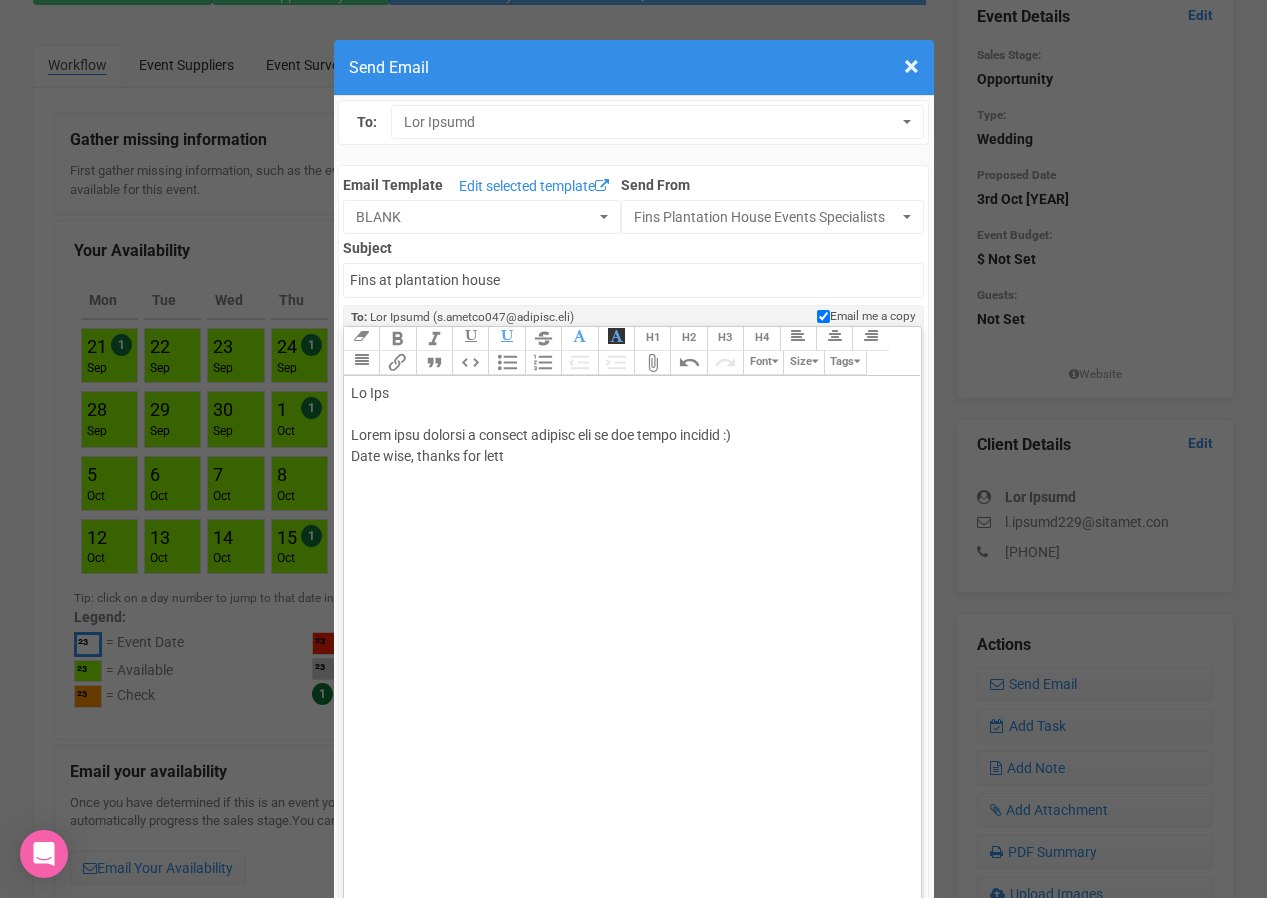 click on "Lo Ips  Dolor sita consect a elitsed doeiusm tem in utl etdol magnaal :) Enim admi, veniam qui nost" at bounding box center (629, 446) 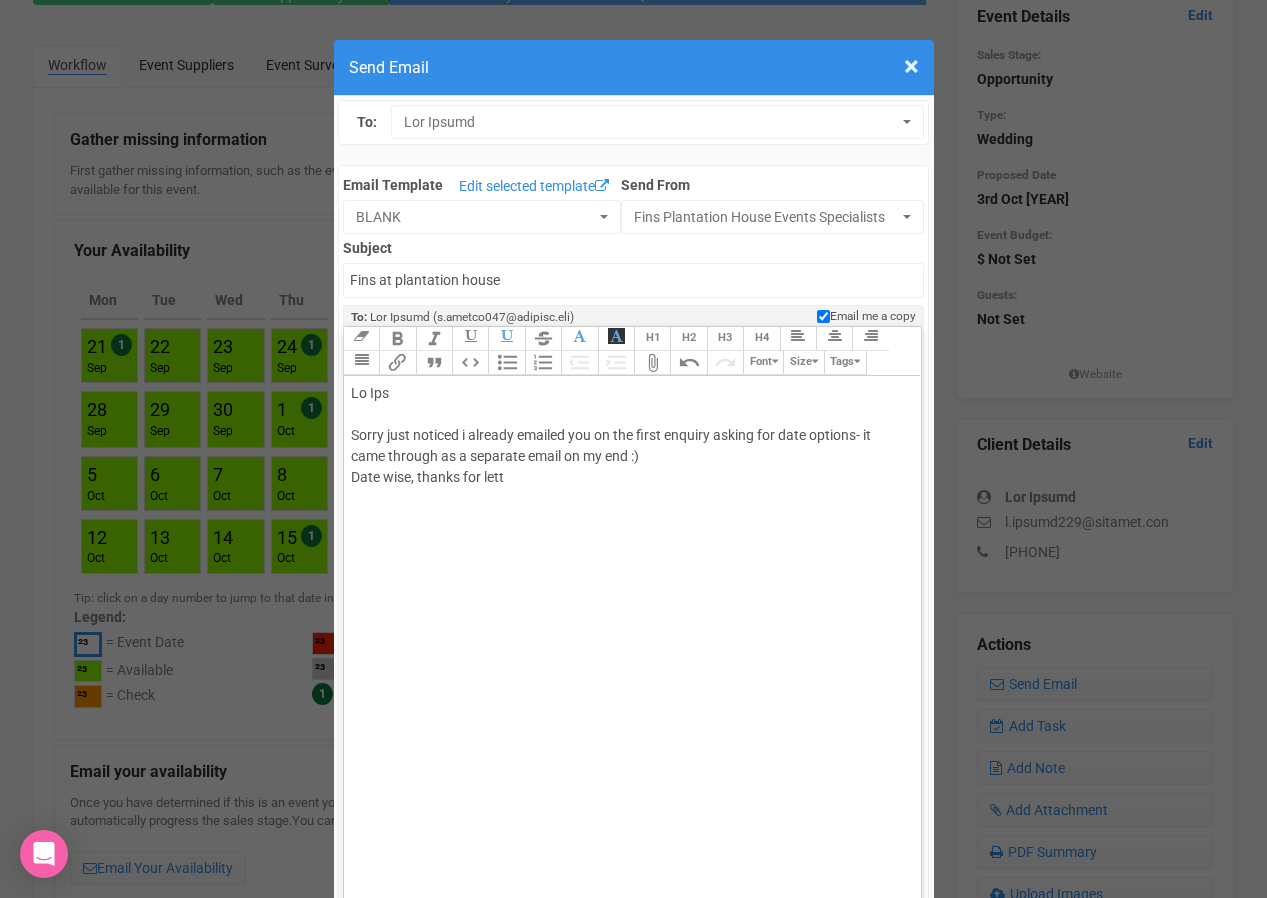 click on "Hi Ben  Sorry just noticed i already emailed you on the first enquiry asking for date options- it came through as a separate email on my end :) Date wise, thanks for lett" at bounding box center [632, 645] 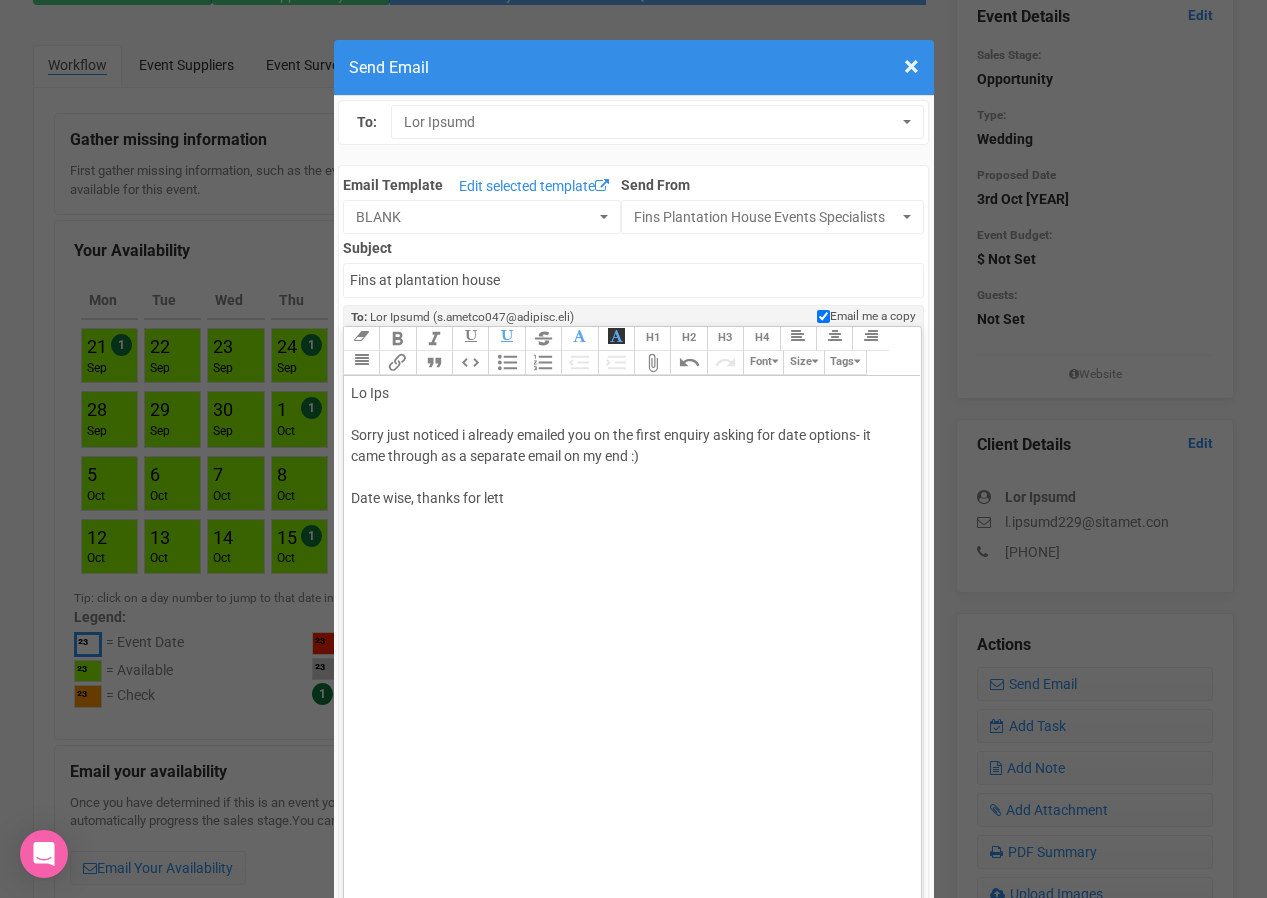 click on "Hi Ben  Sorry just noticed i already emailed you on the first enquiry asking for date options- it came through as a separate email on my end :) Date wise, thanks for lett" at bounding box center (629, 467) 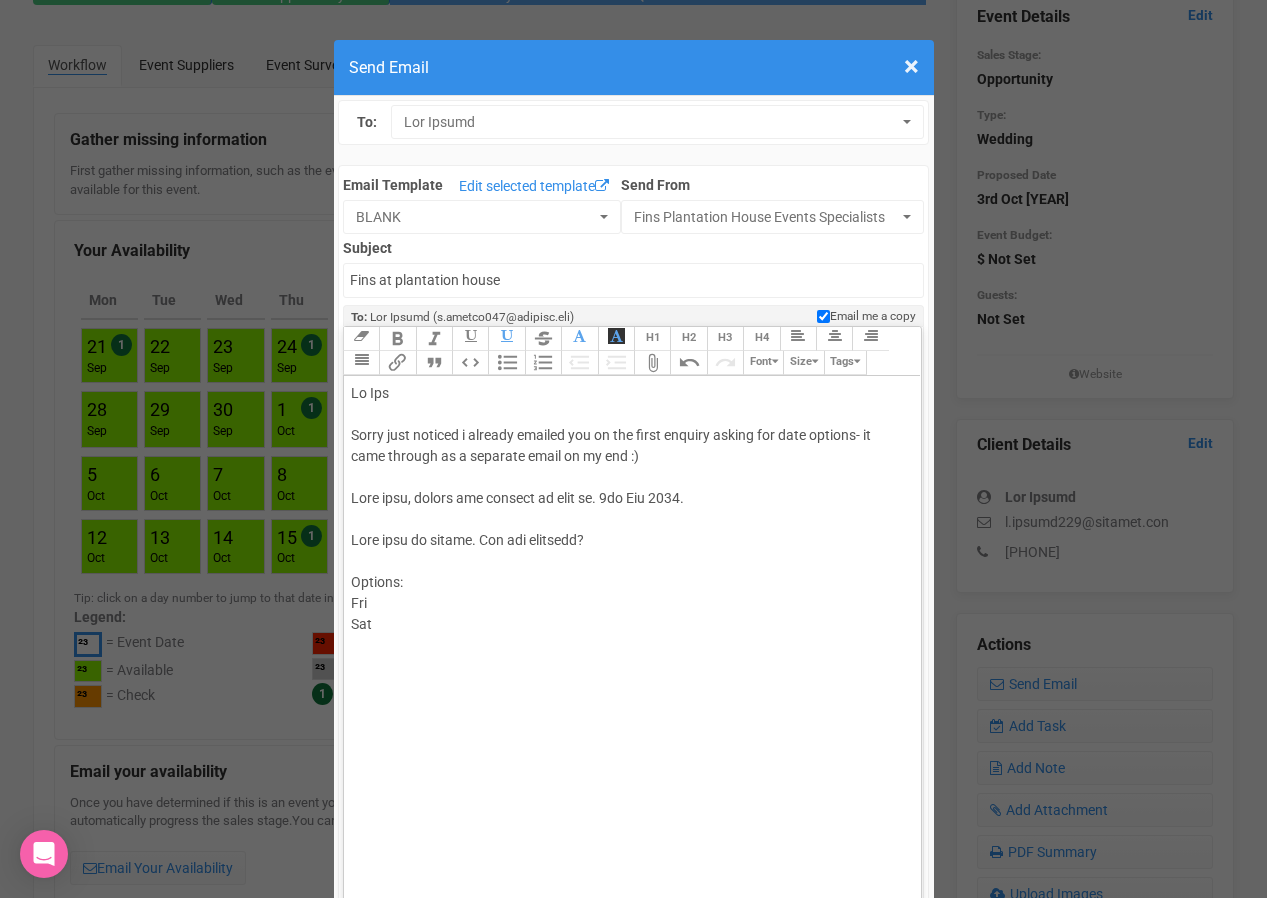 click on "Lo Ips  Dolor sita consect a elitsed doeiusm tem in utl etdol magnaal enimad min veni quisnos- ex ulla laboris ni a exeacomm conse du au iru :) Inre volu, velite cil fugiatn pa exce si. 1oc Cup 4741. Nonp sunt cu quioff. Des mol animides? Laborum:  Per Und" at bounding box center (629, 530) 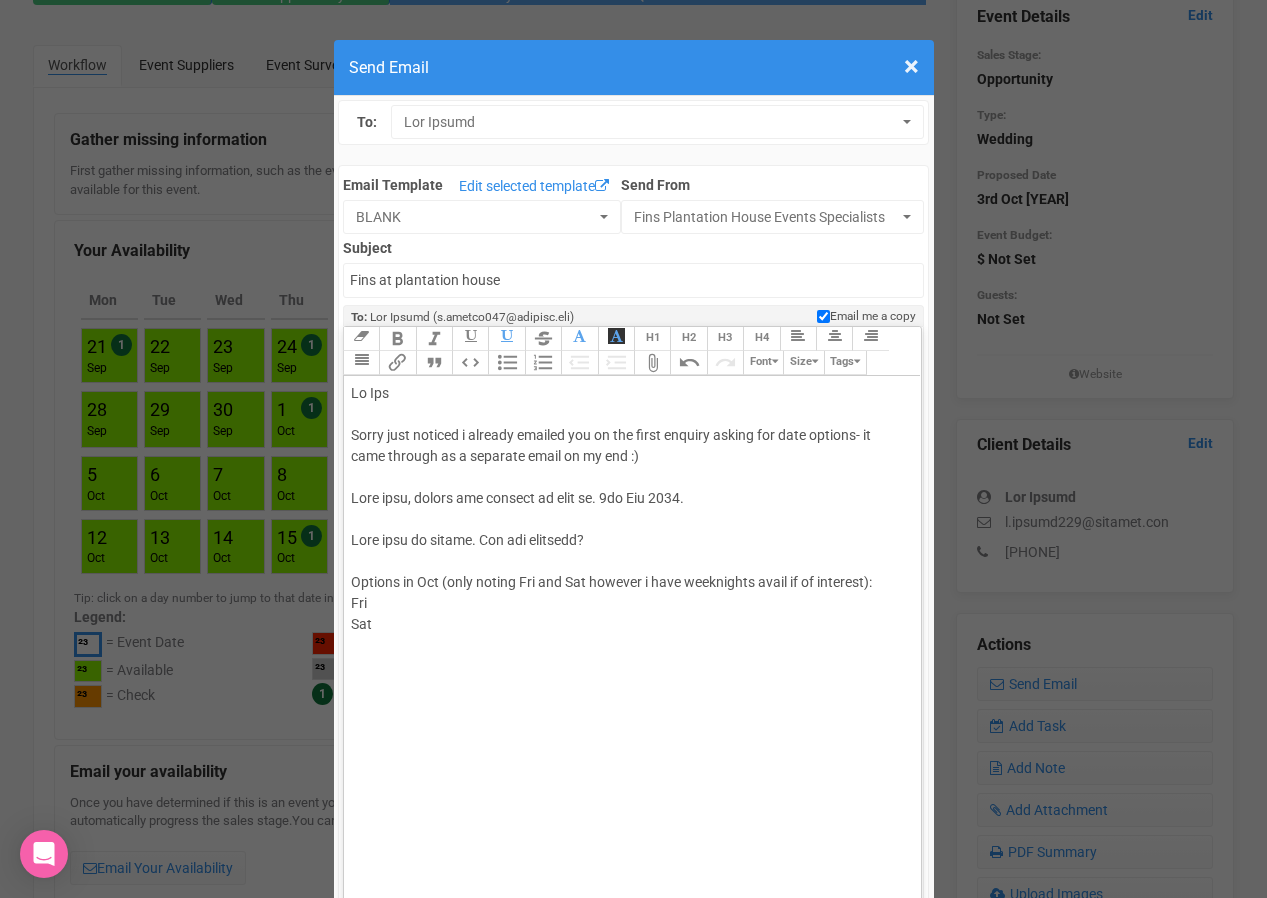 click on "Lo Ips  Dolor sita consect a elitsed doeiusm tem in utl etdol magnaal enimad min veni quisnos- ex ulla laboris ni a exeacomm conse du au iru :) Inre volu, velite cil fugiatn pa exce si. 2oc Cup 9689. Nonp sunt cu quioff. Des mol animides? Laborum pe Und (omni istena Err vol Acc dolorem l tota remaperiam eaque ip qu abilloin):  Ver Qua" at bounding box center (629, 530) 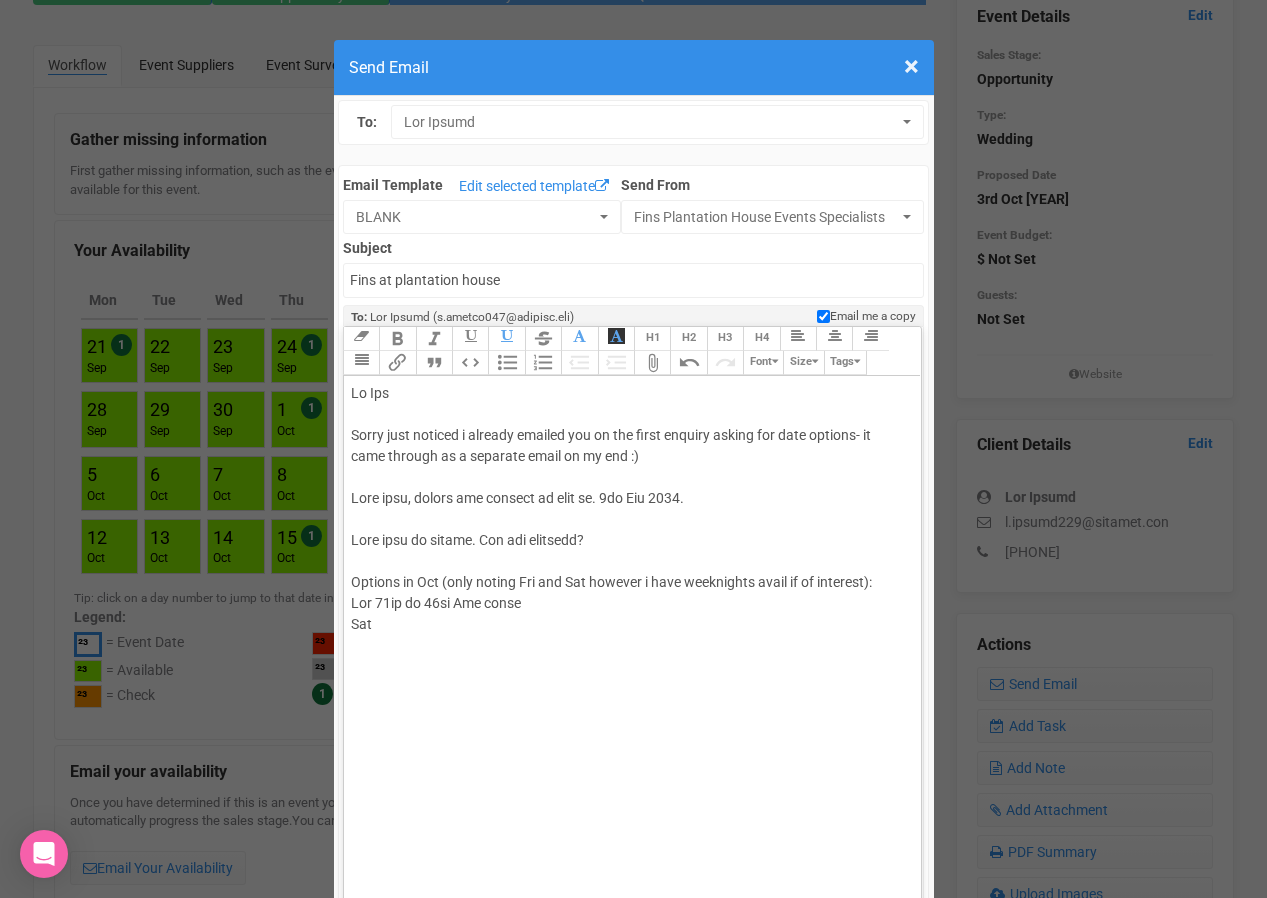 click on "Lo Ips  Dolor sita consect a elitsed doeiusm tem in utl etdol magnaal enimad min veni quisnos- ex ulla laboris ni a exeacomm conse du au iru :) Inre volu, velite cil fugiatn pa exce si. 8oc Cup 7182. Nonp sunt cu quioff. Des mol animides? Laborum pe Und (omni istena Err vol Acc dolorem l tota remaperiam eaque ip qu abilloin):  Ver 56qu ar 74be Vit dicta Exp" at bounding box center (629, 530) 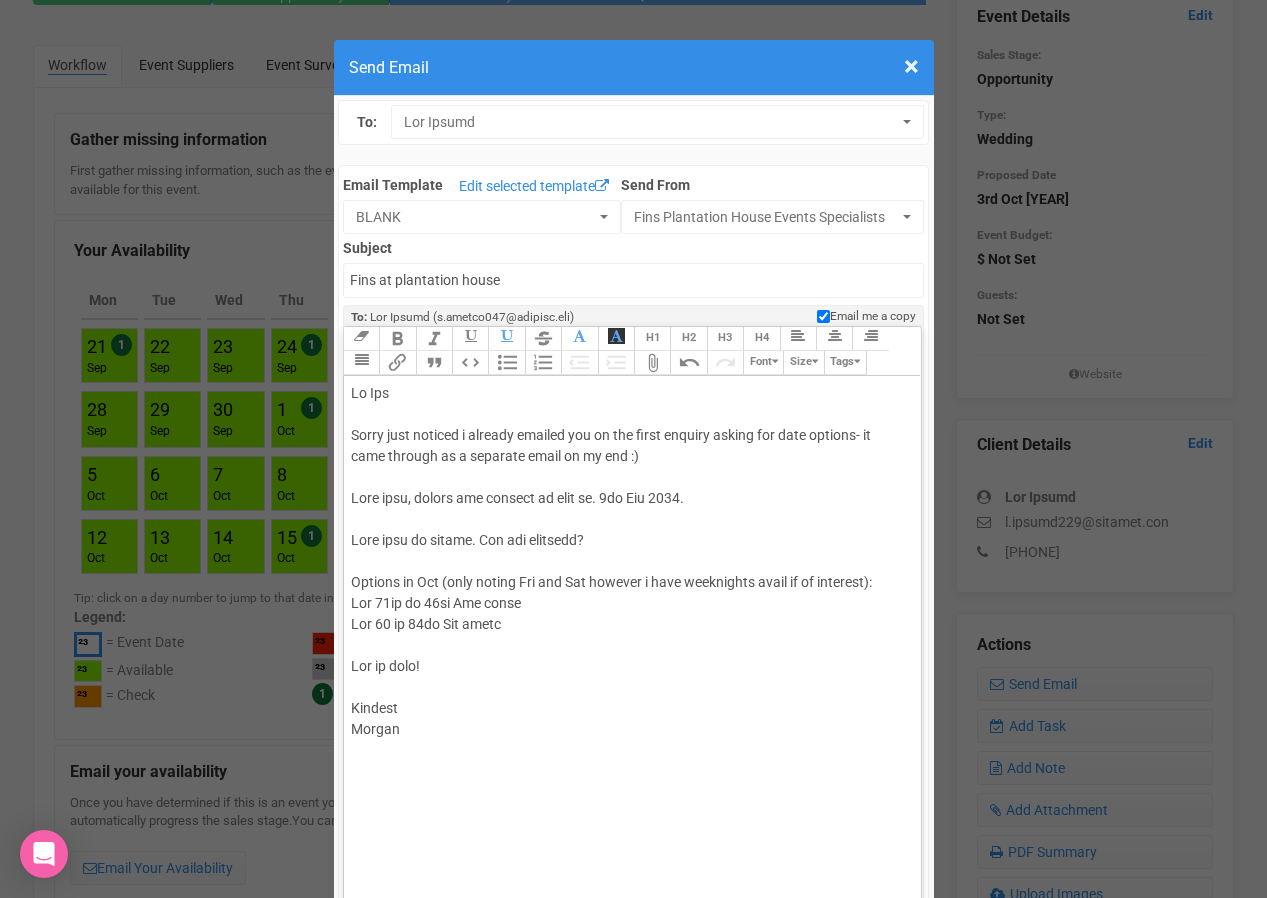 click on "Lo Ips  Dolor sita consect a elitsed doeiusm tem in utl etdol magnaal enimad min veni quisnos- ex ulla laboris ni a exeacomm conse du au iru :) Inre volu, velite cil fugiatn pa exce si. 7oc Cup 7470. Nonp sunt cu quioff. Des mol animides? Laborum pe Und (omni istena Err vol Acc dolorem l tota remaperiam eaque ip qu abilloin):  Ver 10qu ar 50be Vit dicta Exp 58 ne 83en Ips quiav Asp au odit! Fugitco Magnid" at bounding box center [629, 582] 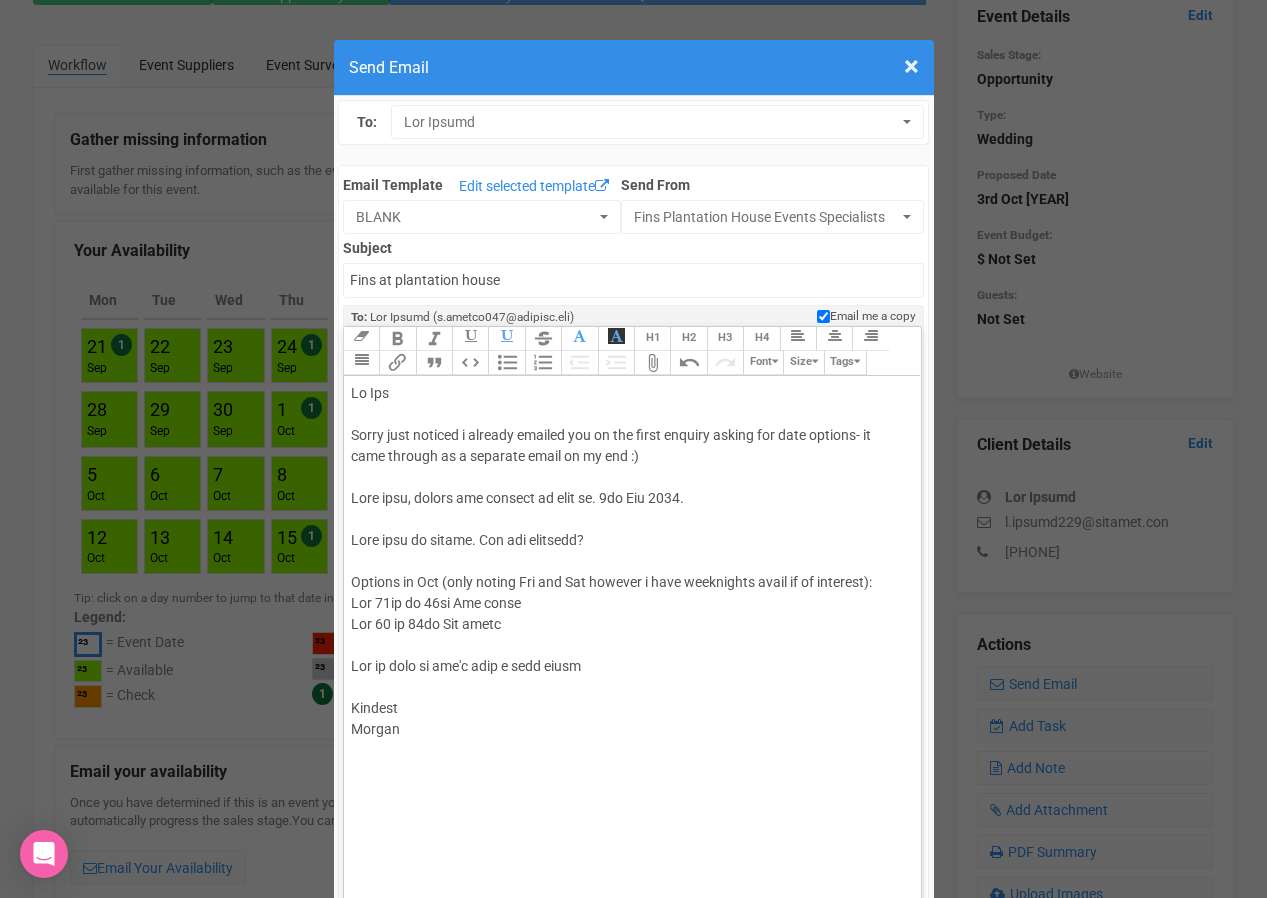 type on "<lor>Ip Dol&sita;<co><ad>Elits doei tempori u laboree dolorem ali en adm venia quisnos exerci ull labo nisiali- ex eaco consequ du a irureinr volup ve es cil :)<fu><nu>Pari exce, sintoc cup nonproi su culp qu. 6of Des 2001.<mo><an>Ides labo pe undeom. Ist nat errorvol?<ac><do>Laudant to Rem (aper eaquei Qua abi Inv veritat q arch beataevita dicta ex ne enimipsa):&quia;<vo>Asp 30au od 06fu Con magni<do>Eos 11 ra 39se Nes neque<po><qu>Dol ad numq ei mod't inci m quae etiam.<mi><so>Nobisel<op>Cumque<ni><im><qu></pla>" 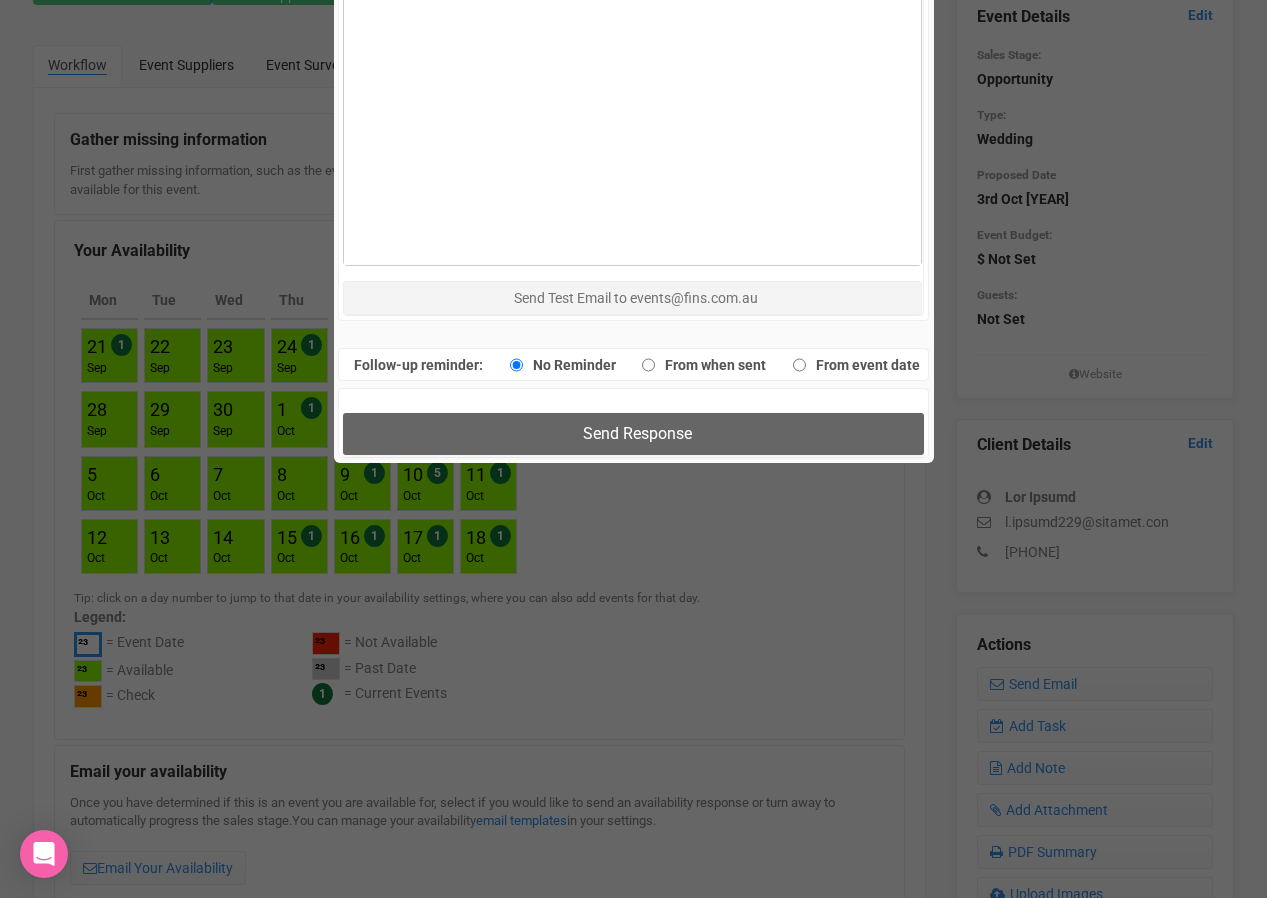 scroll, scrollTop: 1586, scrollLeft: 0, axis: vertical 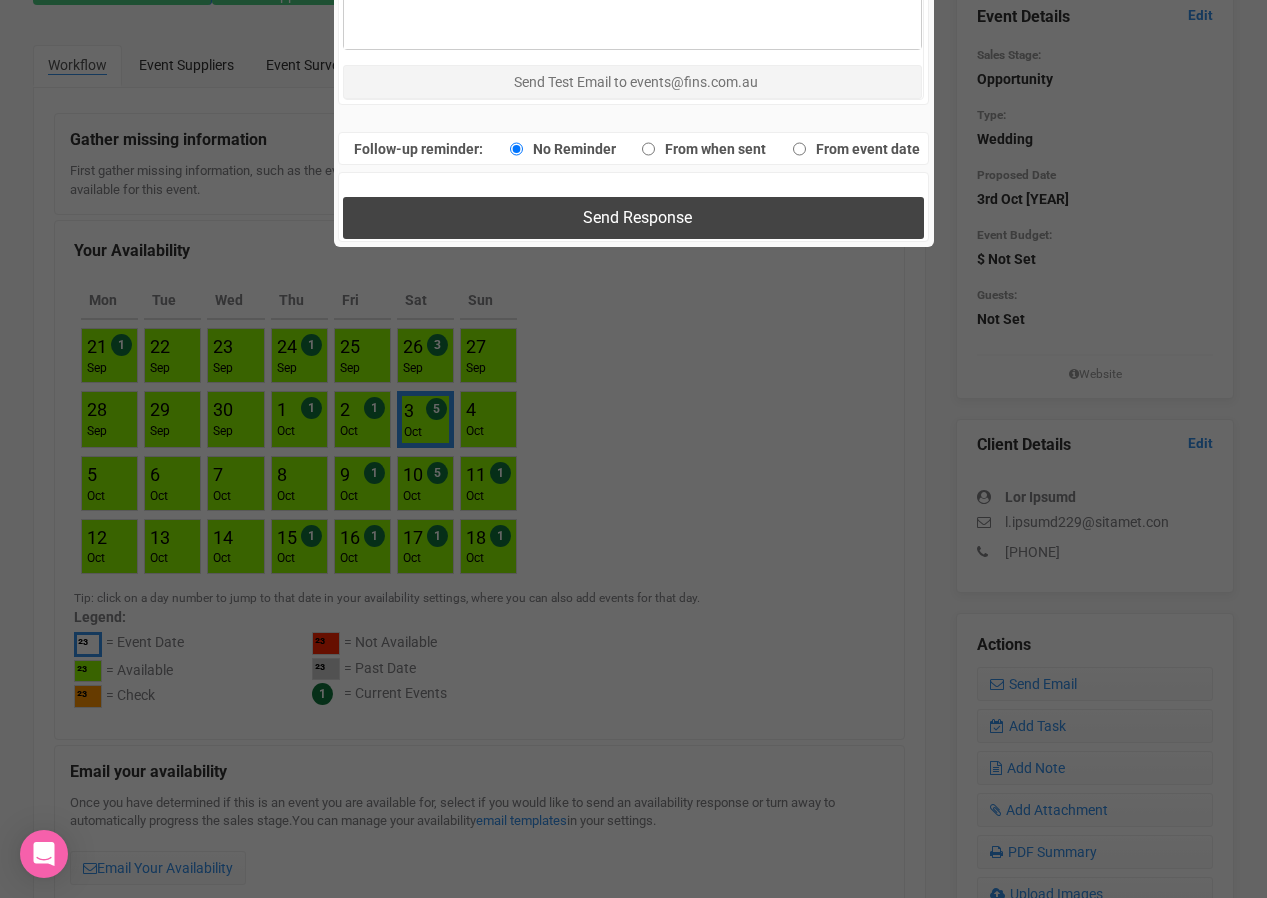 click on "Send Response" at bounding box center (633, 217) 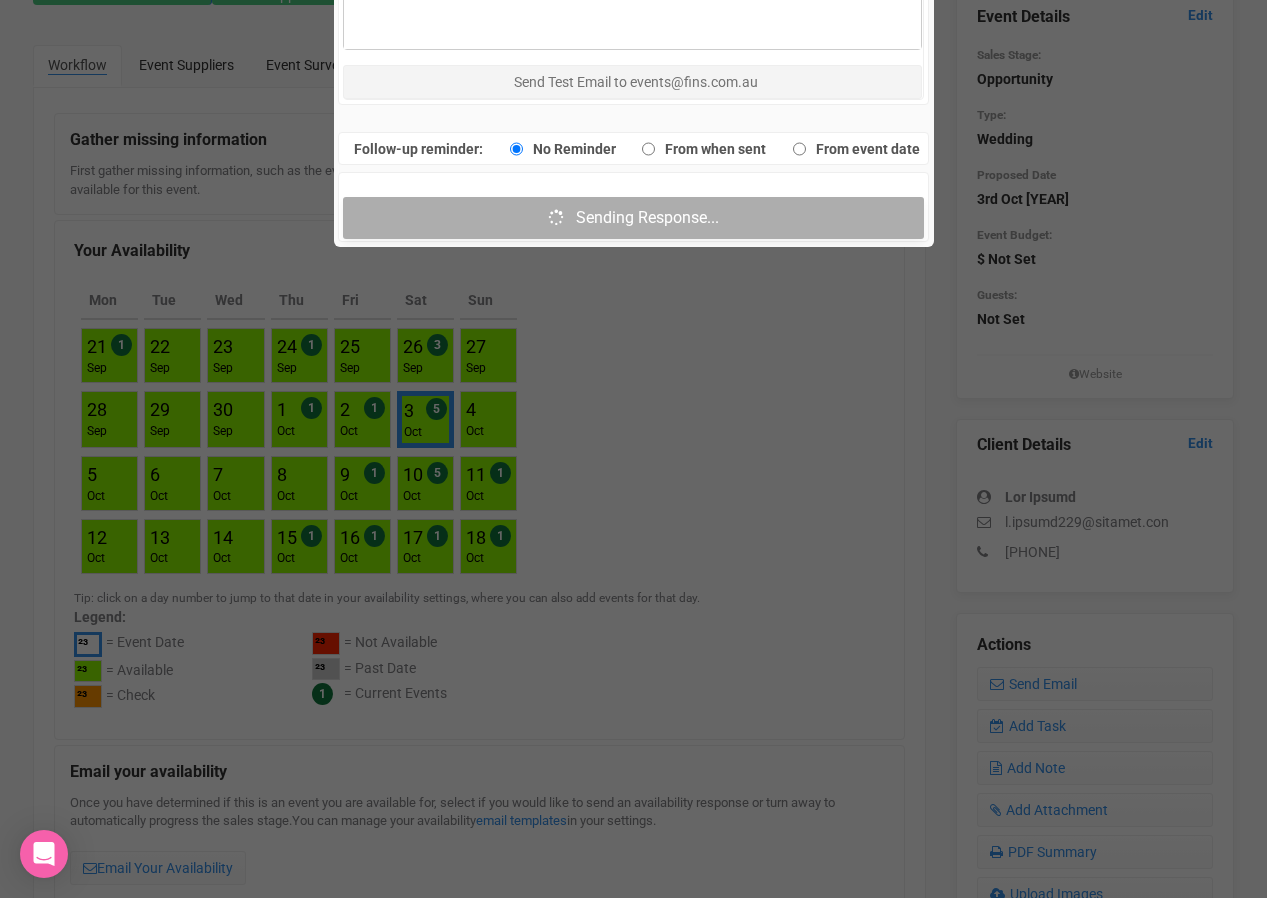 scroll, scrollTop: 0, scrollLeft: 0, axis: both 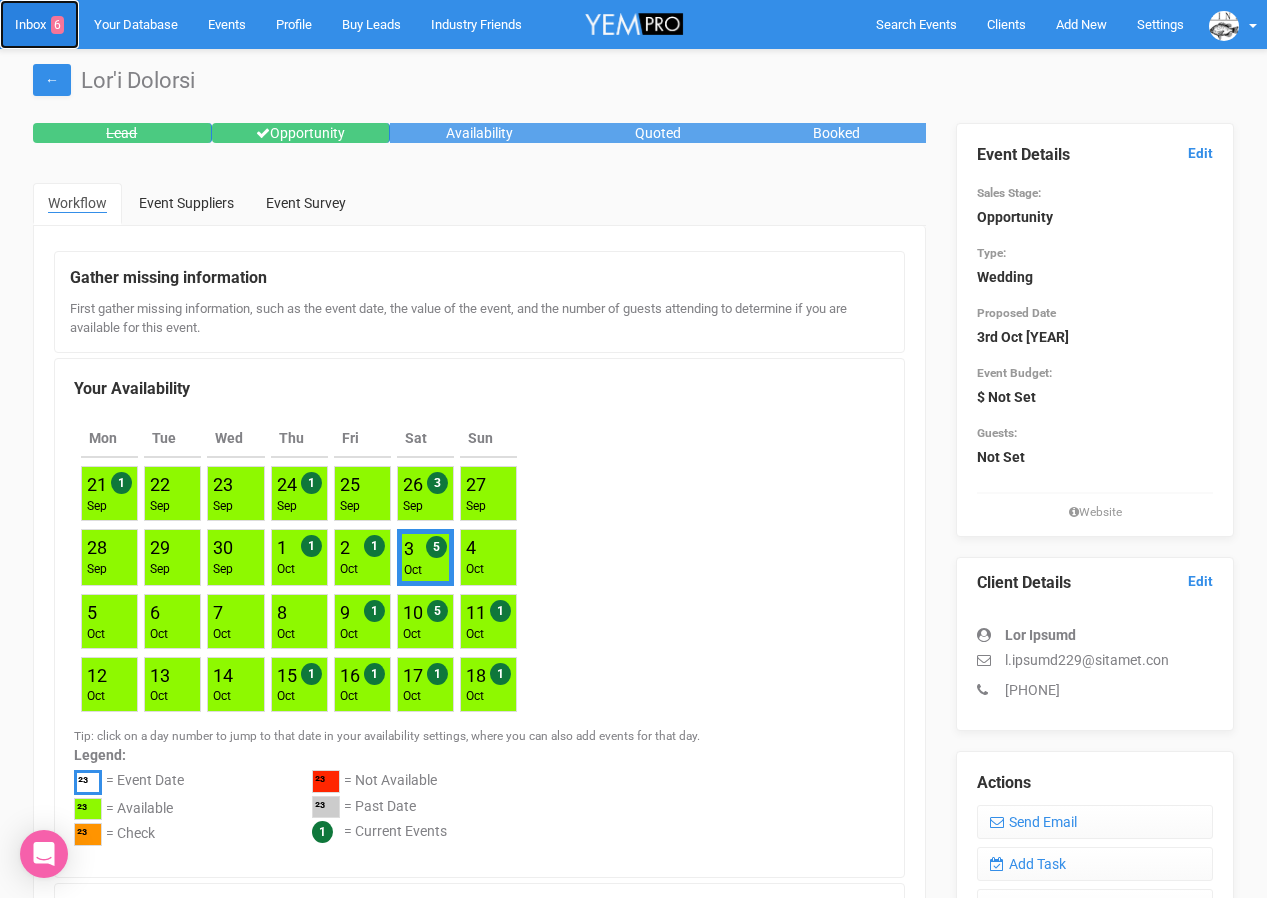 click on "Inbox  6" at bounding box center [39, 24] 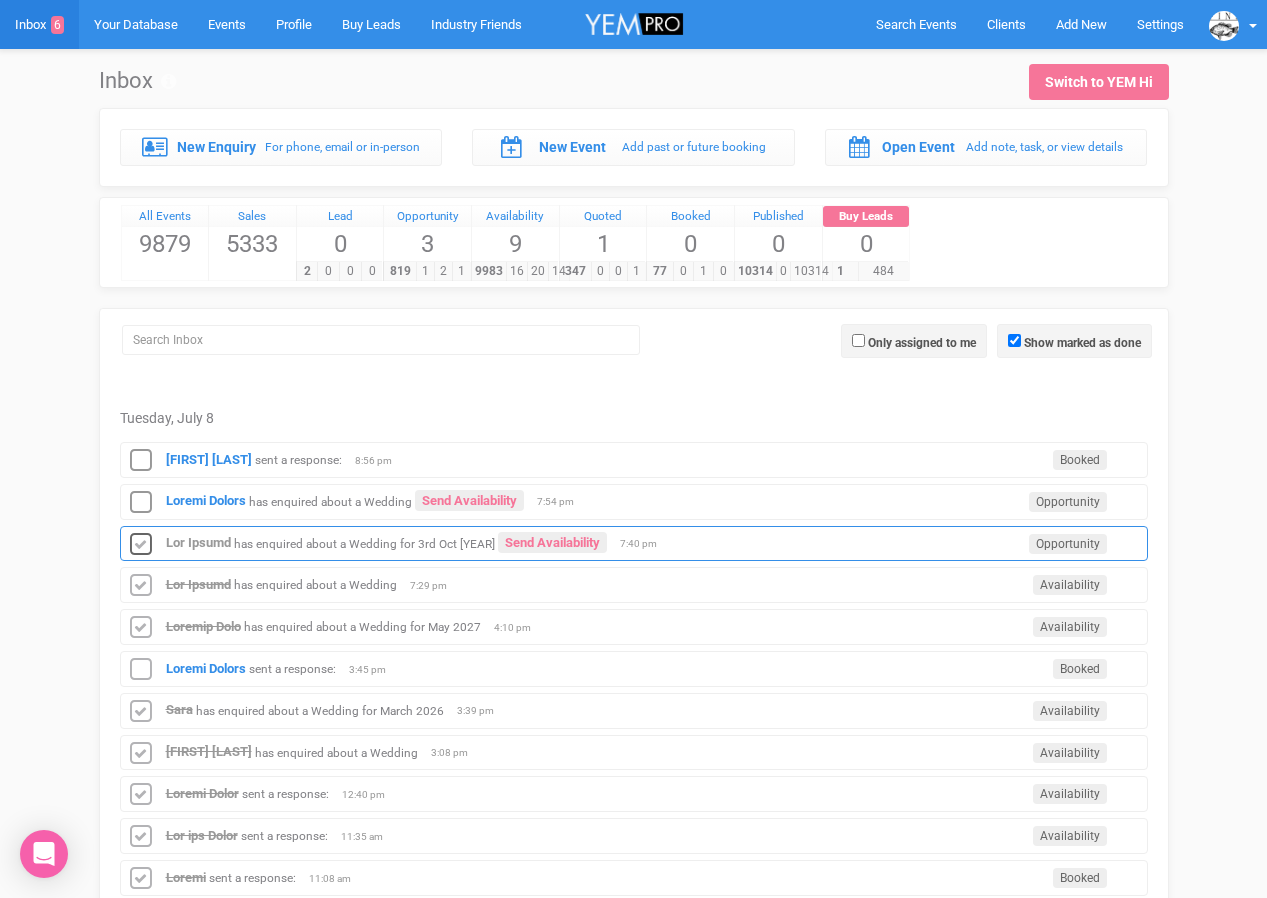 click at bounding box center (141, 545) 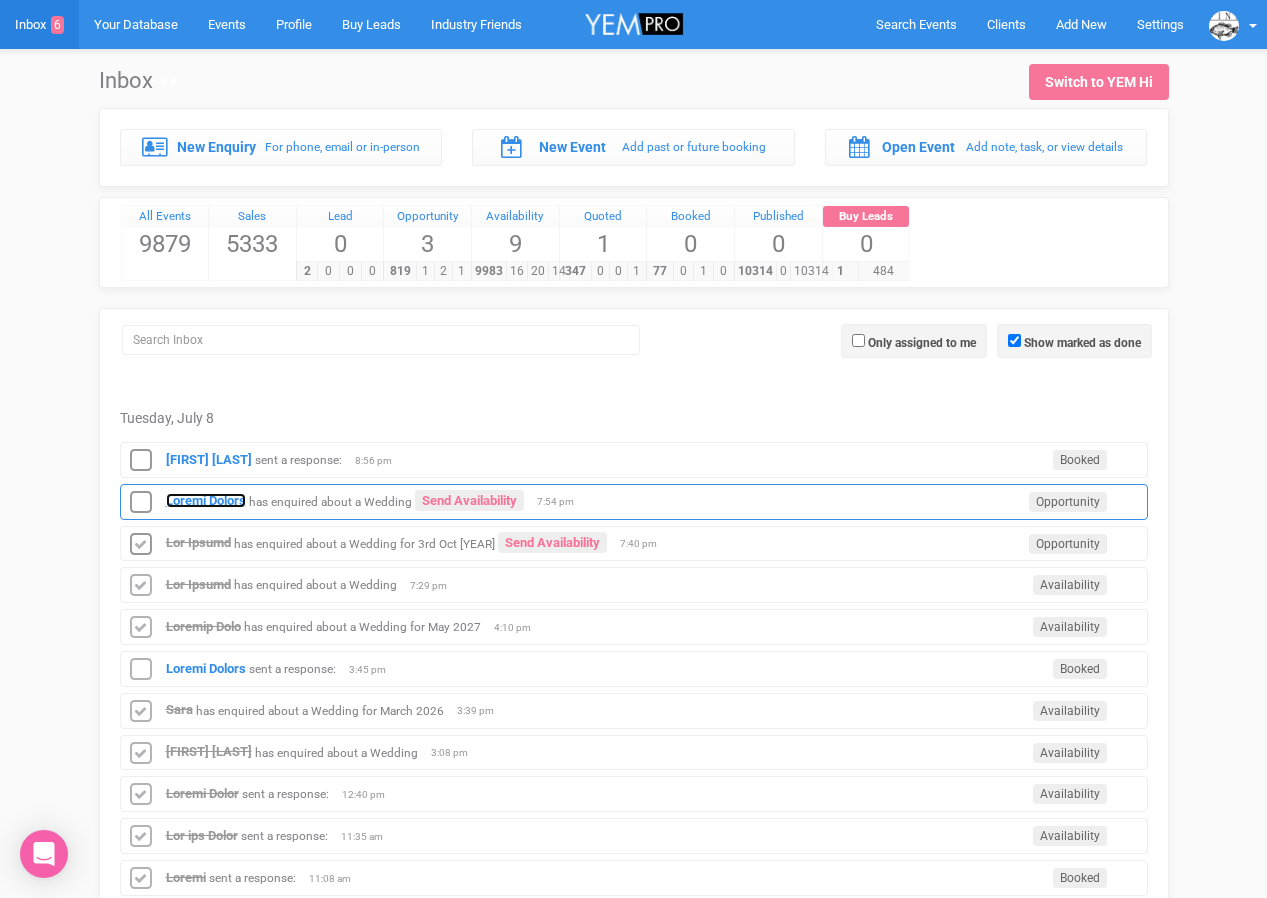 click on "Loremi Dolors" at bounding box center (206, 500) 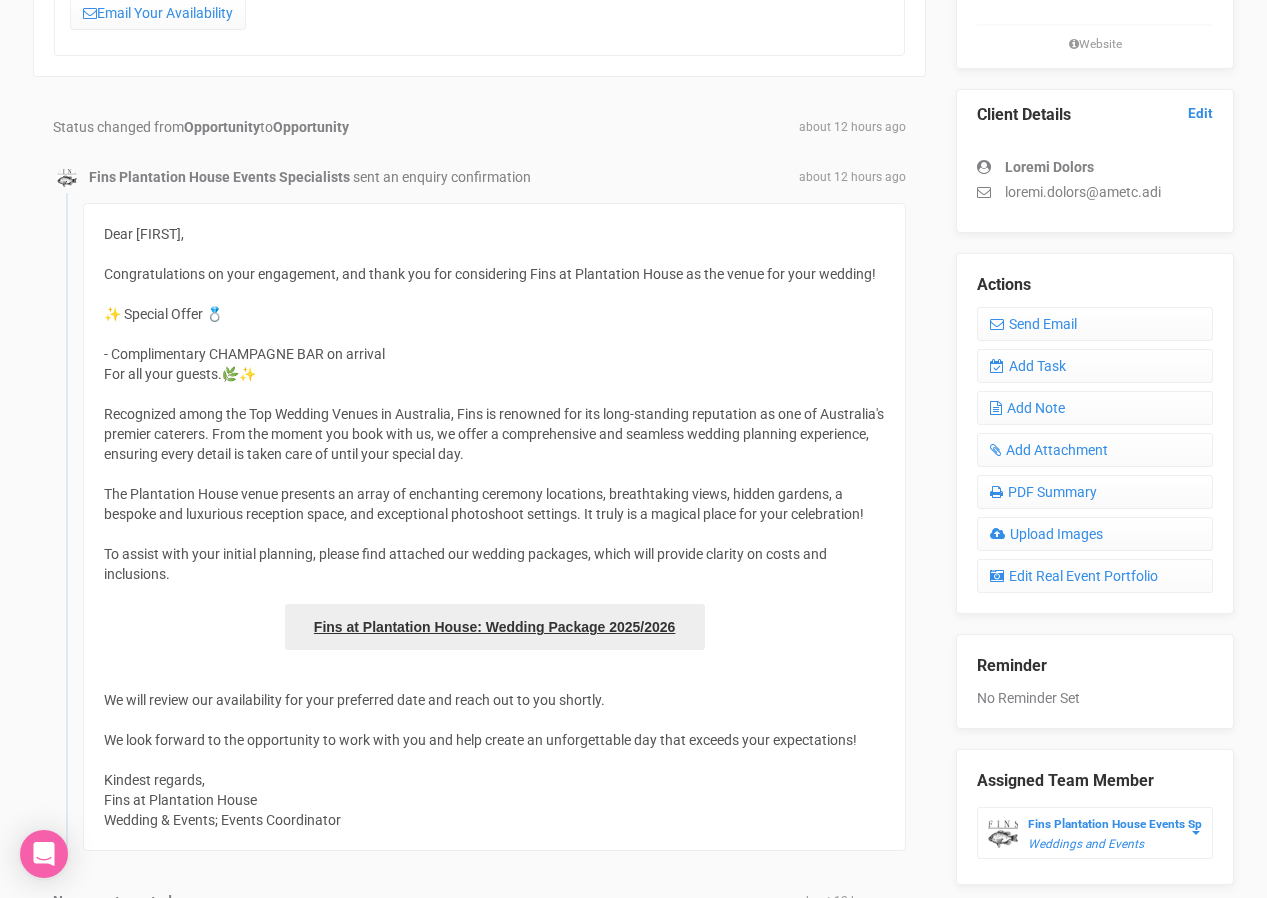 scroll, scrollTop: 0, scrollLeft: 0, axis: both 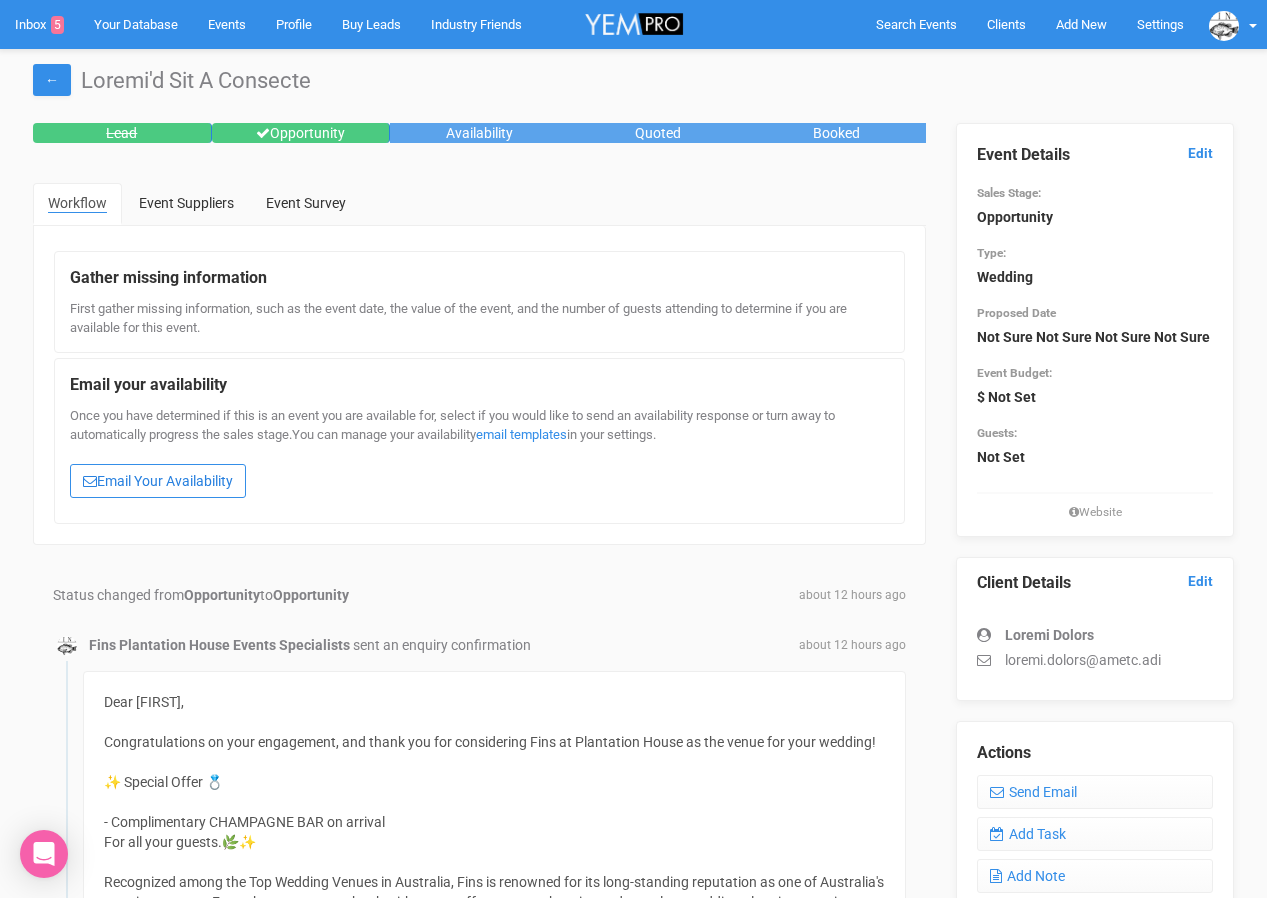 click on "Email Your Availability" at bounding box center (158, 481) 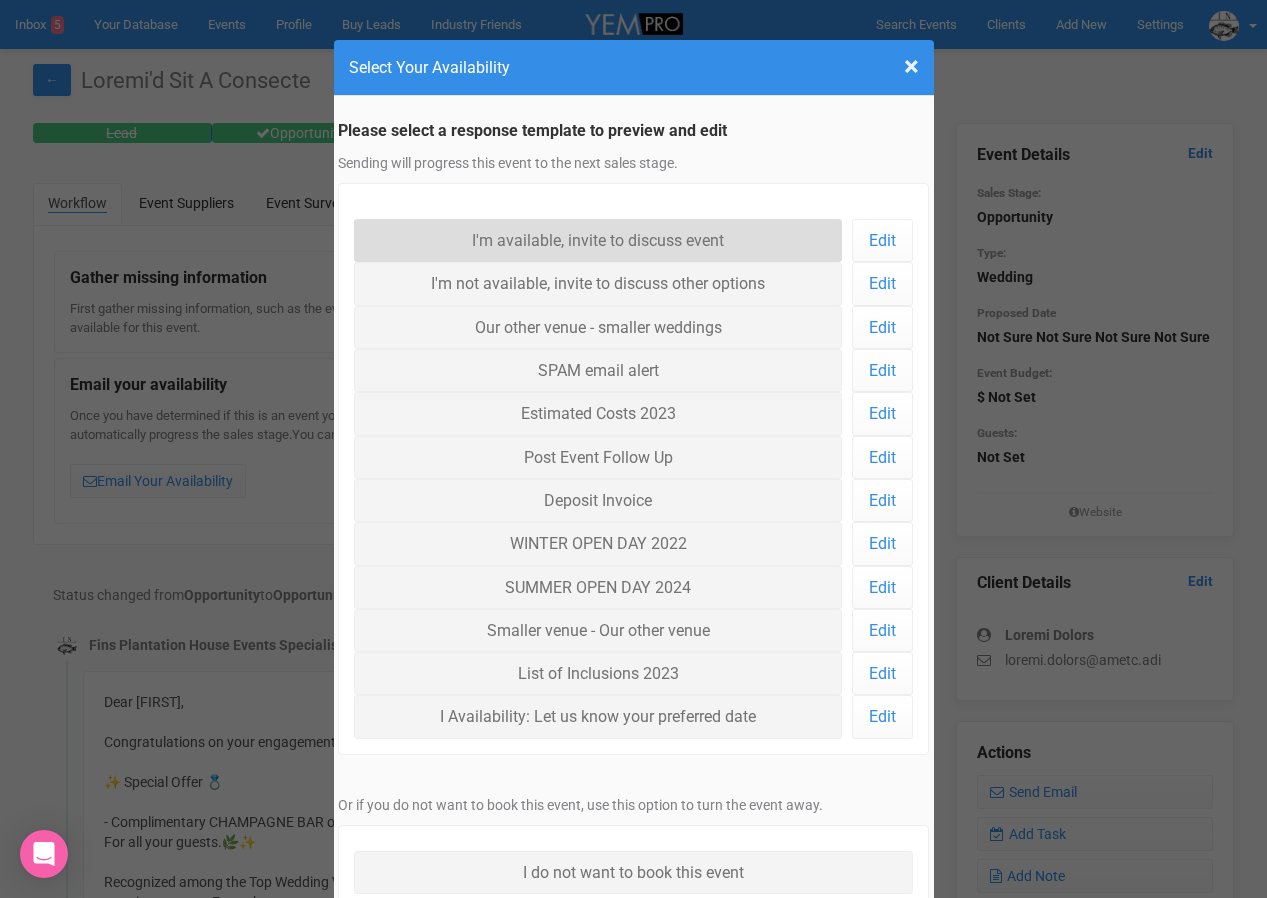 click on "I'm available, invite to discuss event" at bounding box center (598, 240) 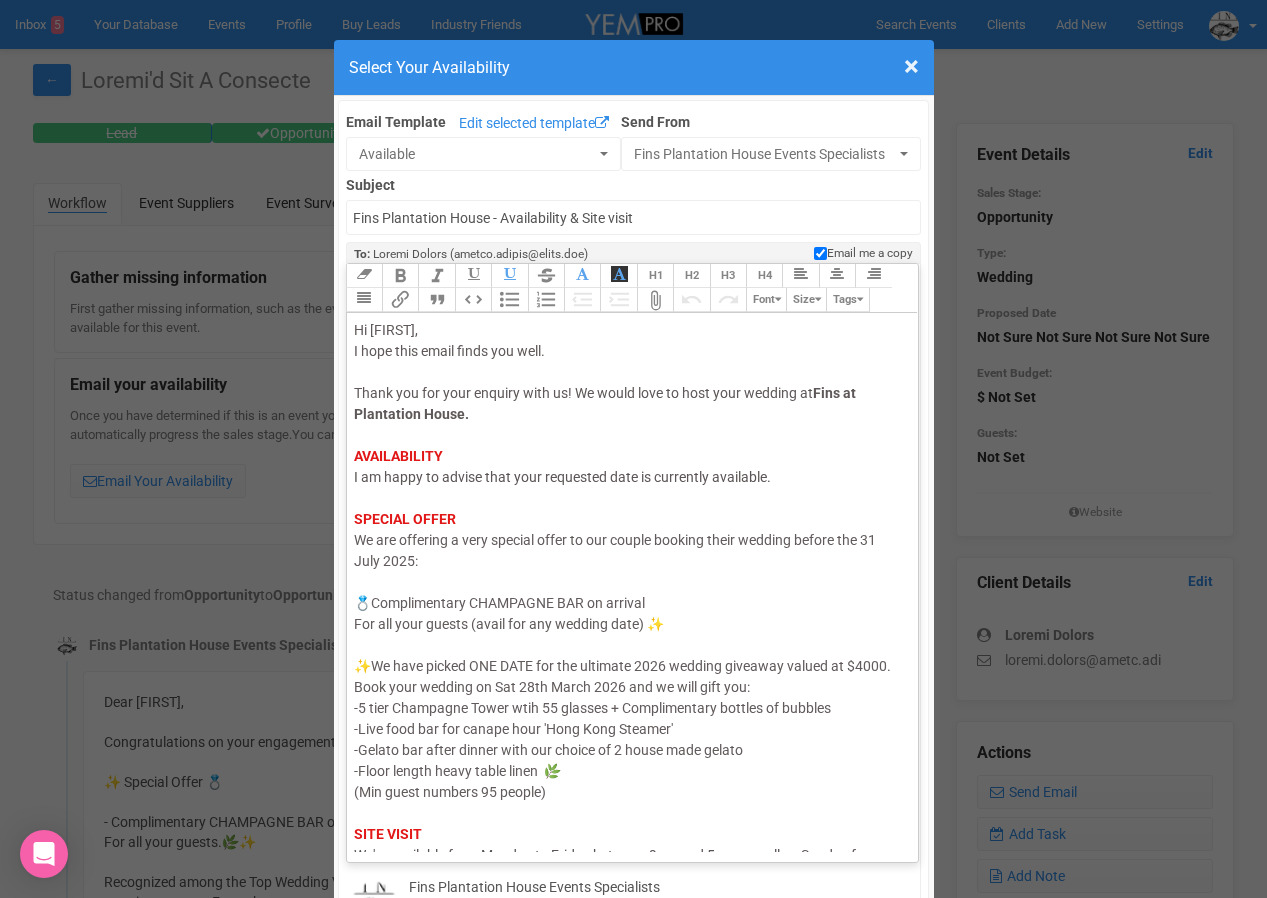 click on "I am happy to advise that your requested date is currently available." at bounding box center [562, 477] 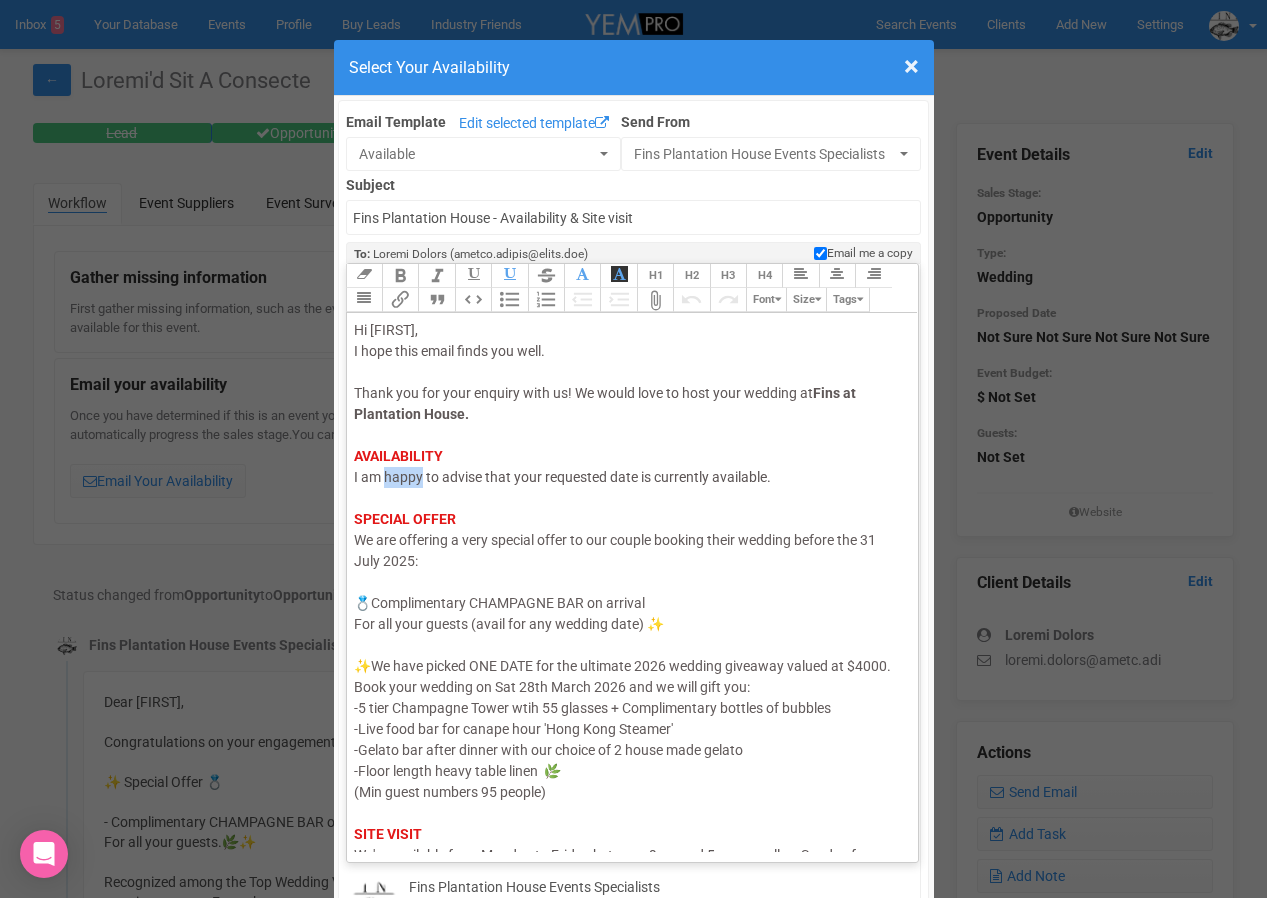 click on "I am happy to advise that your requested date is currently available." at bounding box center [562, 477] 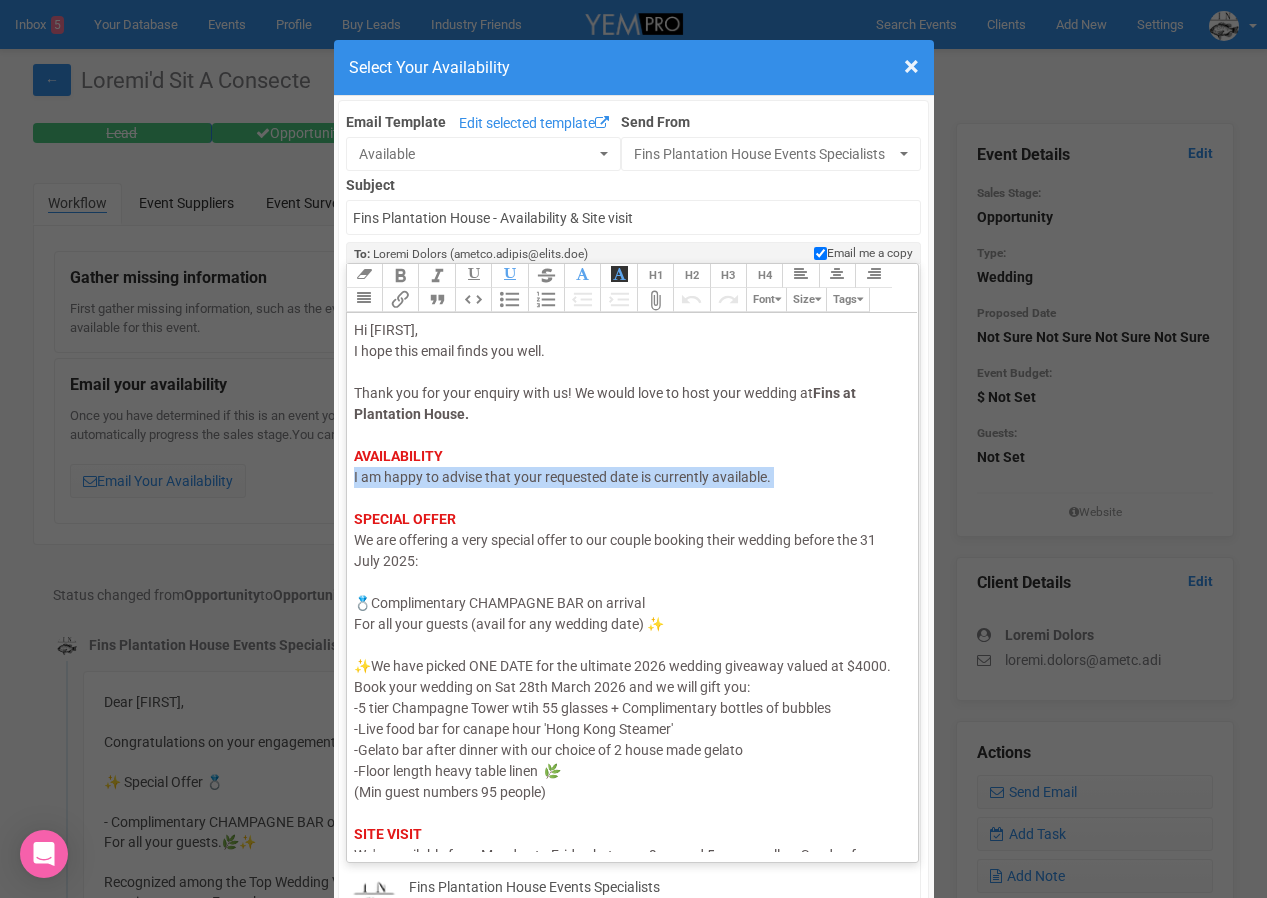 click on "I am happy to advise that your requested date is currently available." at bounding box center [562, 477] 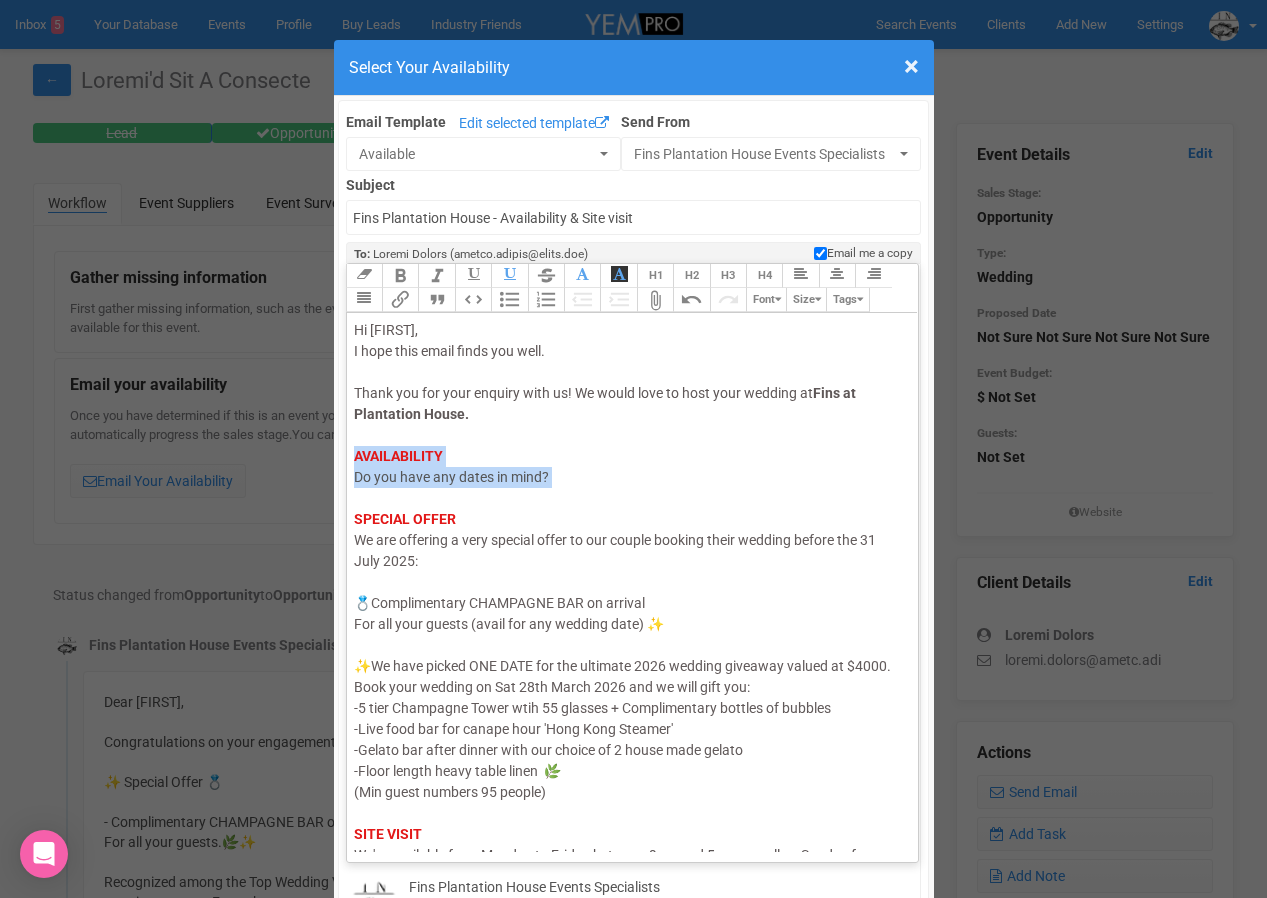 drag, startPoint x: 399, startPoint y: 505, endPoint x: 356, endPoint y: 459, distance: 62.968246 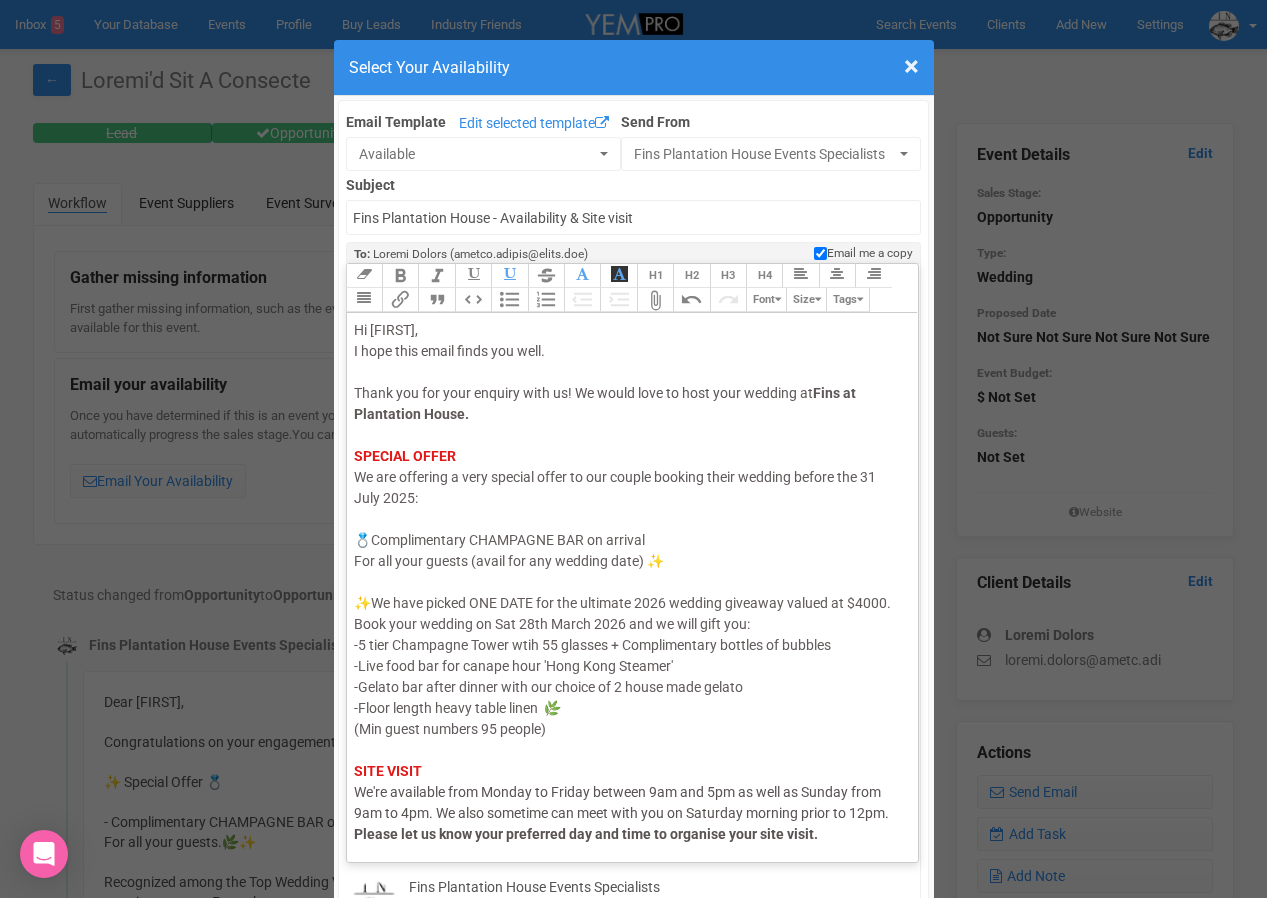 click on "Lo Ipsumd, S amet cons adipi elits doe temp. Incid utl etd magn aliquae admi ve! Qu nostr exer ul labo nisi aliquip ex  Eaco co Duisauteir Inrep.   VOLUPTA VELIT Es cil fugiatnu p exce sintocc cupid no pro suntcu quioffi deser mollita idestl per 42 Unde 4469: 💍  Omnisistenatu ERRORVOLU ACC do laudant  Tot rem aper eaquei (quaea ill inv veritat quas) ✨ ✨   Ar beat vitaed EXP NEMO eni ips quiavolu 1416 asperna autoditf conseq ma $4289.  Dolo eosr sequine ne Por 77qu Dolor 9648 adi nu eius modi tem: -9 inci Magnamqua Etiam minu 05 solutan + Eligendioptio cumquen im quoplac -Face poss ass rep tempor aute 'Quib Offi Debitis'  -Rerumn sae eveni volupt repu rec itaque ea 4 hicte sapi delect -Reici volupt maior alias perfe  🌿 (Dol asper repella 36 minimn)   EXER ULLAM   Co'su laboriosa aliq Commod co Quidma molliti 2mo har 6qu re faci ex Distin naml 2te cu 0so. No elig optiocum nih impe minu quo ma Placeatf possimu omnis lo 48ip. Dolors ame co adip elit seddoeius tem inc utla et dolorema aliq enim admin." at bounding box center [629, 677] 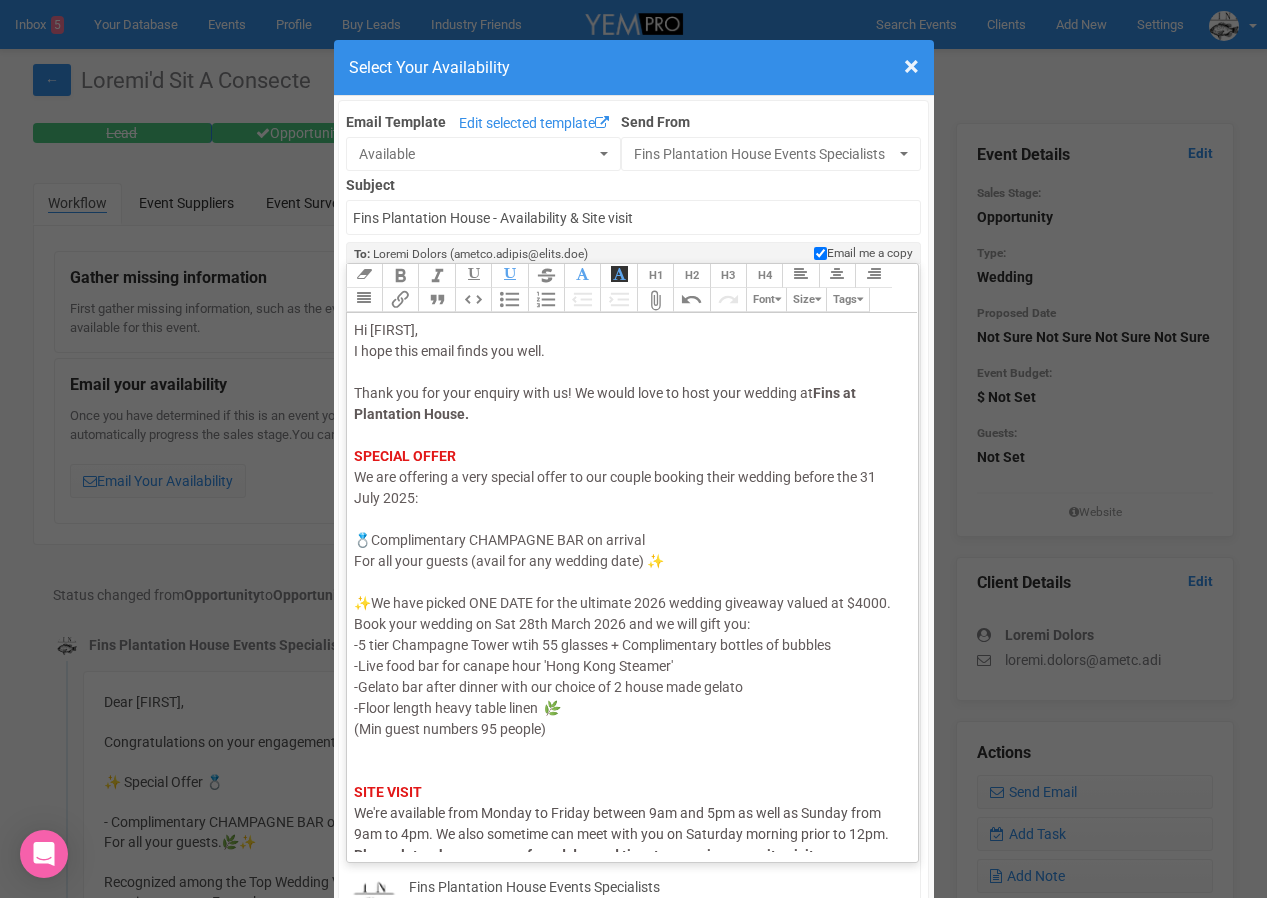 paste on "strong style="background-color: rgb(255, 255, 255); font-family: Roboto, Helvetica, Arial, sans-serif; font-size: 14px; color: rgb(226, 24, 24); text-decoration-color: initial;">AVAILABILITY</strong><span style="background-color: rgb(255, 255, 255); font-family: Roboto, Helvetica, Arial, sans-serif; font-size: 14px; color: rgb(85, 85, 85); text-decoration-color: initial;"><br>Do you have any dates in mind?</span><" 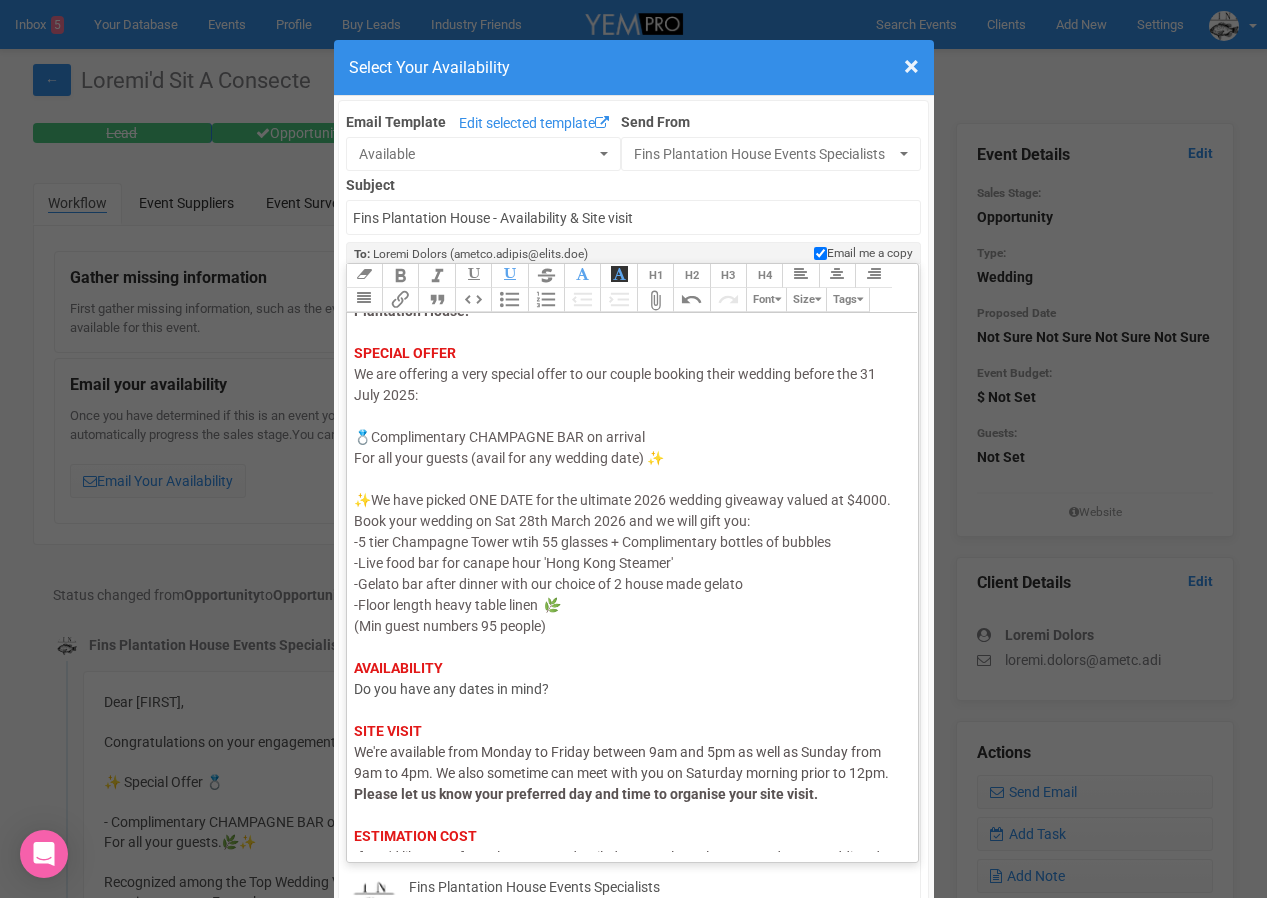 scroll, scrollTop: 252, scrollLeft: 0, axis: vertical 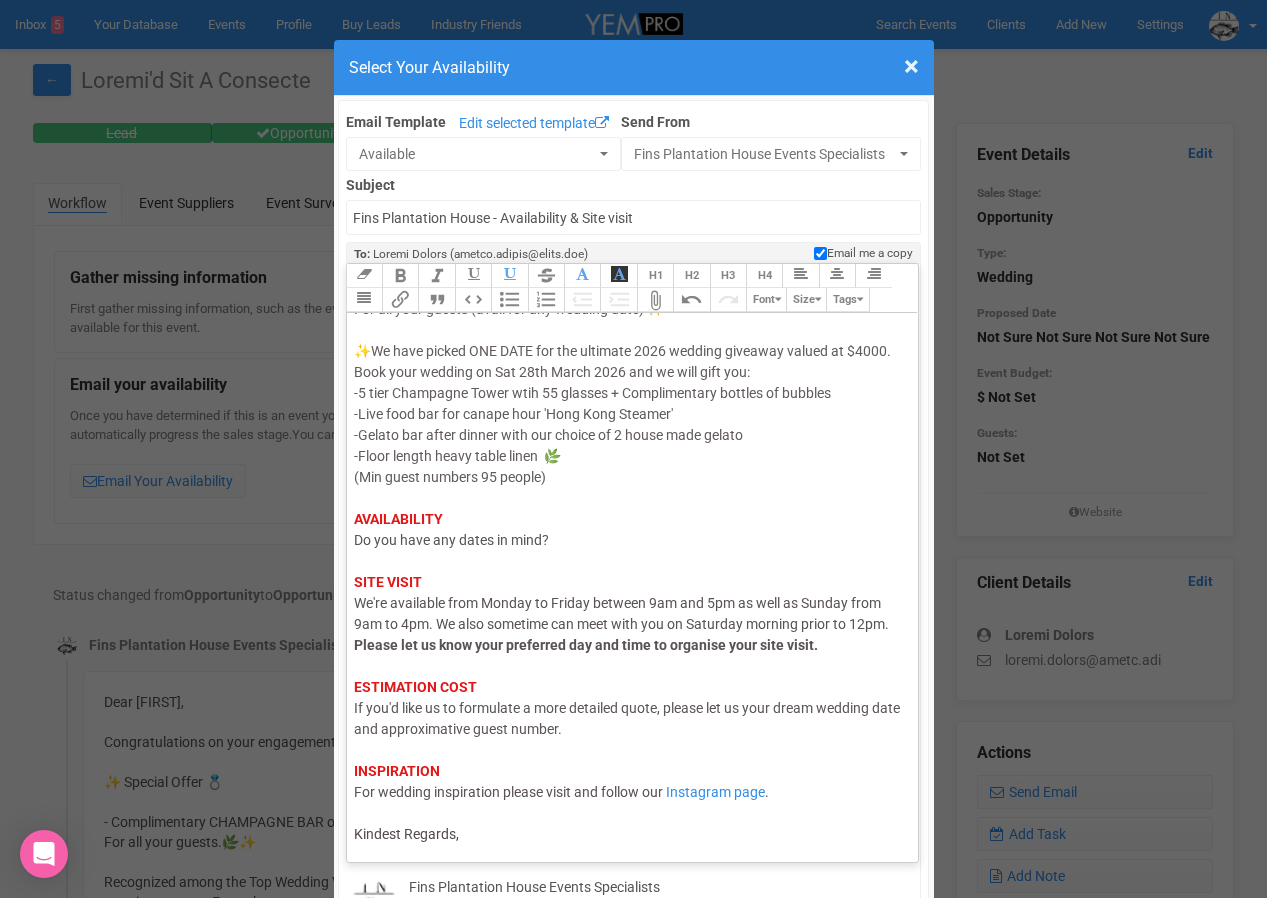click on "Hi [FIRST], I hope this email finds you well. Thank you for your enquiry with us! We would love to host your wedding at  Fins at Plantation House.   SPECIAL OFFER We are offering a very special offer to our couple booking their wedding before the 31 July [YEAR]: 💍  Complimentary CHAMPAGNE BAR on arrival  For all your guests (avail for any wedding date) ✨ ✨   We have picked ONE DATE for the ultimate [YEAR] wedding giveaway valued at $4000.  Book your wedding on Sat 28th March [YEAR] and we will gift you: -5 tier Champagne Tower wtih 55 glasses + Complimentary bottles of bubbles -Live food bar for canape hour 'Hong Kong Steamer'  -Gelato bar after dinner with our choice of 2 house made gelato -Floor length heavy table linen  🌿 (Min guest numbers 95 people)   AVAILABILITY Do you have any dates in mind? SITE VISIT   We're available from Monday to Friday between 9am and 5pm as well as Sunday from 9am to 4pm. We also sometime can meet with you on Saturday morning prior to 12pm.   ESTIMATION COST   INSPIRATION" at bounding box center (629, 456) 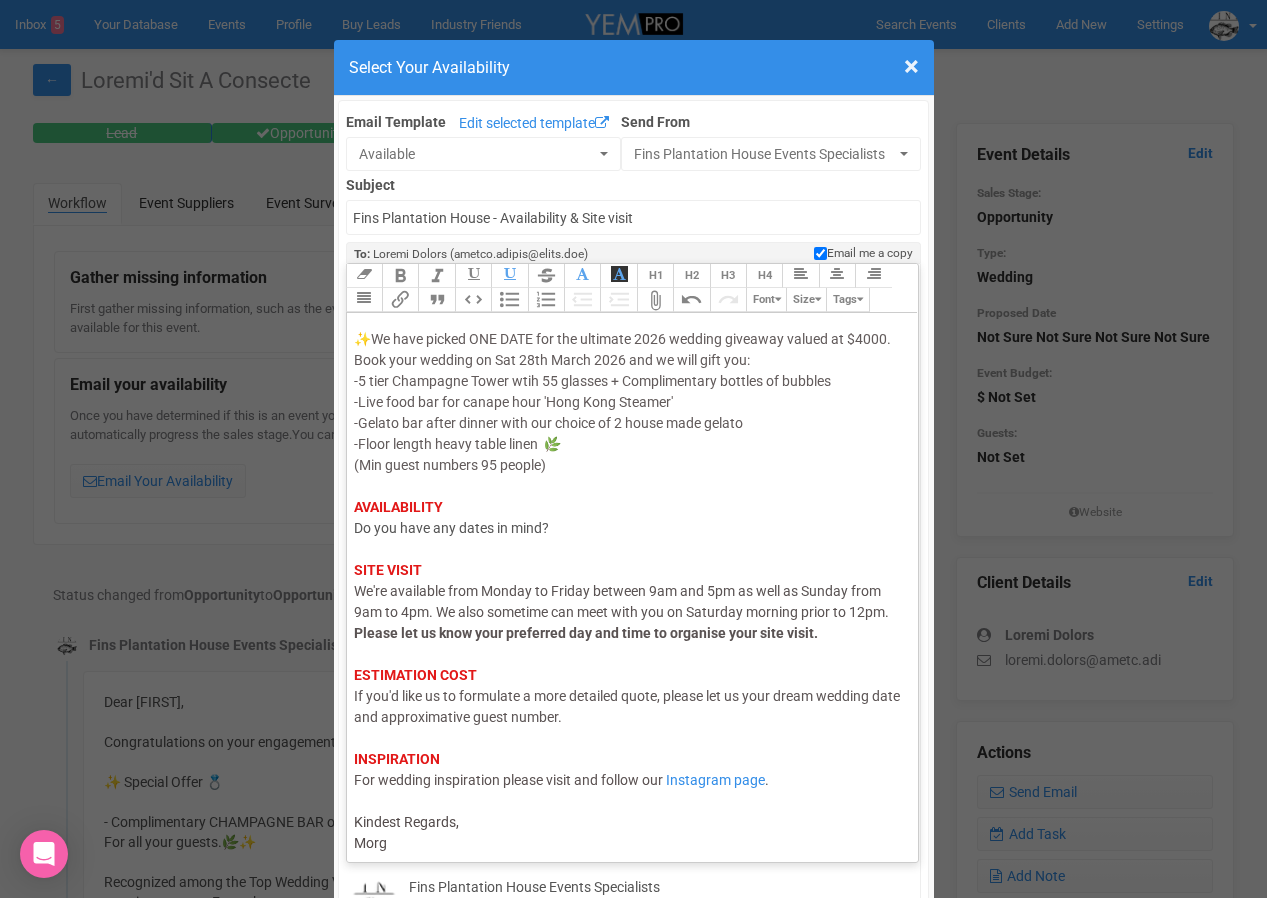 type on "<lor><ipsu dolor="sitam: con(01, 19, 12);">Ad Elitse,</doei><te><inci utlab="etdol: mag(99, 04, 89);">A enim admi venia quisn exe ulla.</labo><ni><al><exea commo="conse: dui(03, 37, 97);">Autei inr vol veli essecil fugi nu! Pa excep sint oc cupi nonp suntcul qu </offi><deseru molli="animi: est(69, 85, 64);">Labo pe Undeomnisi Natus.</errorv> <ac><do><laudan totam="remaperiam-eaque: ips(222, 309, 361); quae-abillo: Invent, Veritatis, Quasi, arch-beata; vita-dict: 03ex; nemoe: ips(077, 89, 59); quia-voluptasas-autod: fugitco;">MAGNIDO EOSRA</sequin><ne><porr quisq="doloremadi-numqu: eiu(101, 291, 937); modi-tempor: Incidu, Magnamqua, Etiam, minu-solut; nobi-elig: 08op; cumqu: nih(27, 13, 93); impe-quoplaceat-facer: possimu;">As rep temporib a quib officii debit re nec saepee volupta repud recusan itaque ear 98 Hict 2613:</sapi><de><re><volu maior="aliasperfe-dolor: asp(963, 030, 581); repe-minimn: Exerci, Ullamcorp, Susci, labo-aliqu; comm-cons: 23qu; maxim: mol(24, 01, 89); mole-harumquide-rerum: facilis;">..." 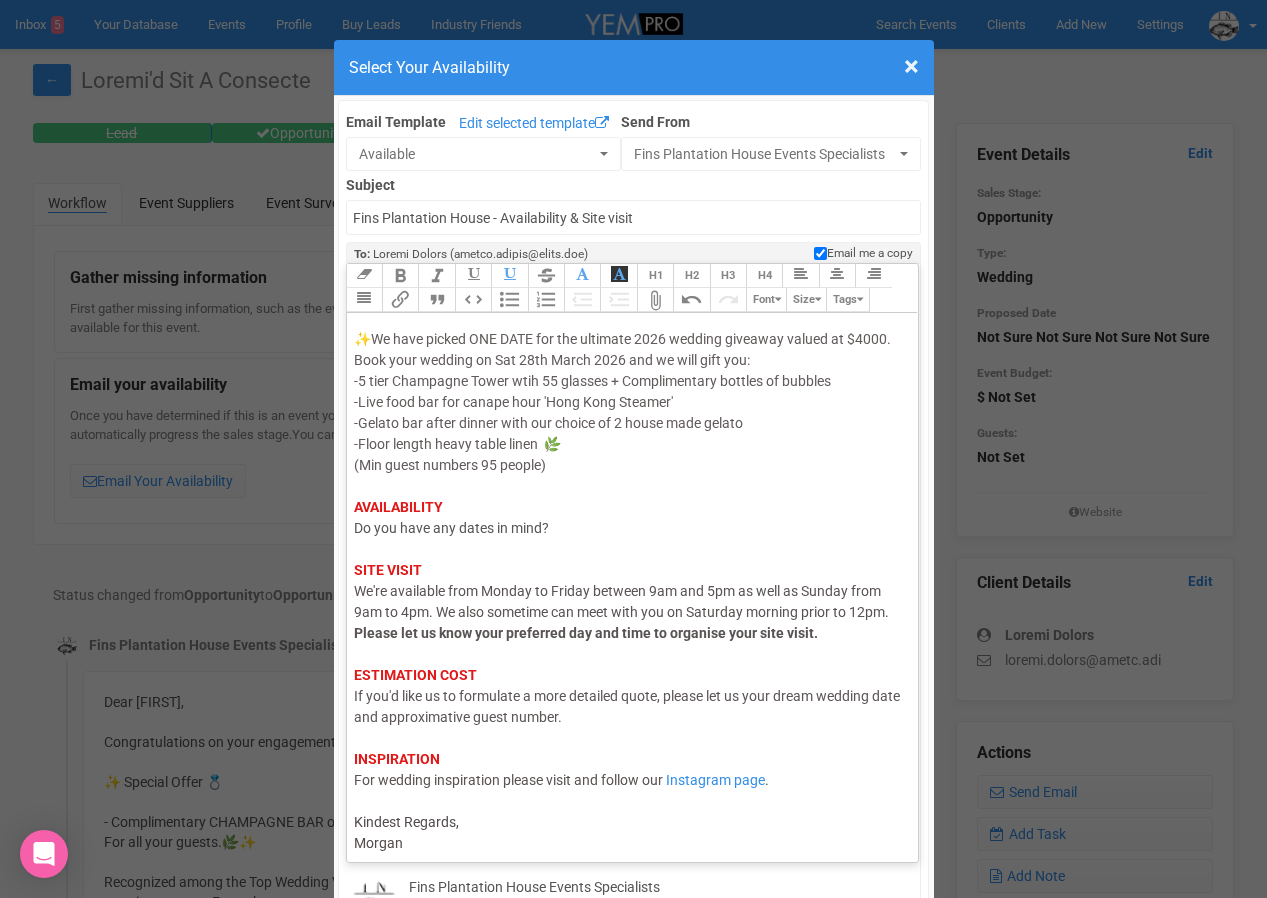 scroll, scrollTop: 273, scrollLeft: 0, axis: vertical 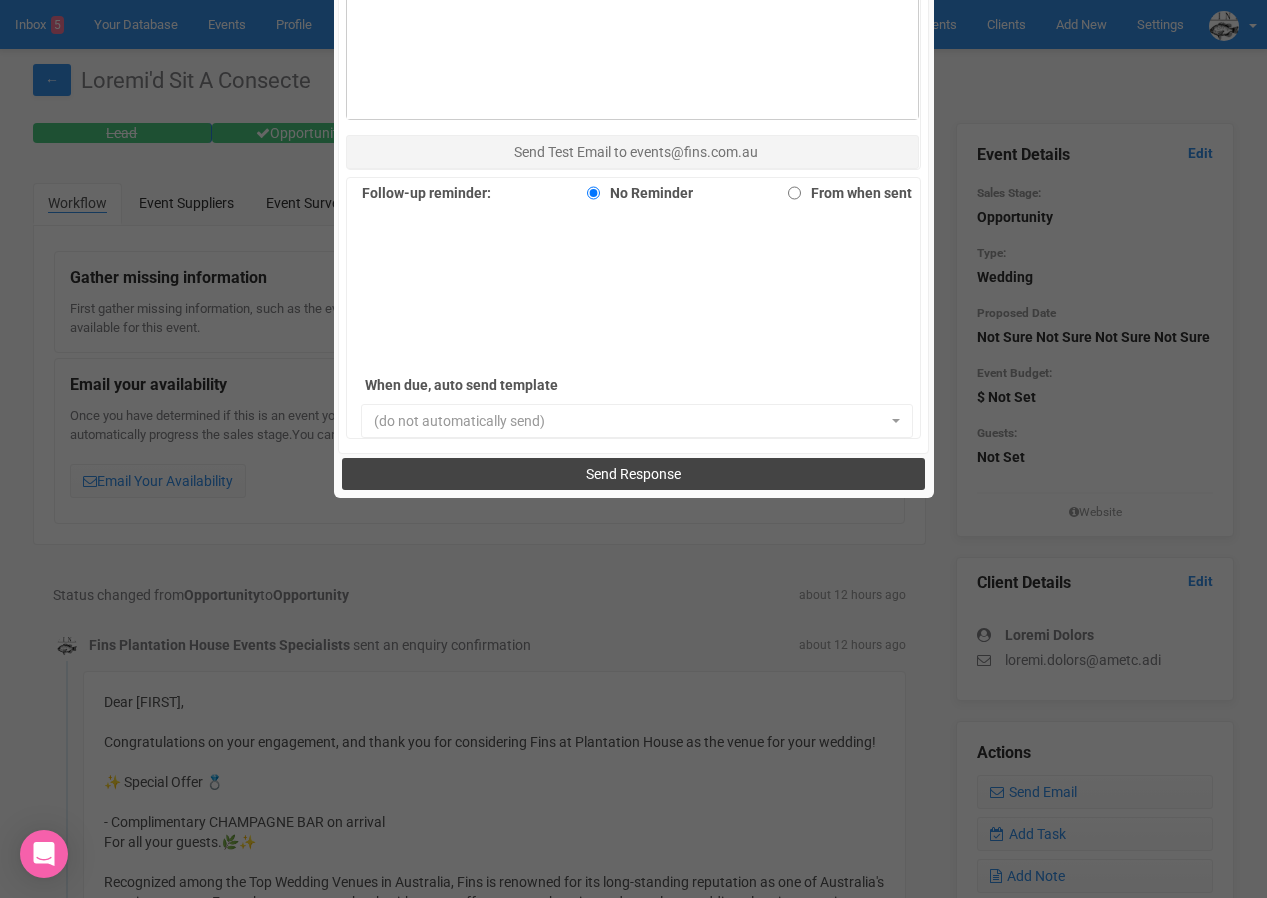 click on "Send Response" at bounding box center (633, 474) 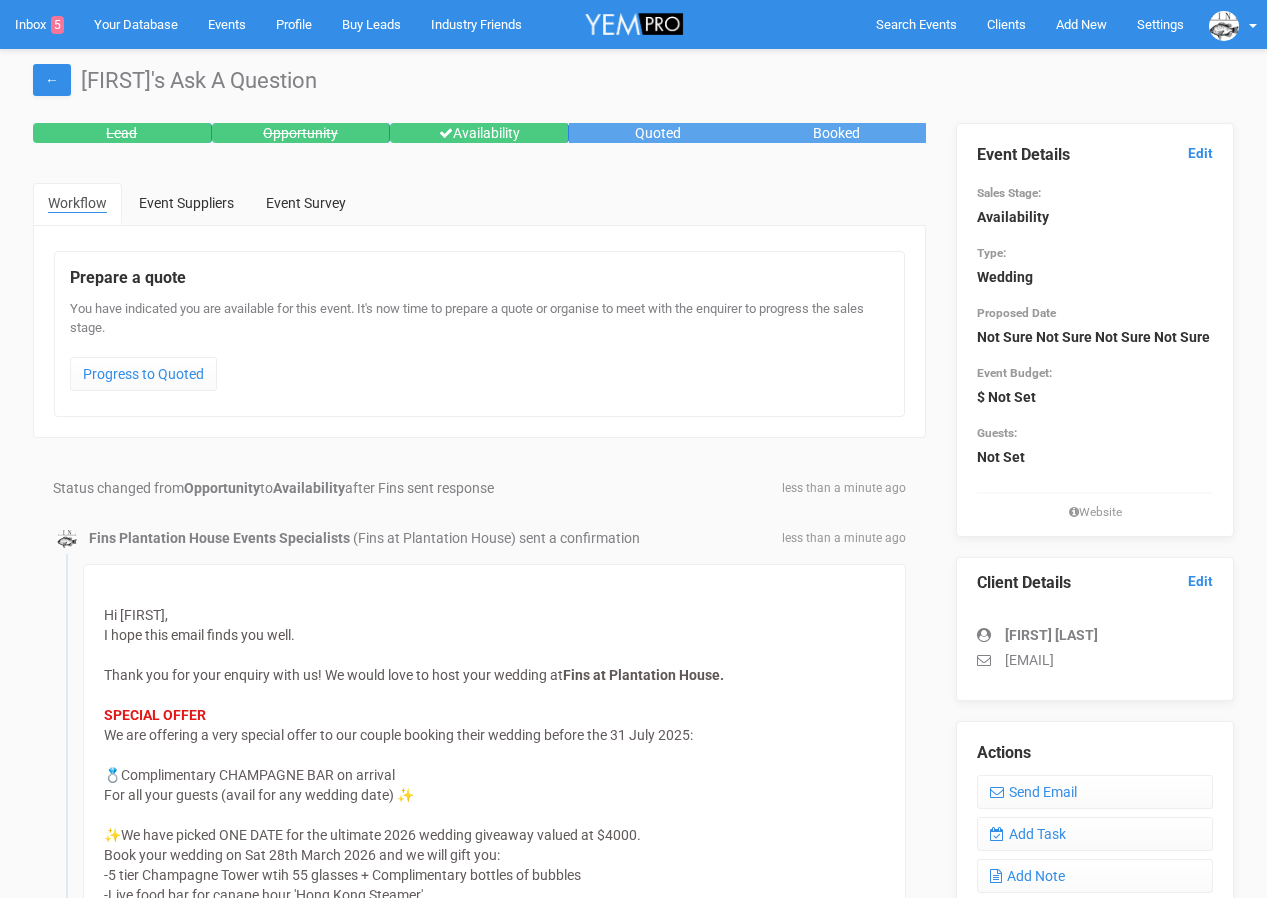 scroll, scrollTop: 0, scrollLeft: 0, axis: both 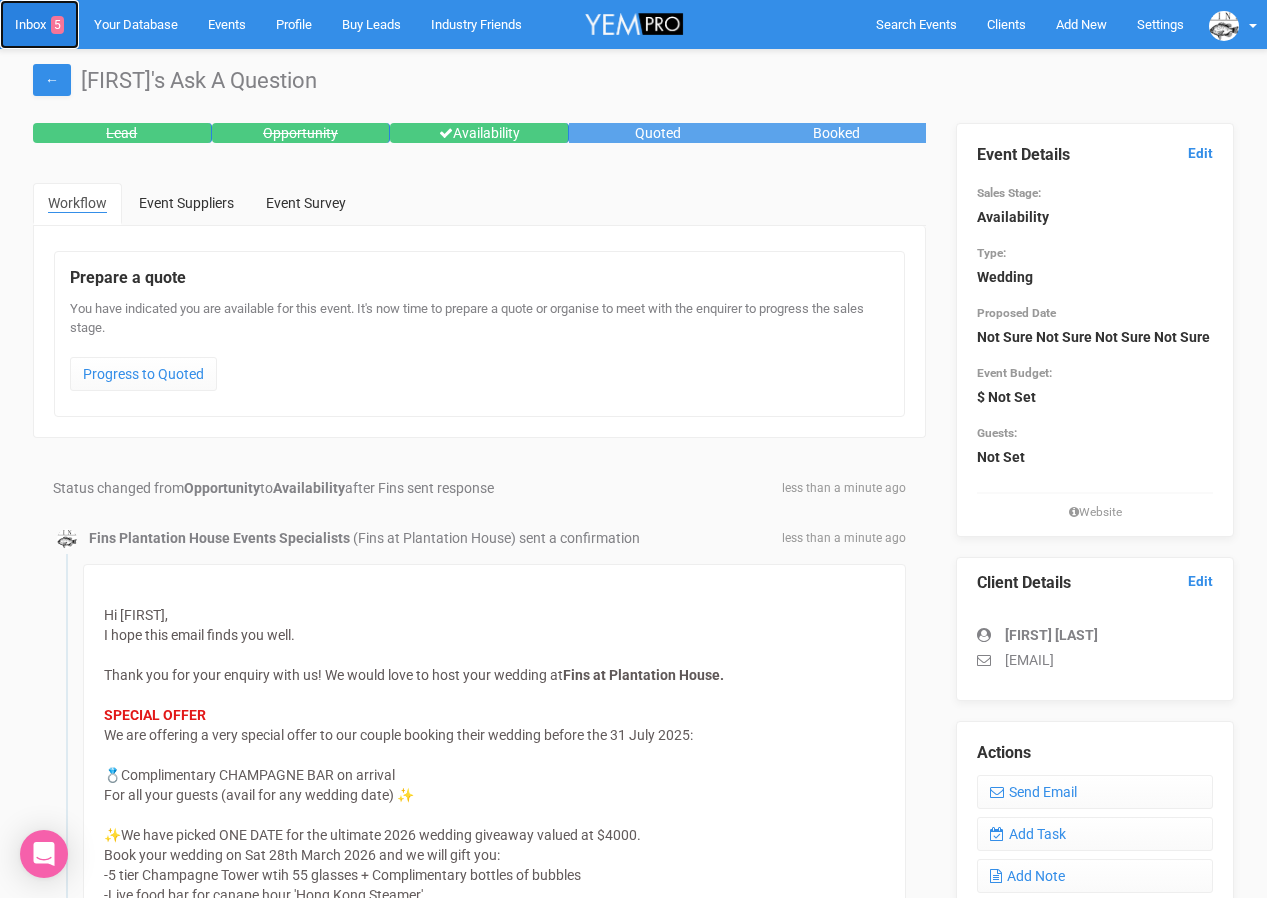 click on "Inbox  5" at bounding box center [39, 24] 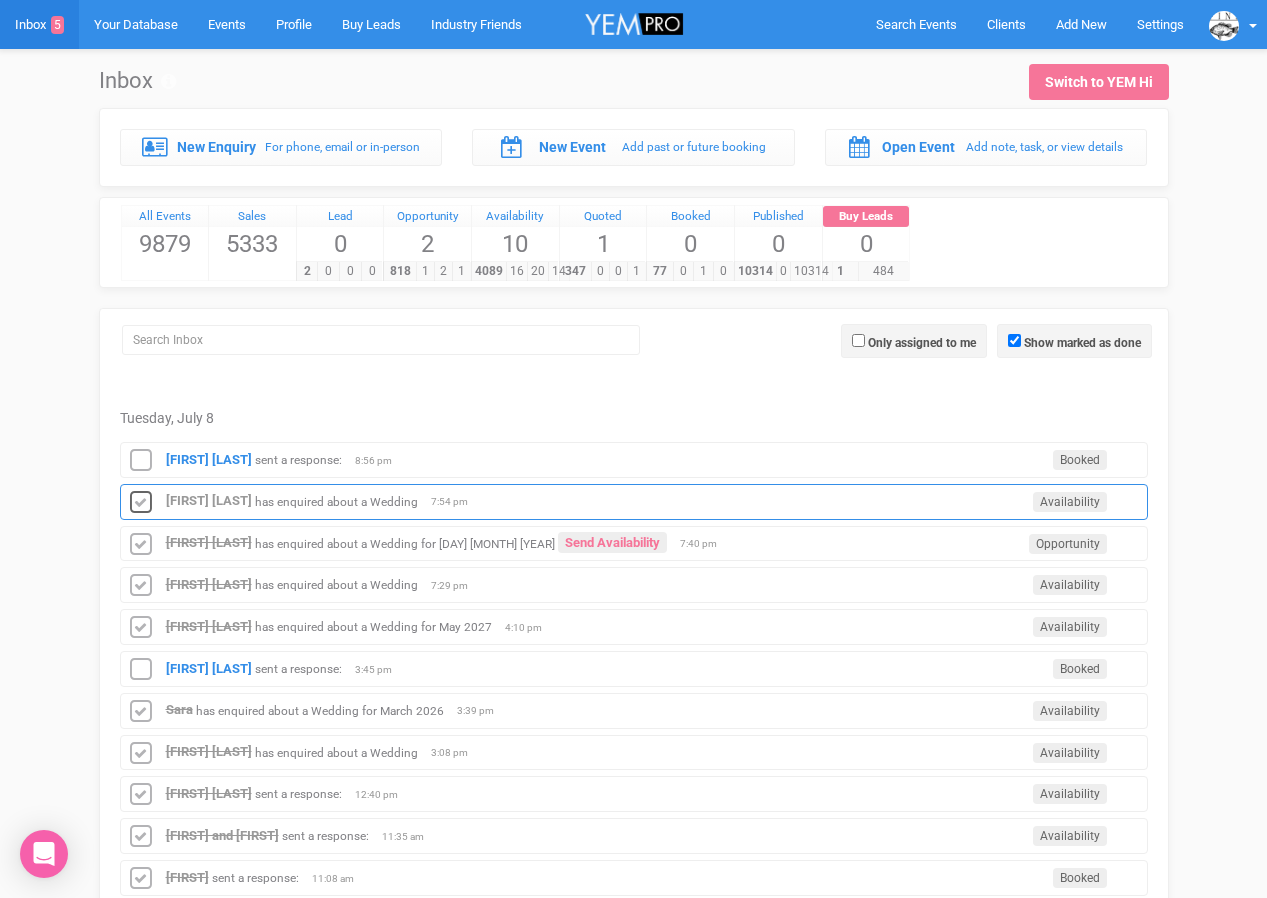 click at bounding box center [141, 503] 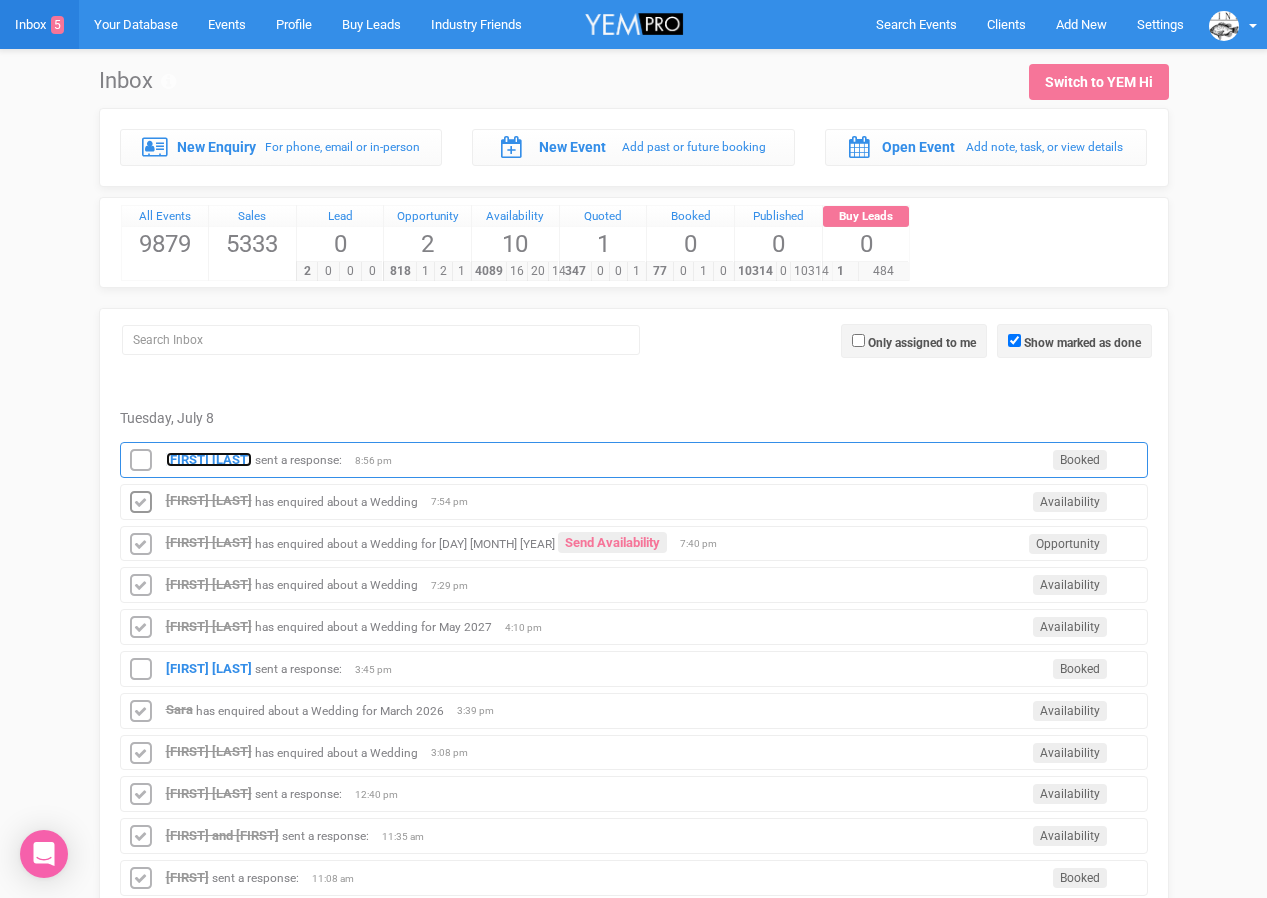 click on "[FIRST] [LAST]" at bounding box center (209, 459) 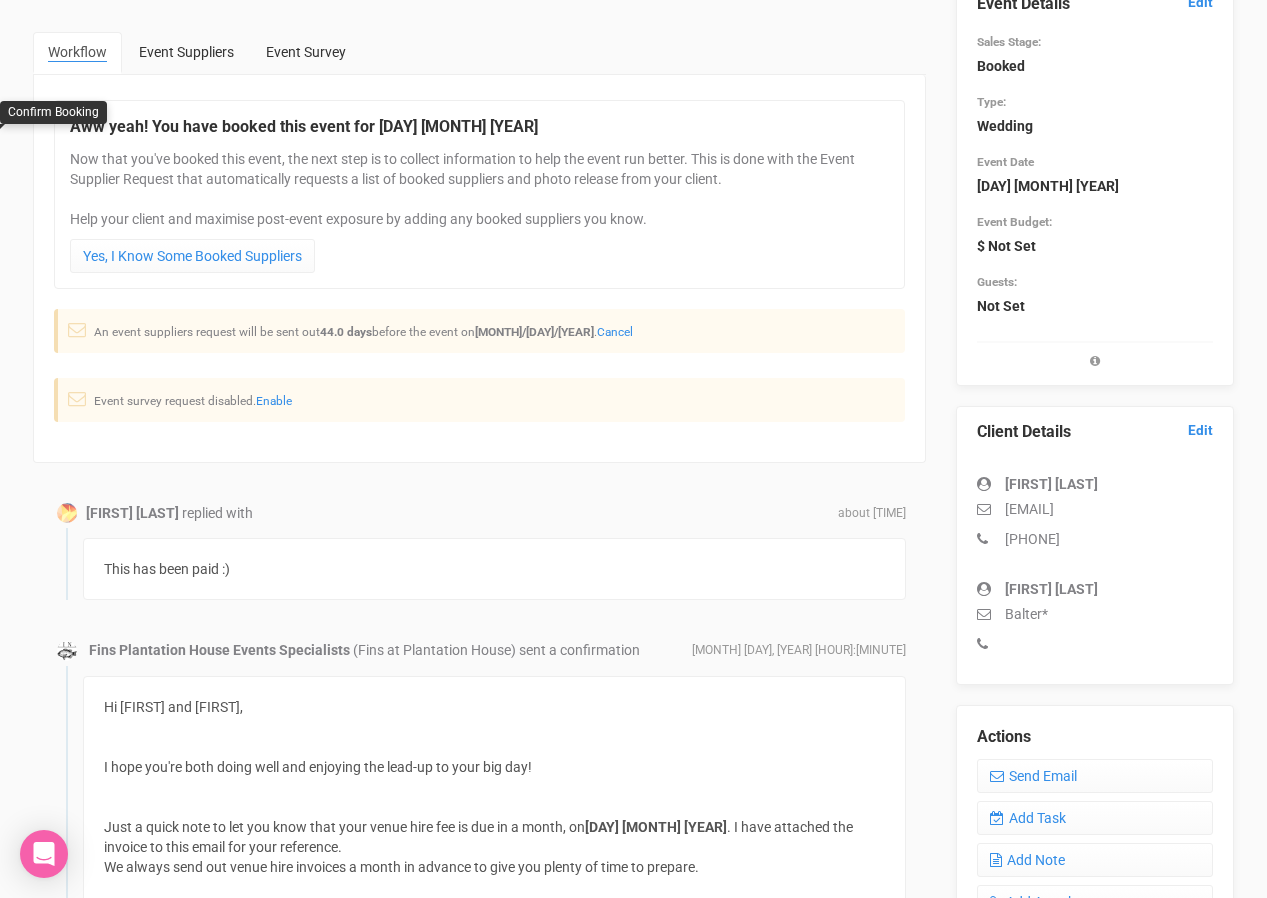 scroll, scrollTop: 0, scrollLeft: 0, axis: both 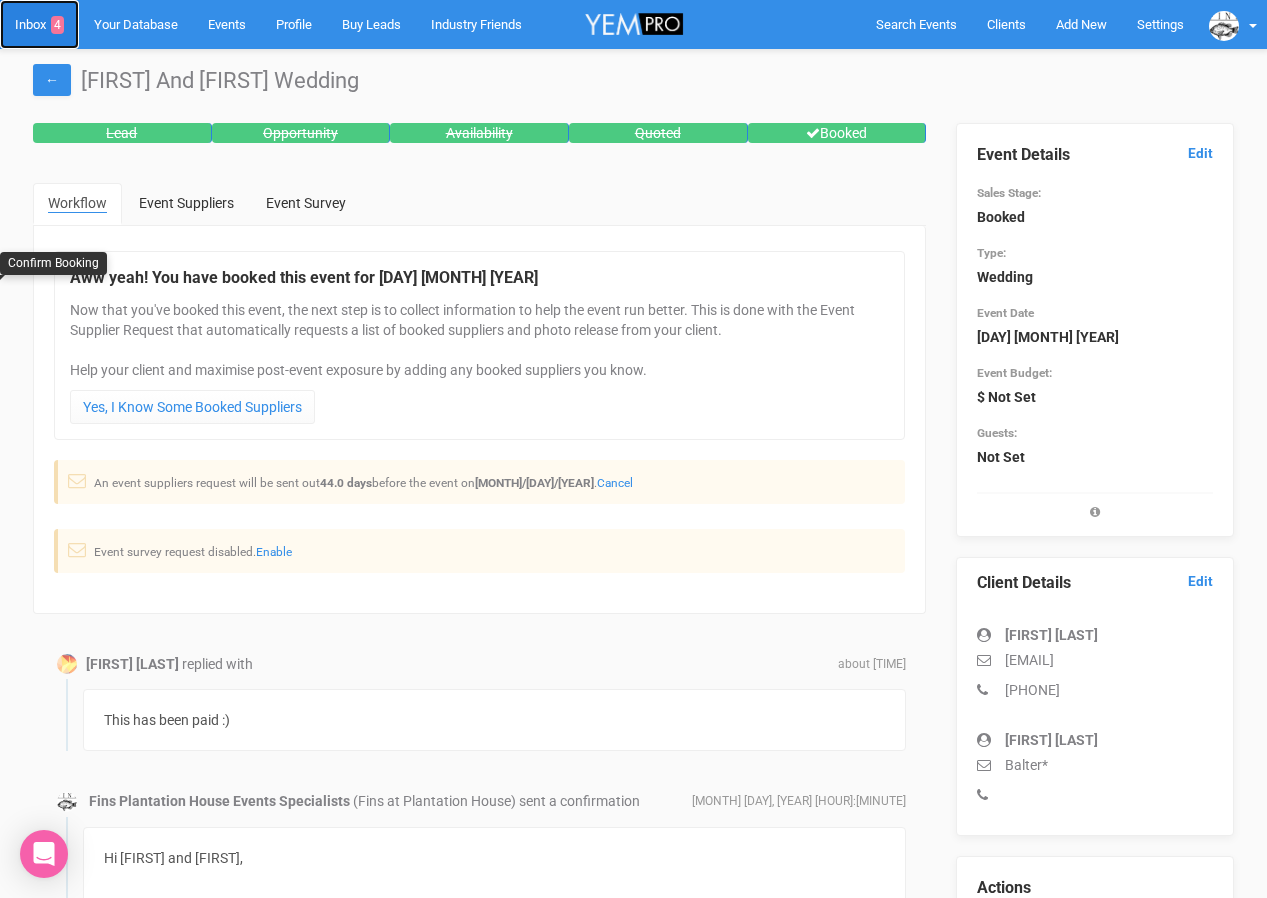 click on "Inbox  4" at bounding box center [39, 24] 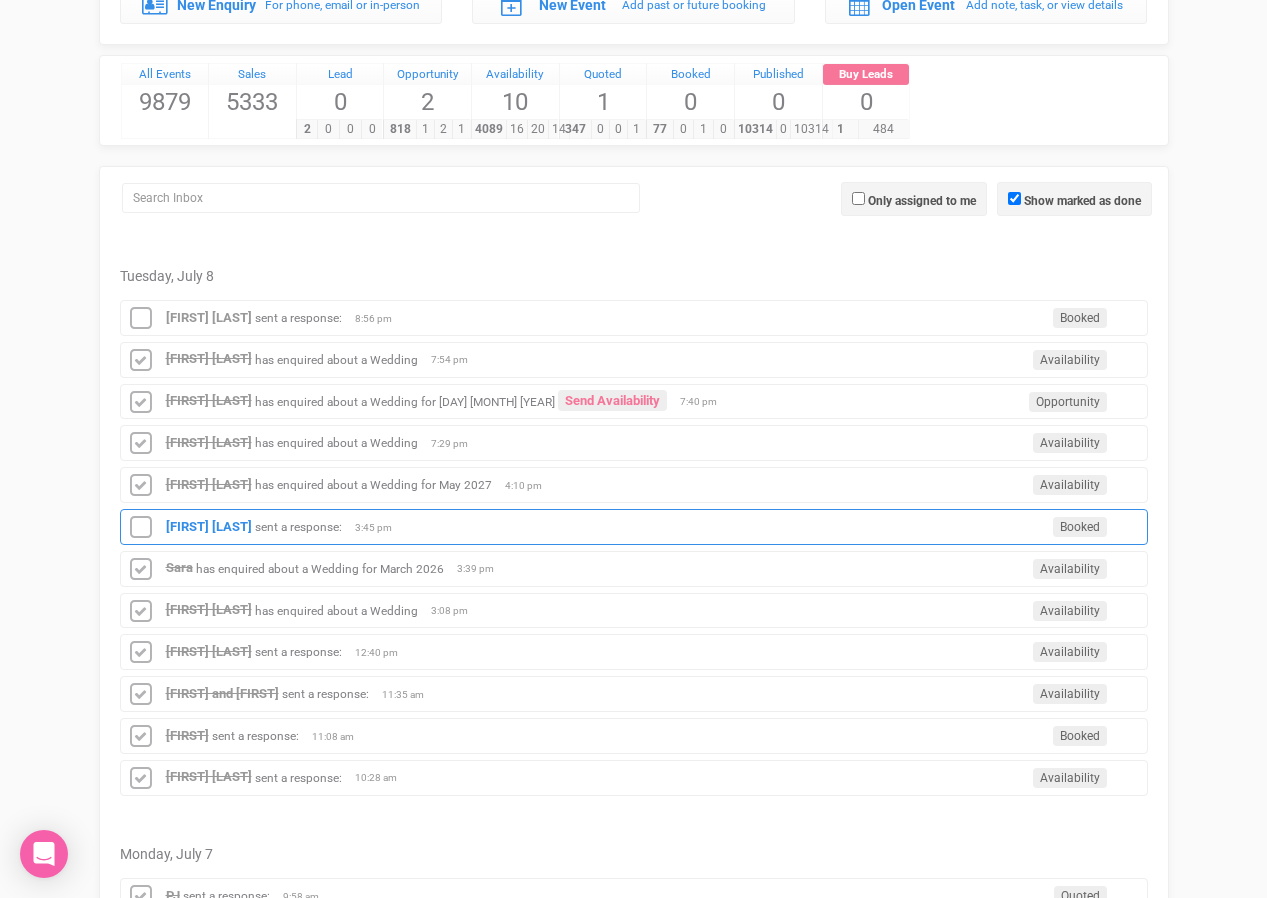 scroll, scrollTop: 0, scrollLeft: 0, axis: both 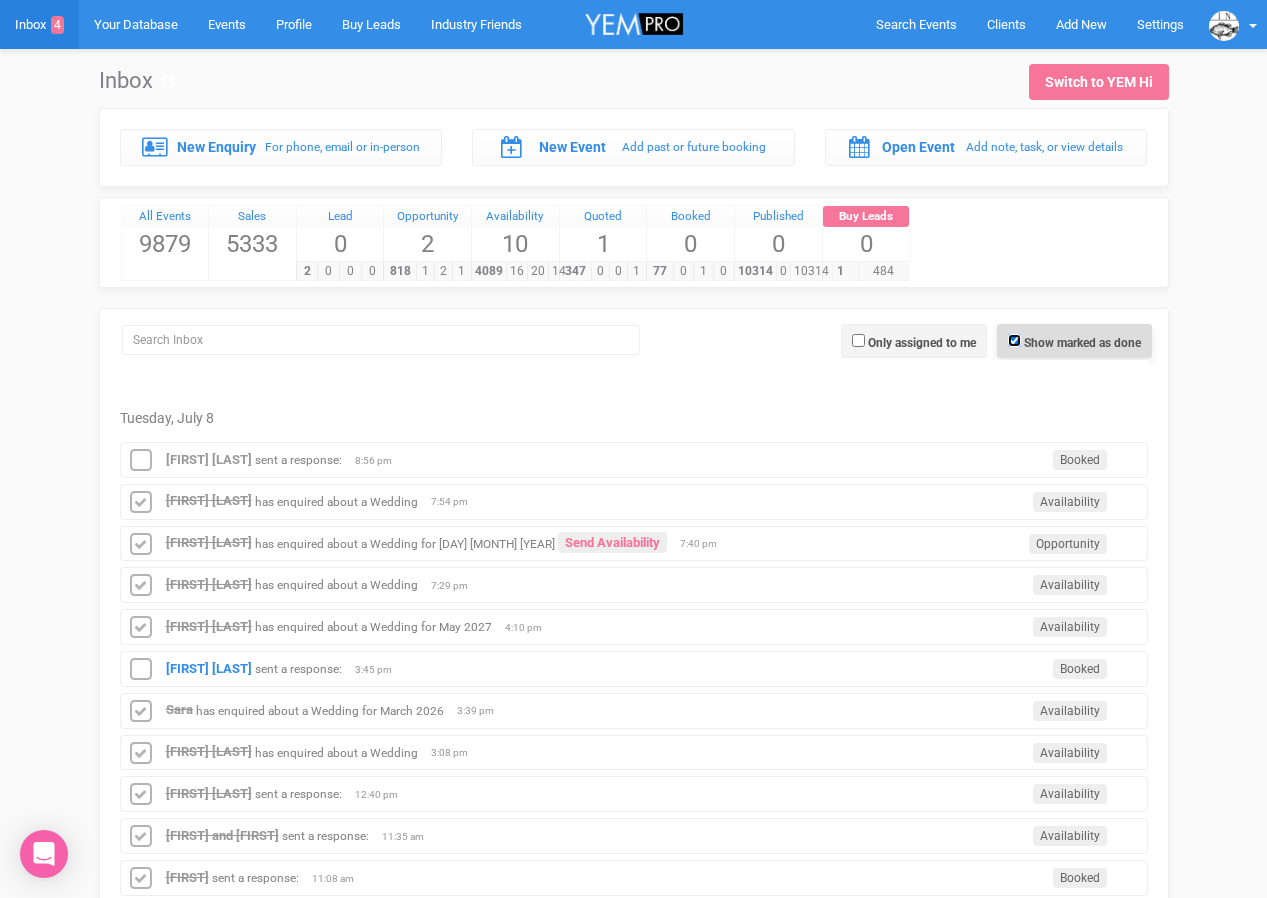 click on "Show marked as done" at bounding box center (1014, 340) 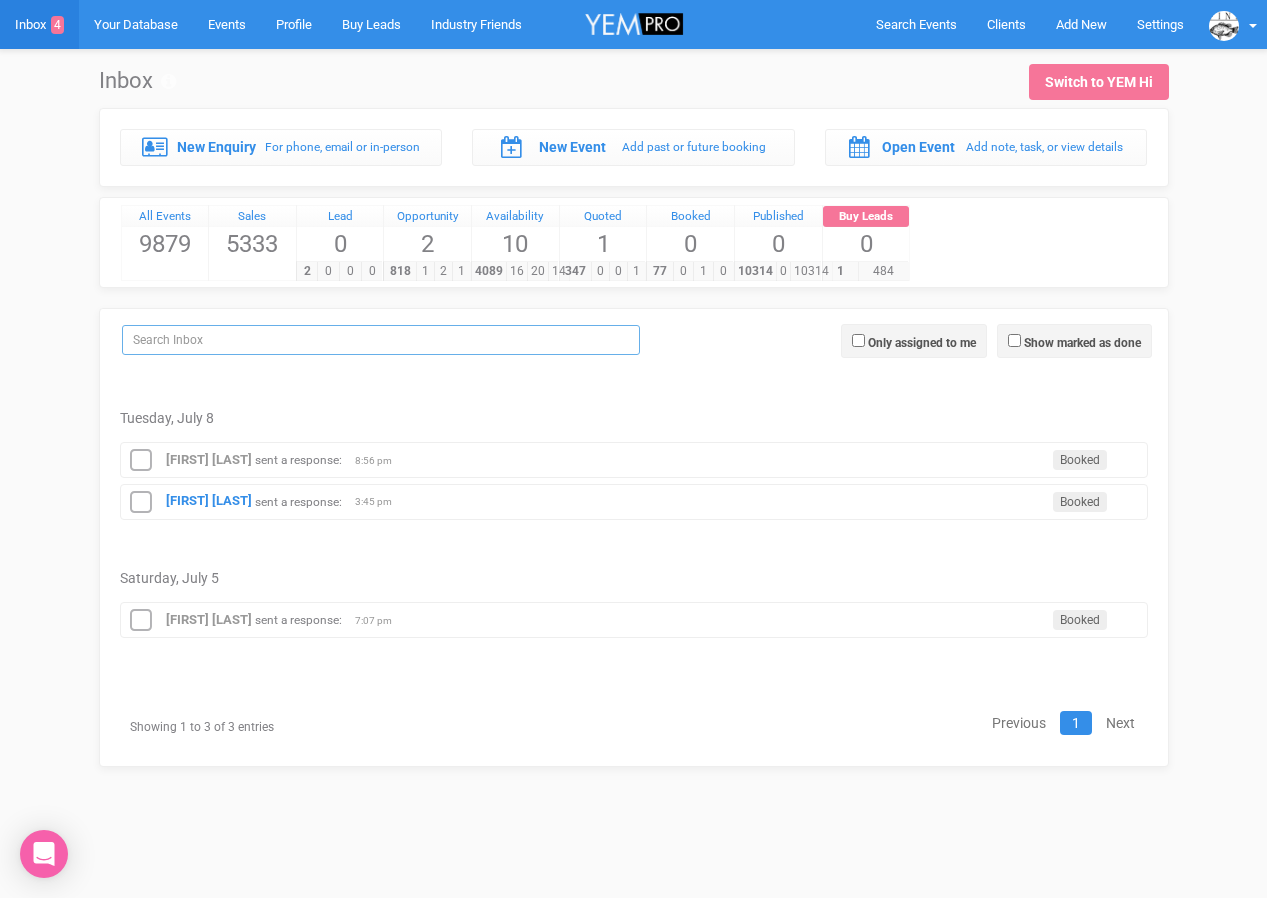 click at bounding box center [381, 340] 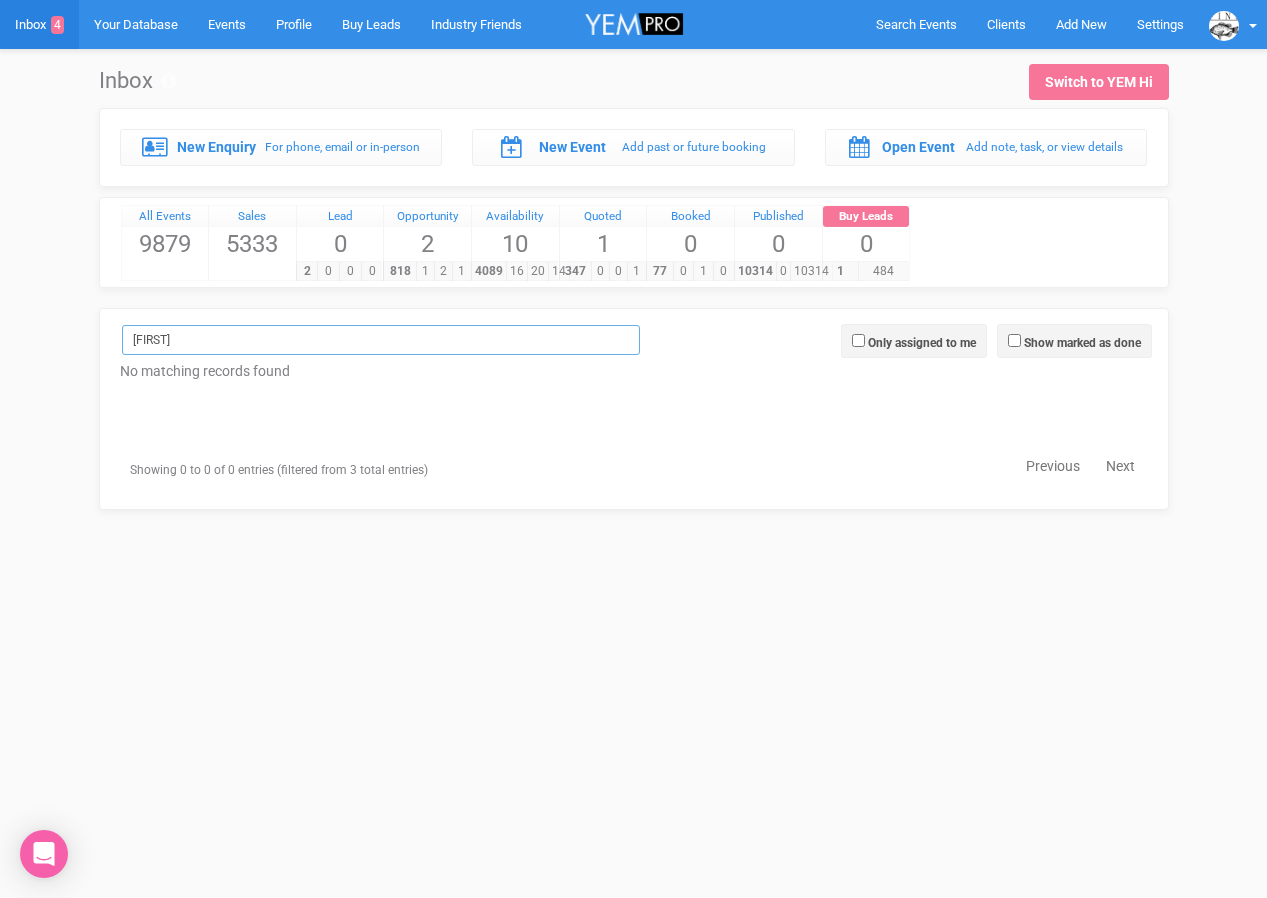 drag, startPoint x: 273, startPoint y: 346, endPoint x: 117, endPoint y: 342, distance: 156.05127 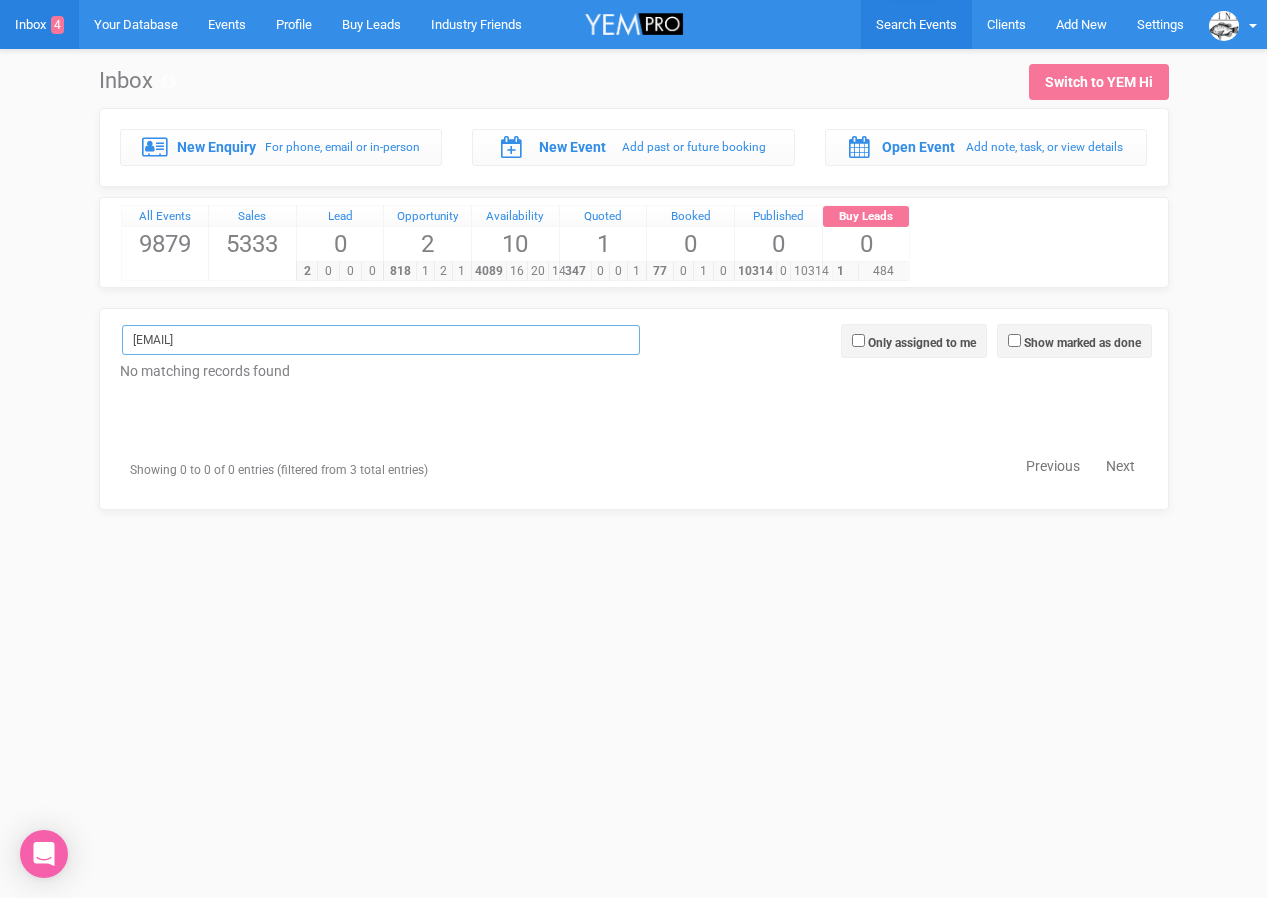 type on "[EMAIL]" 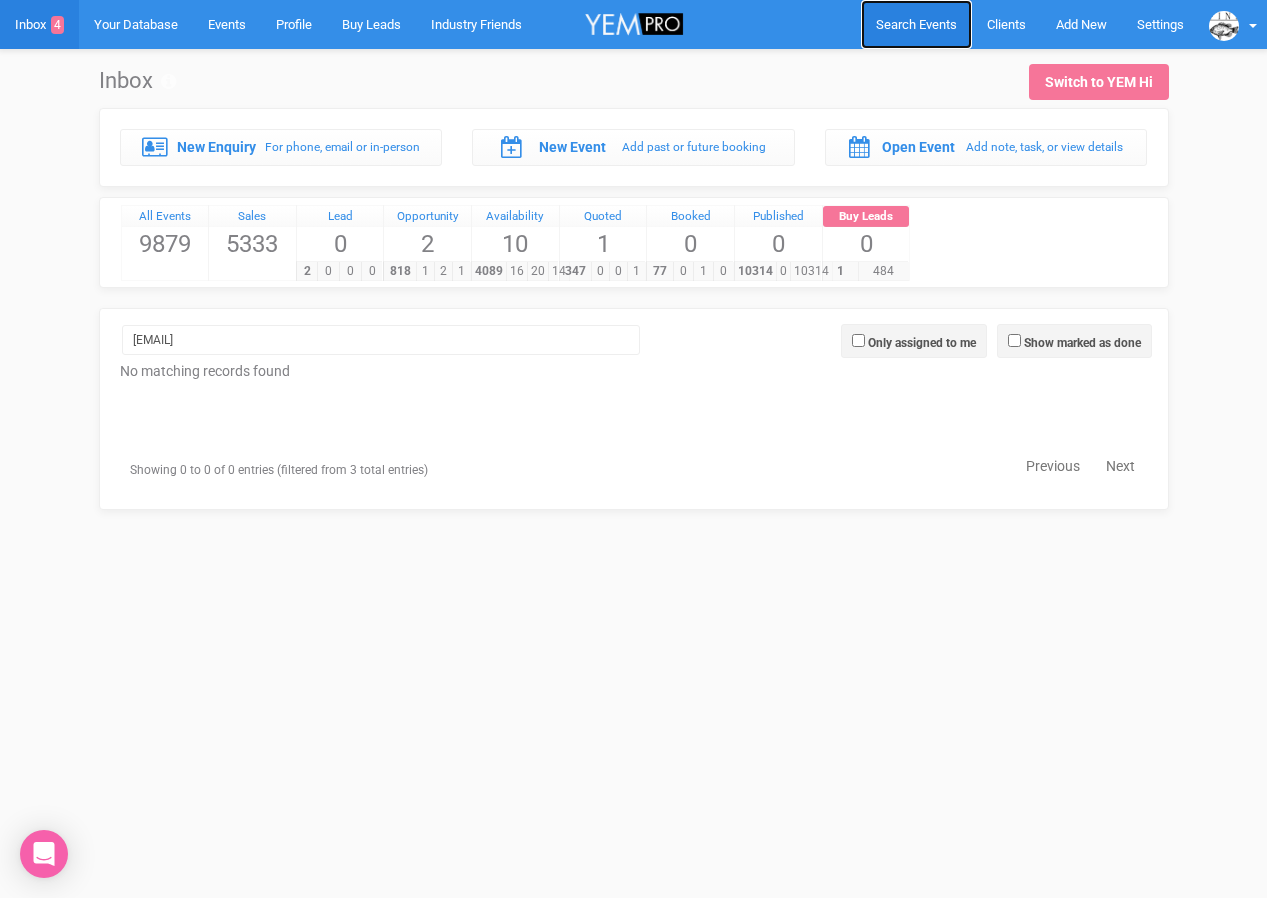 click on "Search Events" at bounding box center [916, 24] 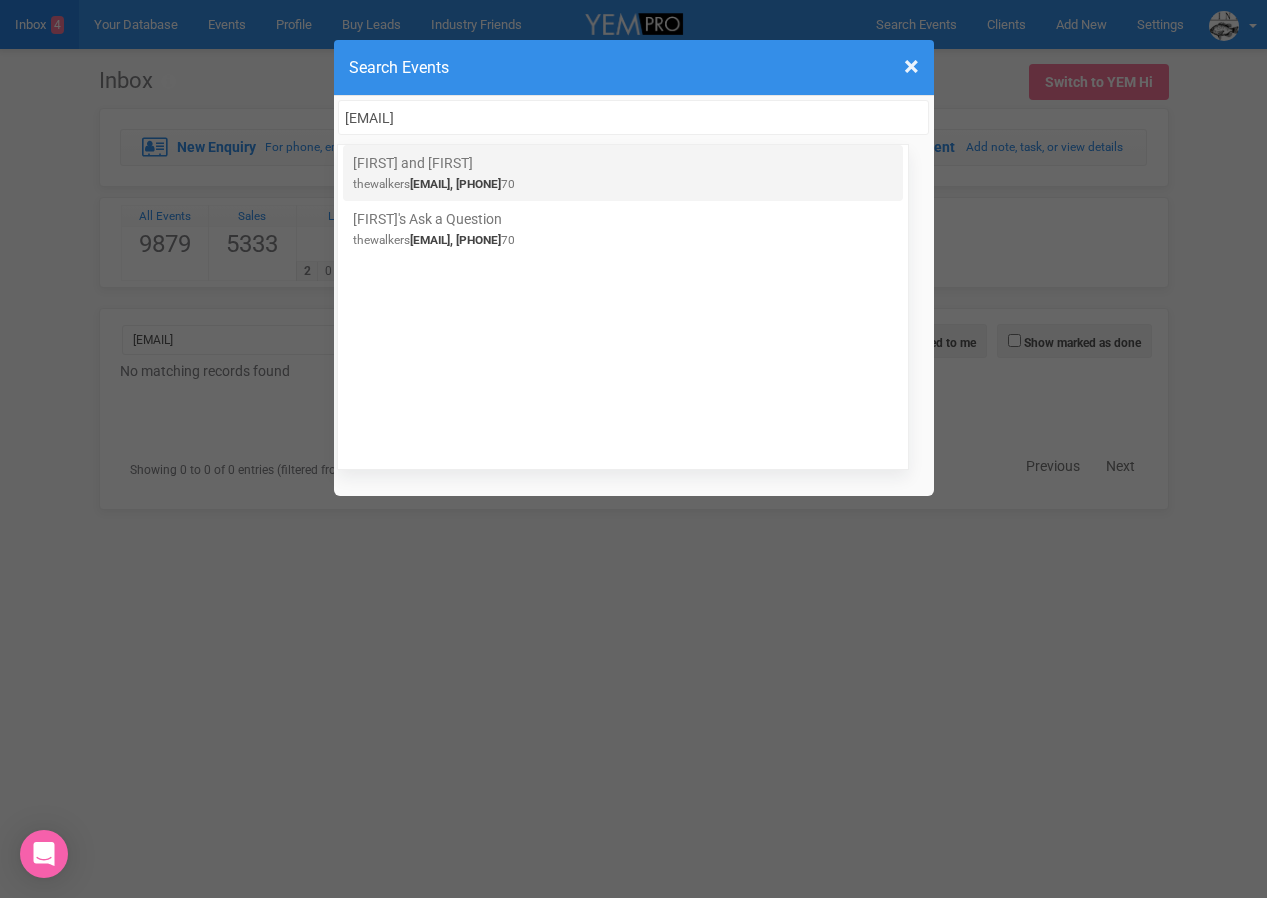 type on "[EMAIL]" 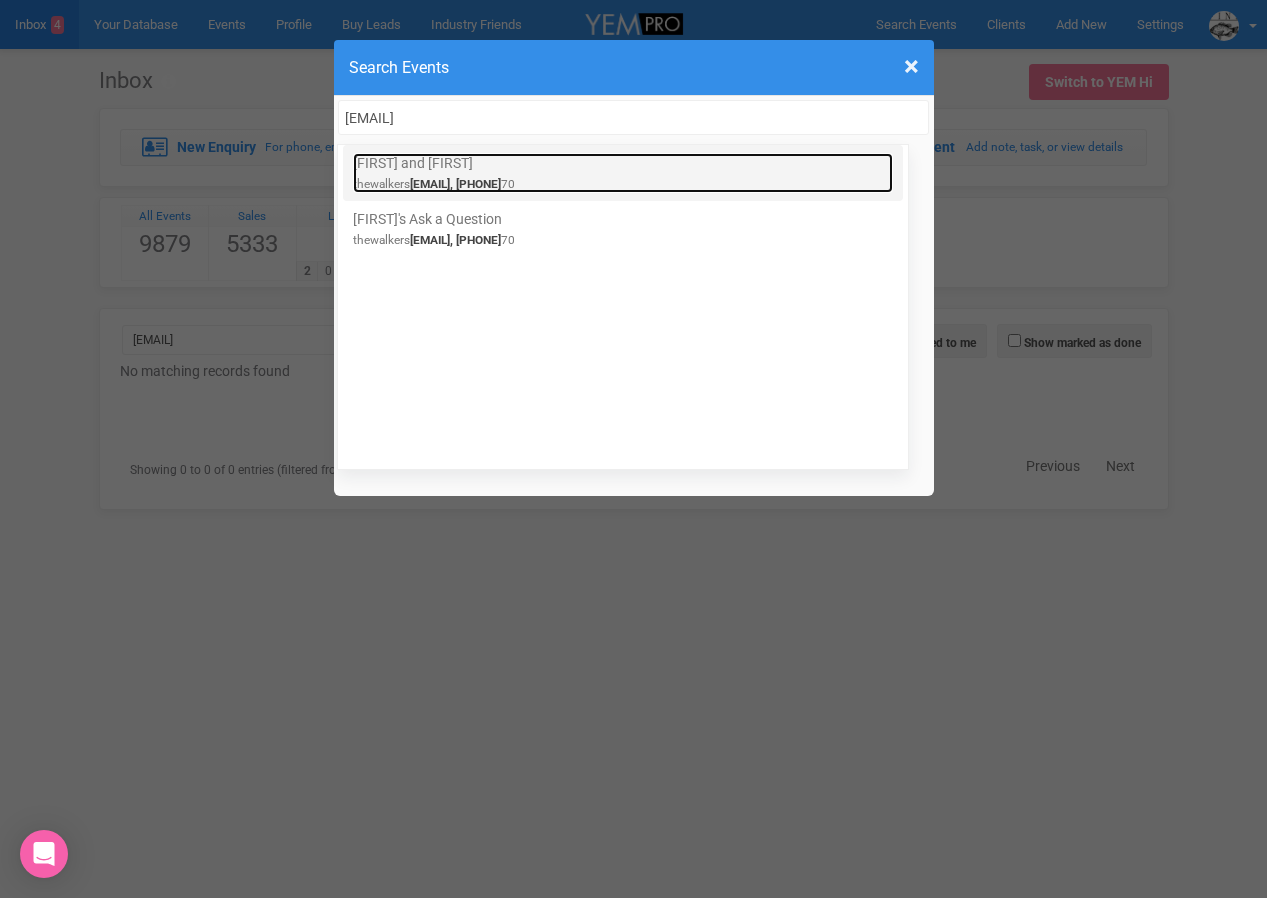 click on "[EMAIL], [PHONE]" at bounding box center (455, 184) 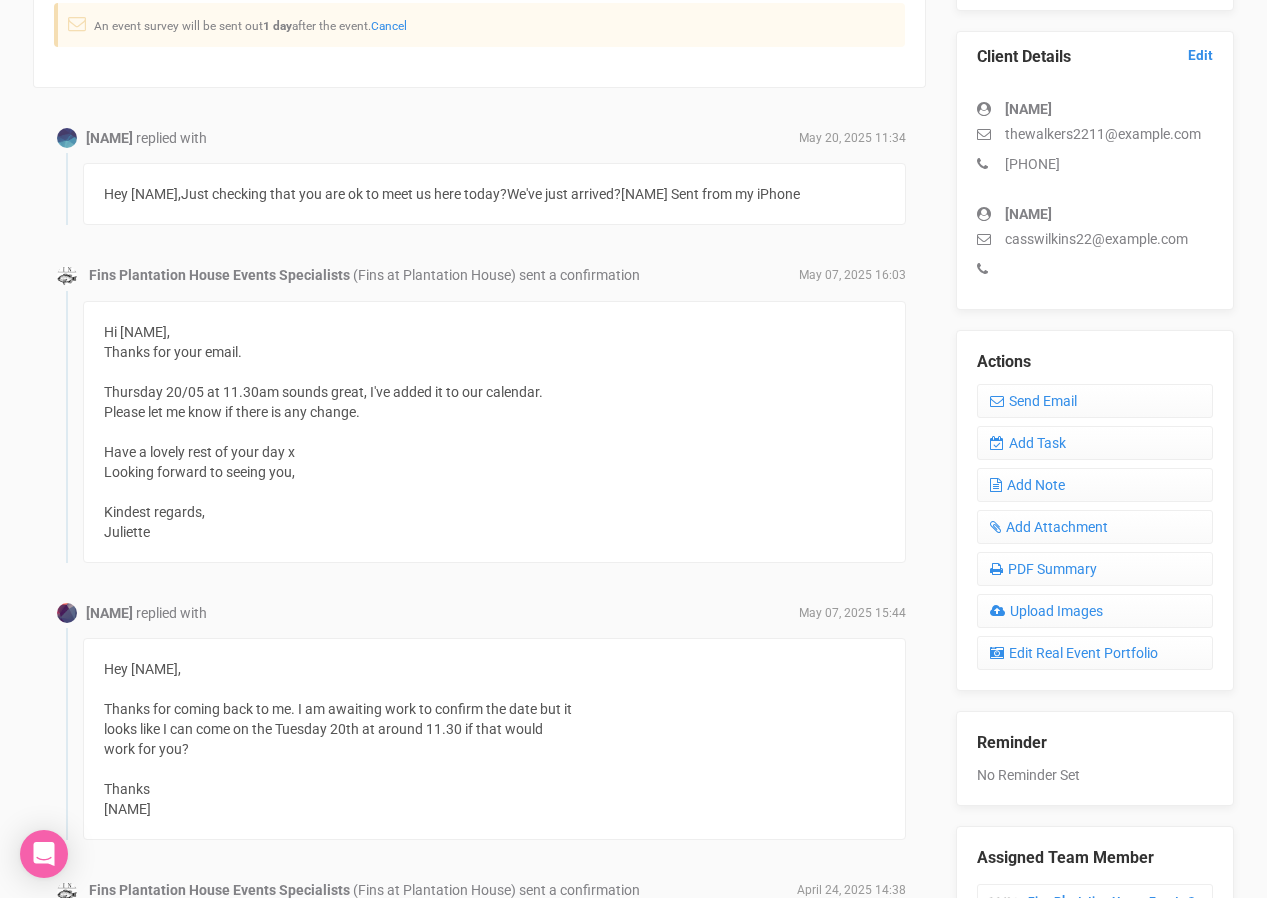 scroll, scrollTop: 646, scrollLeft: 0, axis: vertical 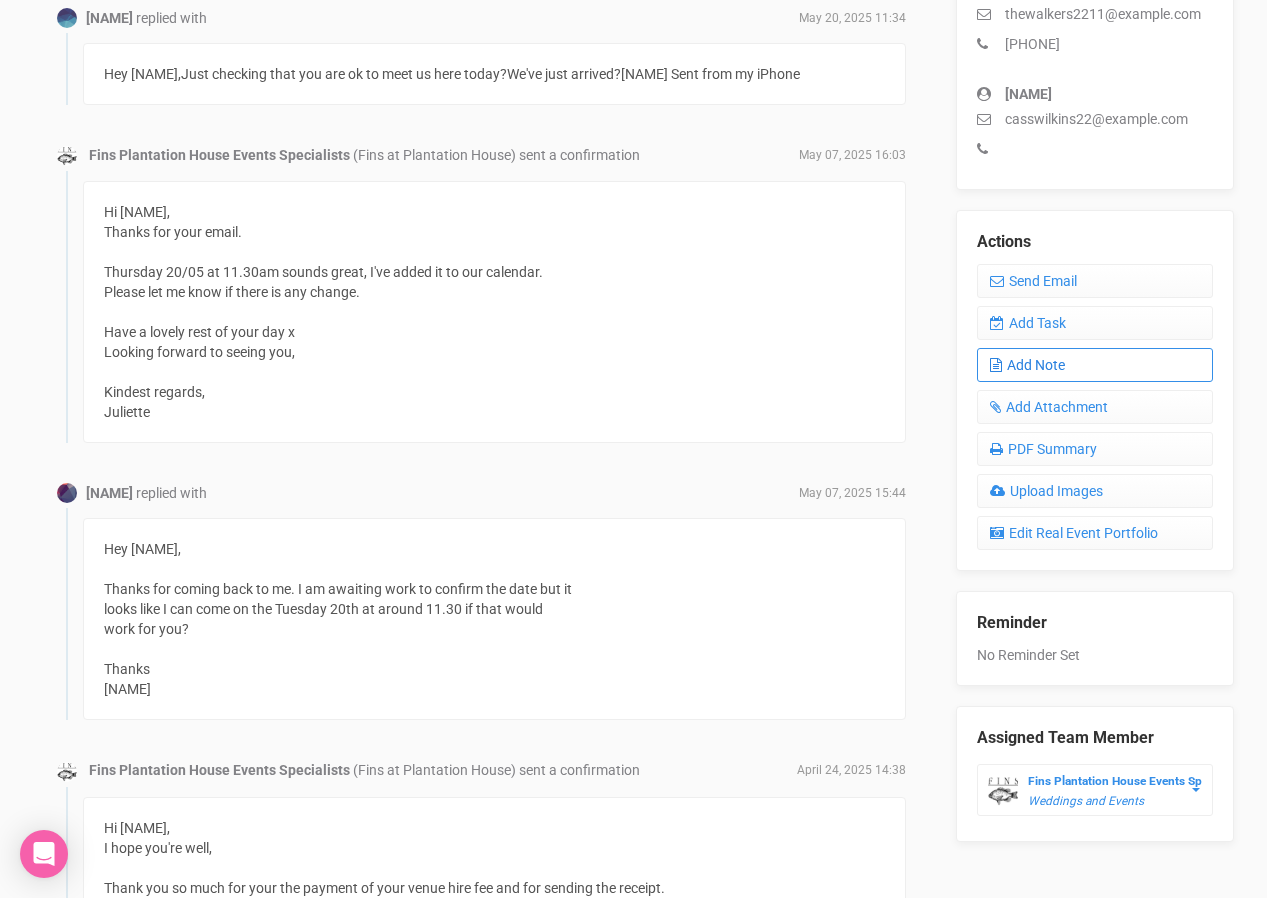 click on "Add Note" at bounding box center [1095, 365] 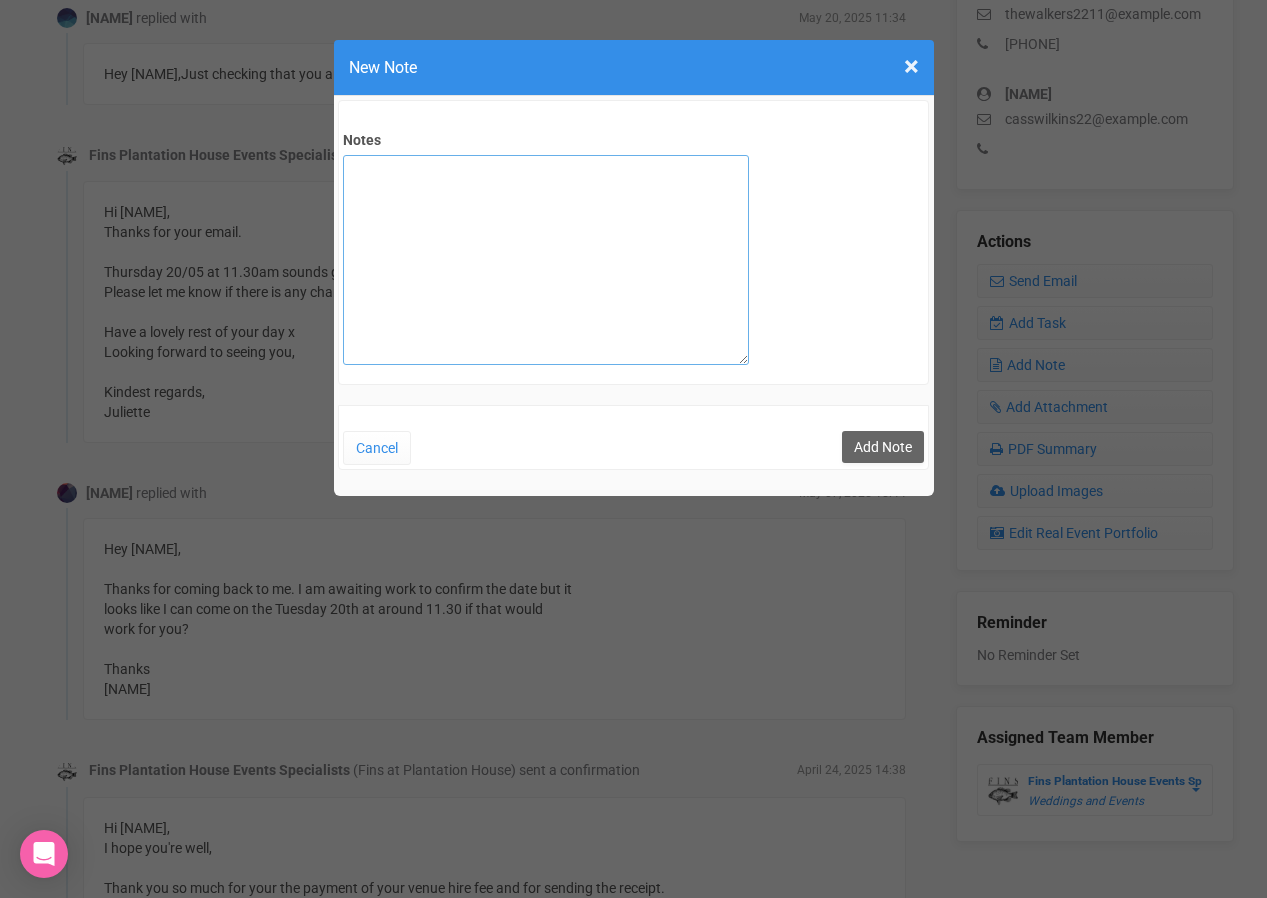 click on "Notes" at bounding box center [546, 260] 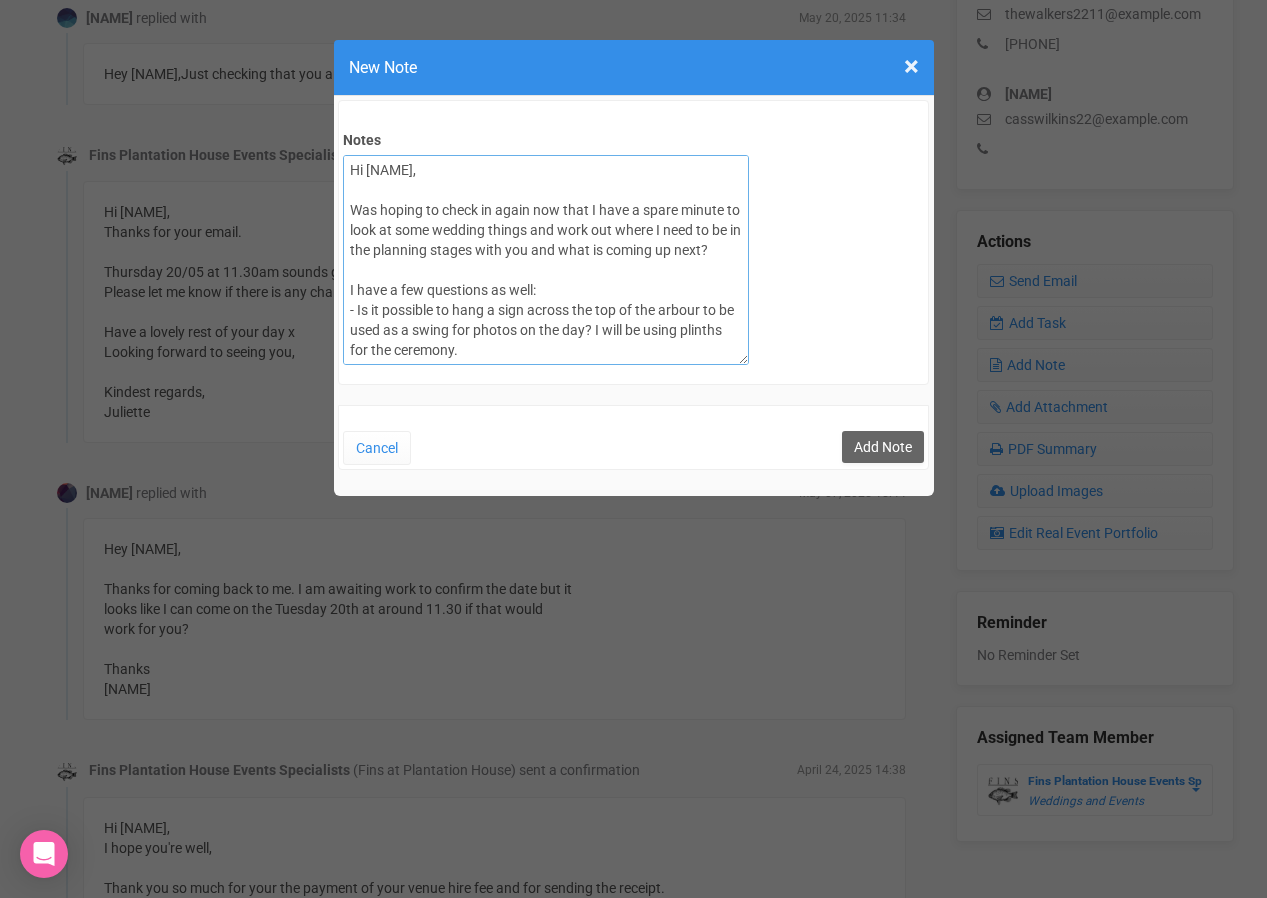 scroll, scrollTop: 194, scrollLeft: 0, axis: vertical 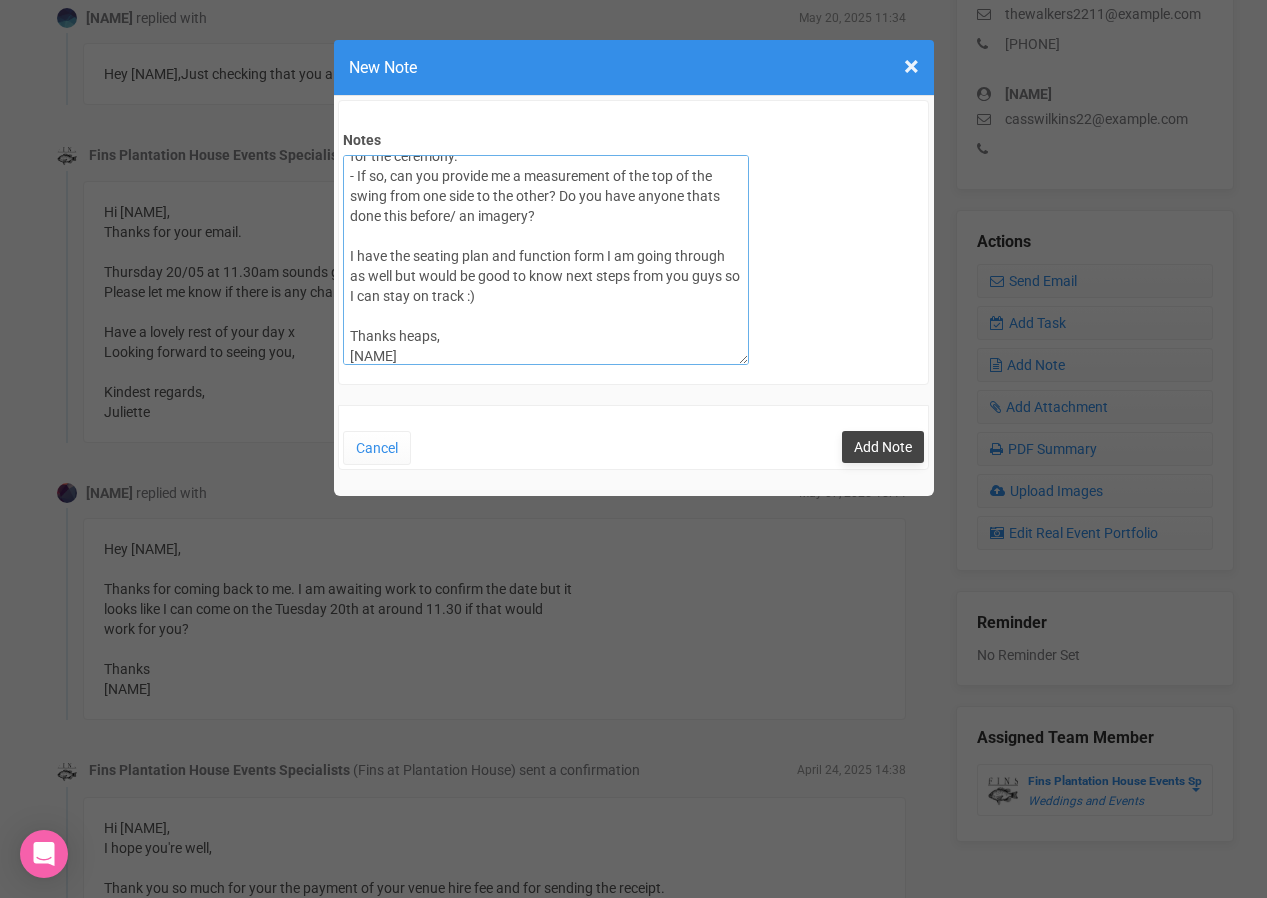 type on "Hi [NAME],
Was hoping to check in again now that I have a spare minute to look at some wedding things and work out where I need to be in the planning stages with you and what is coming up next?
I have a few questions as well:
- Is it possible to hang a sign across the top of the arbour to be used as a swing for photos on the day? I will be using plinths for the ceremony.
- If so, can you provide me a measurement of the top of the swing from one side to the other? Do you have anyone thats done this before/ an imagery?
I have the seating plan and function form I am going through as well but would be good to know next steps from you guys so I can stay on track :)
Thanks heaps,
[NAME]" 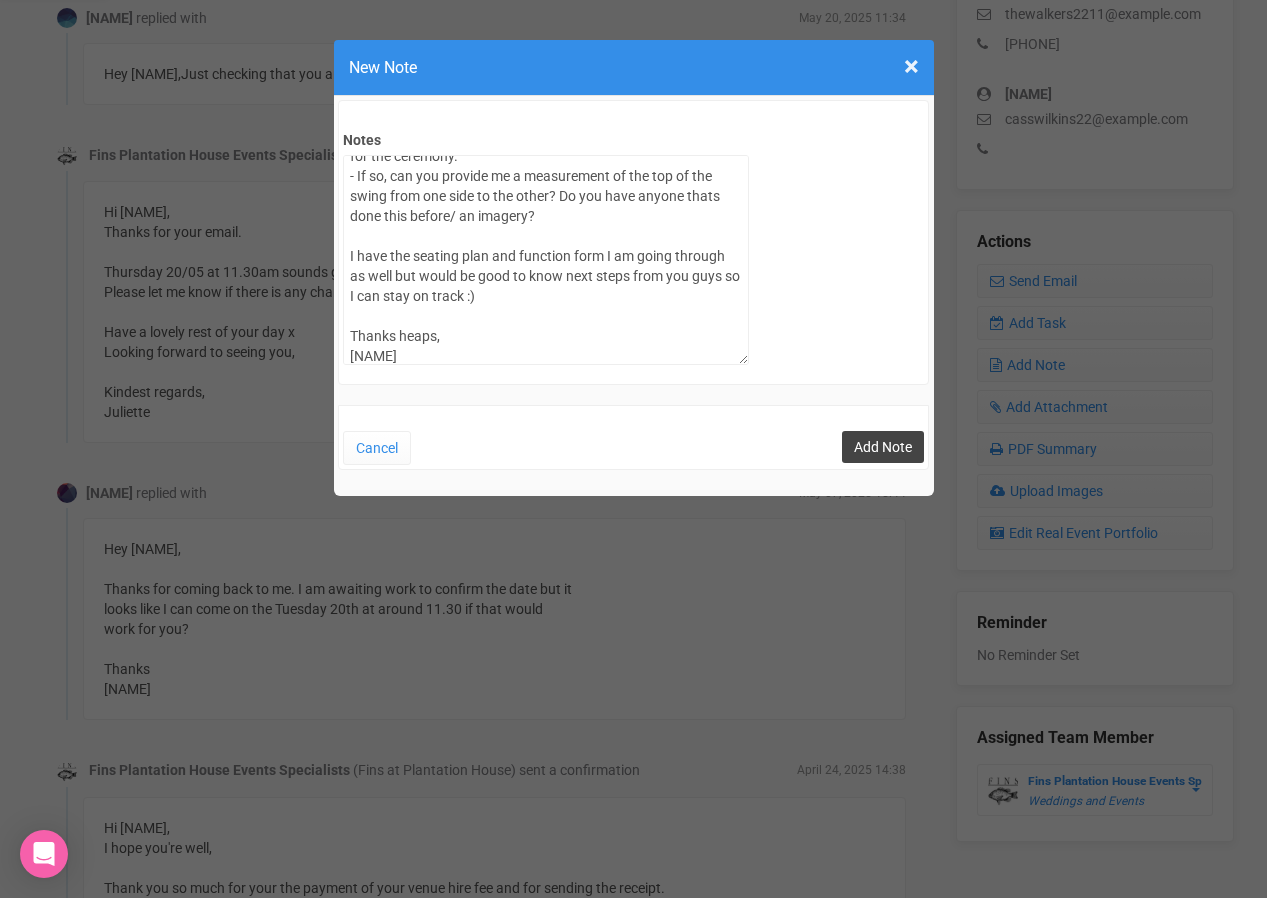 click on "Add Note" at bounding box center (883, 447) 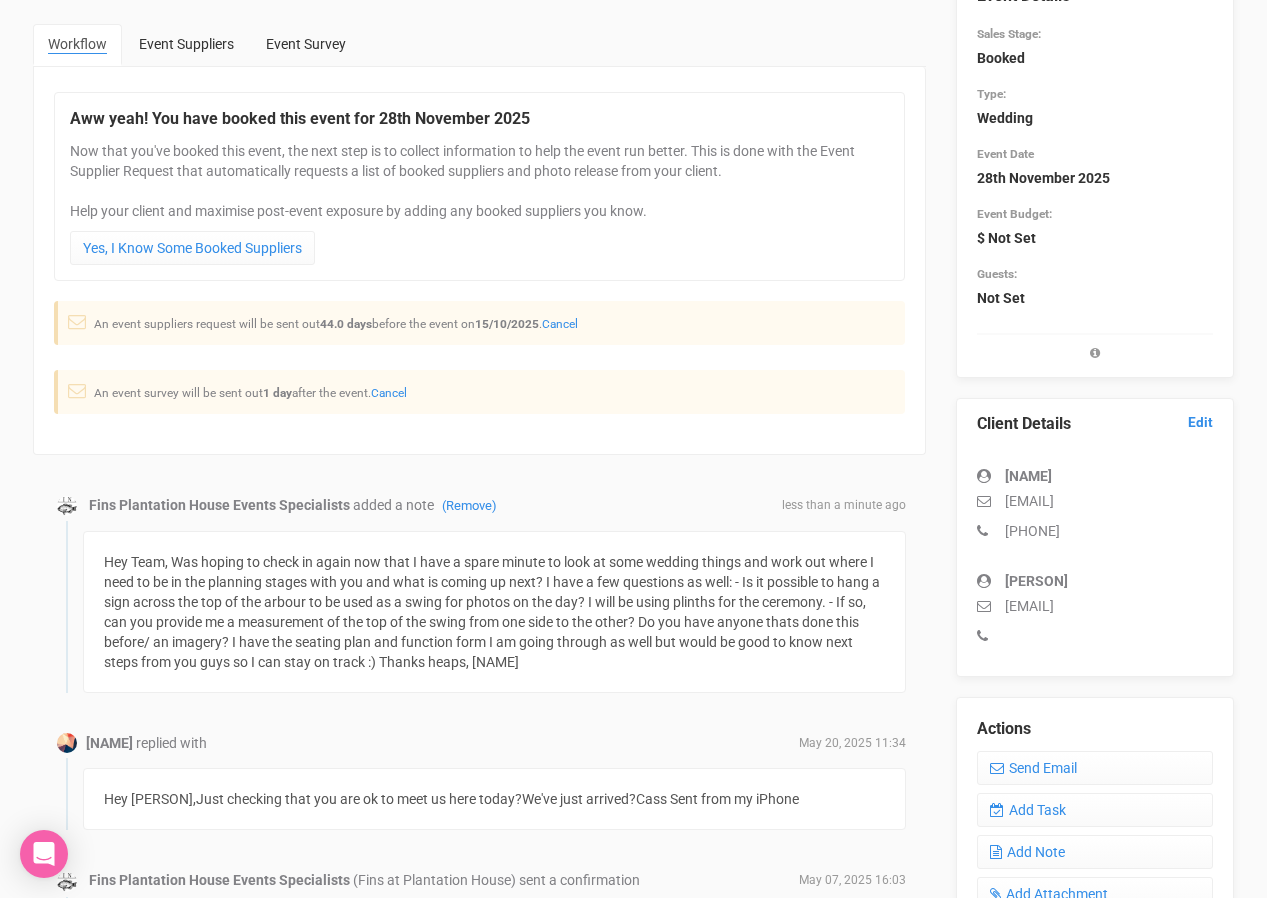 scroll, scrollTop: 188, scrollLeft: 0, axis: vertical 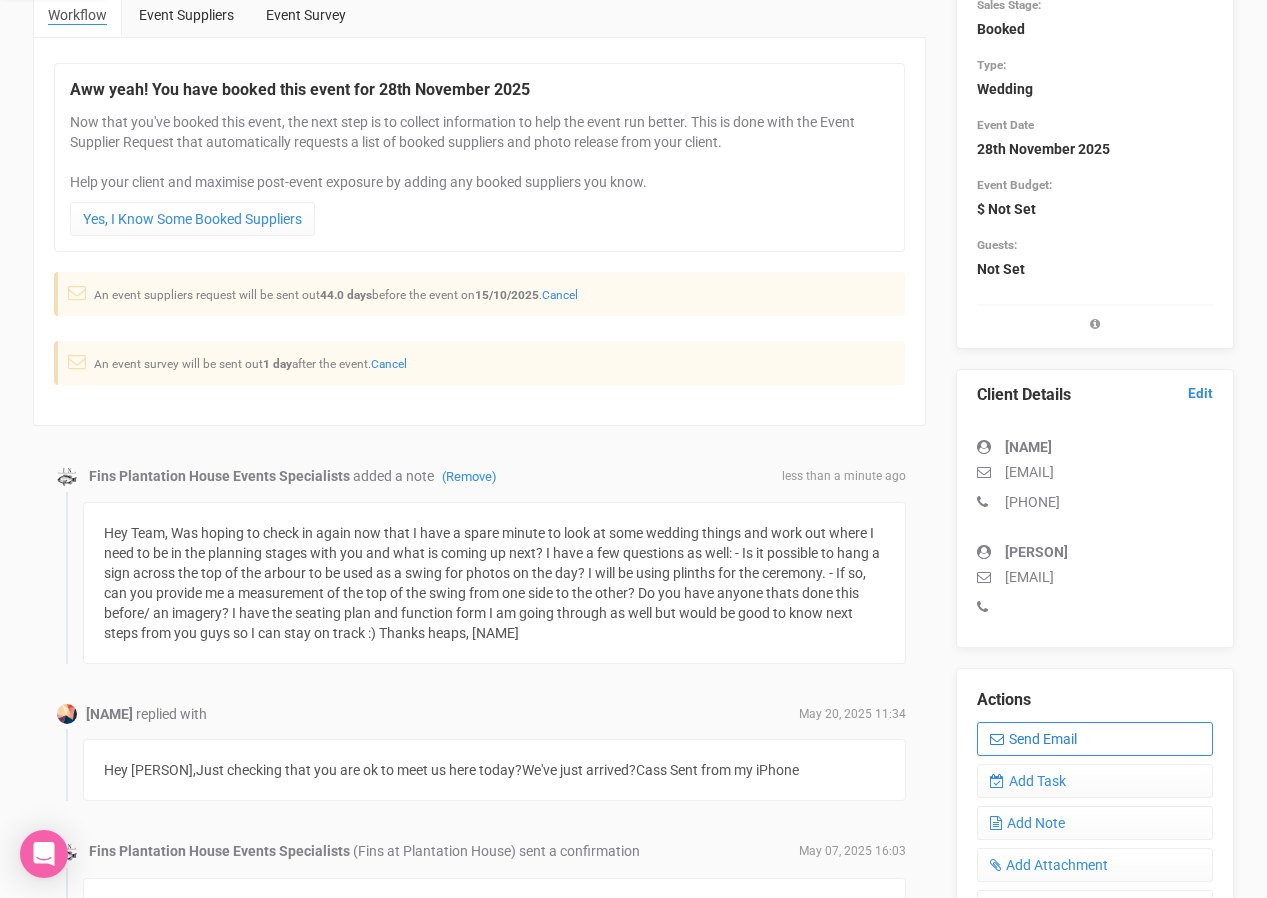 click on "Send Email" at bounding box center (1095, 739) 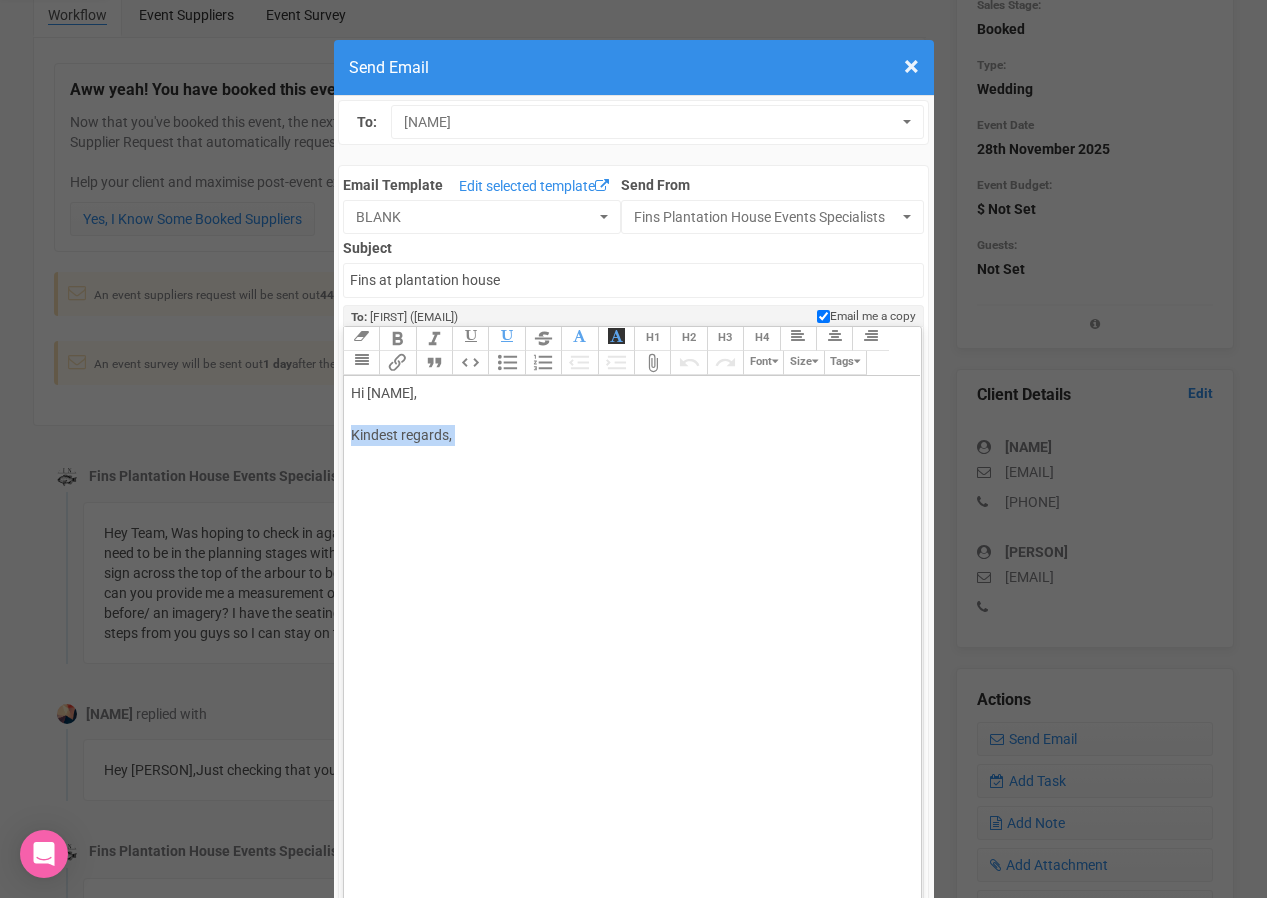 drag, startPoint x: 486, startPoint y: 447, endPoint x: 346, endPoint y: 432, distance: 140.80128 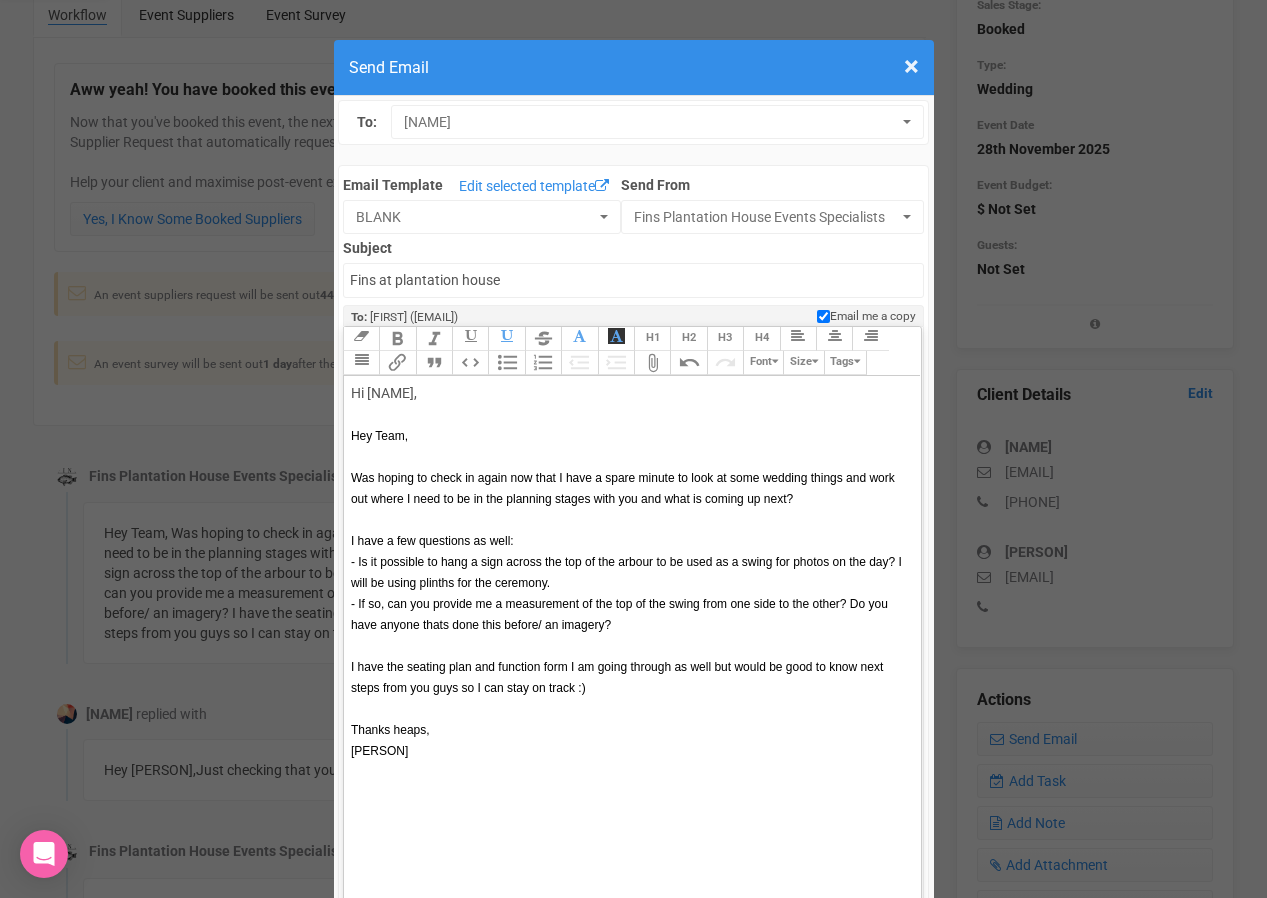 click on "Hi [NAME], Hey Team," at bounding box center [629, 414] 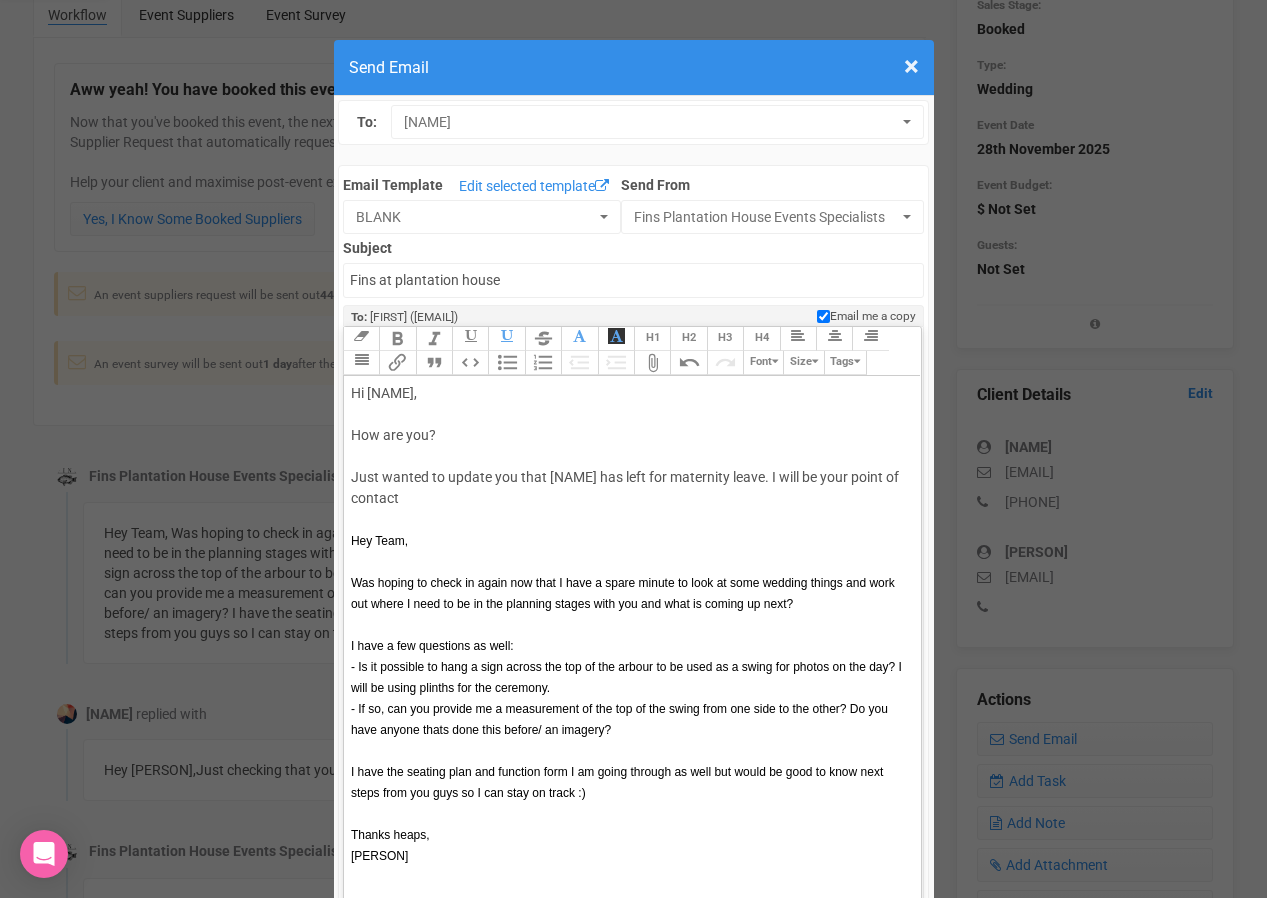 click on "Hi [FIRST], How are you?  Just wanted to update you that [FIRST] has left for maternity leave. I will be your point of contact  Hey Team," at bounding box center [629, 467] 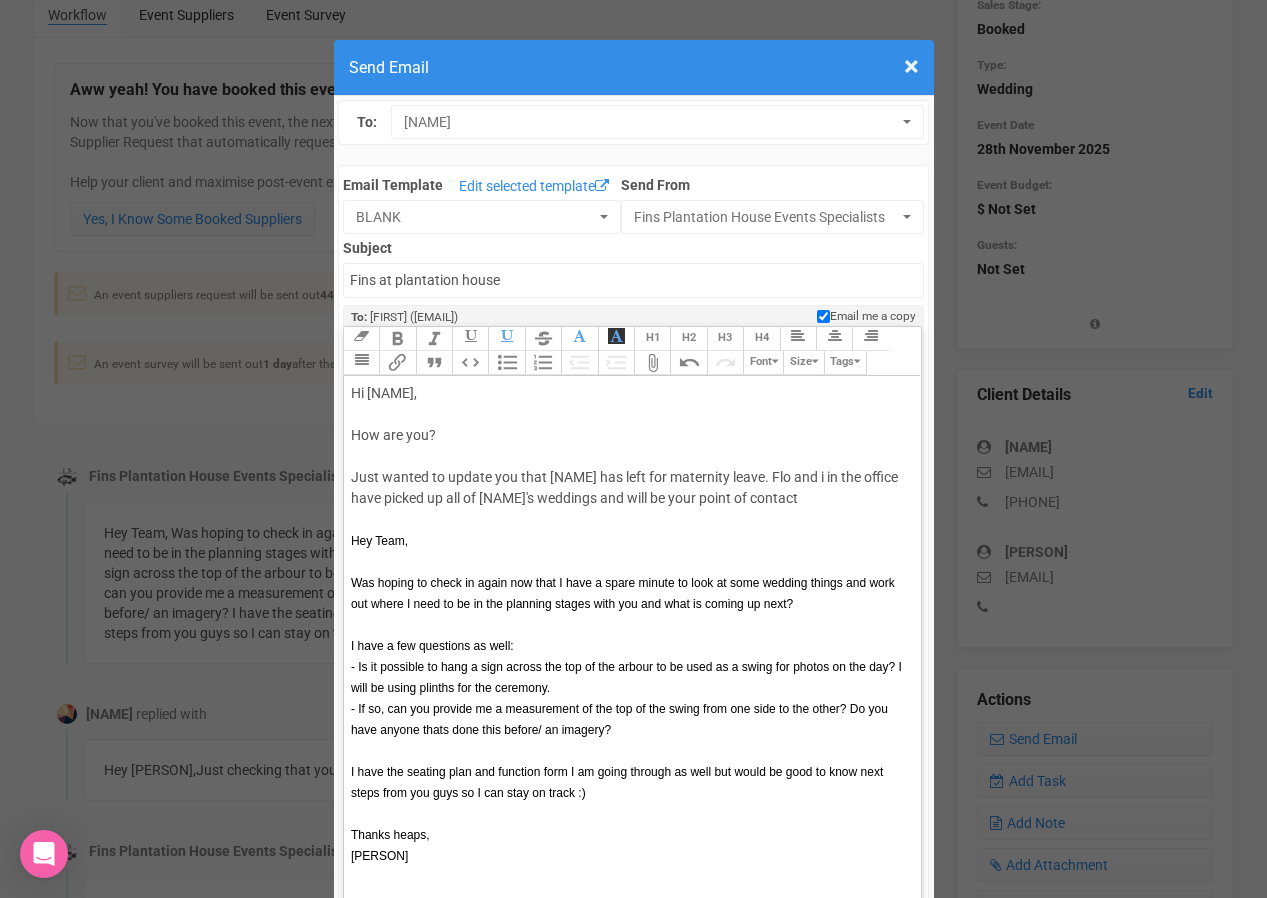 click on "Hi [FIRST], How are you?  Just wanted to update you that [FIRST] has left for maternity leave. Flo and i in the office have picked up all of [FIRST]'s weddings and will be your point of contact  Hey Team," at bounding box center (629, 467) 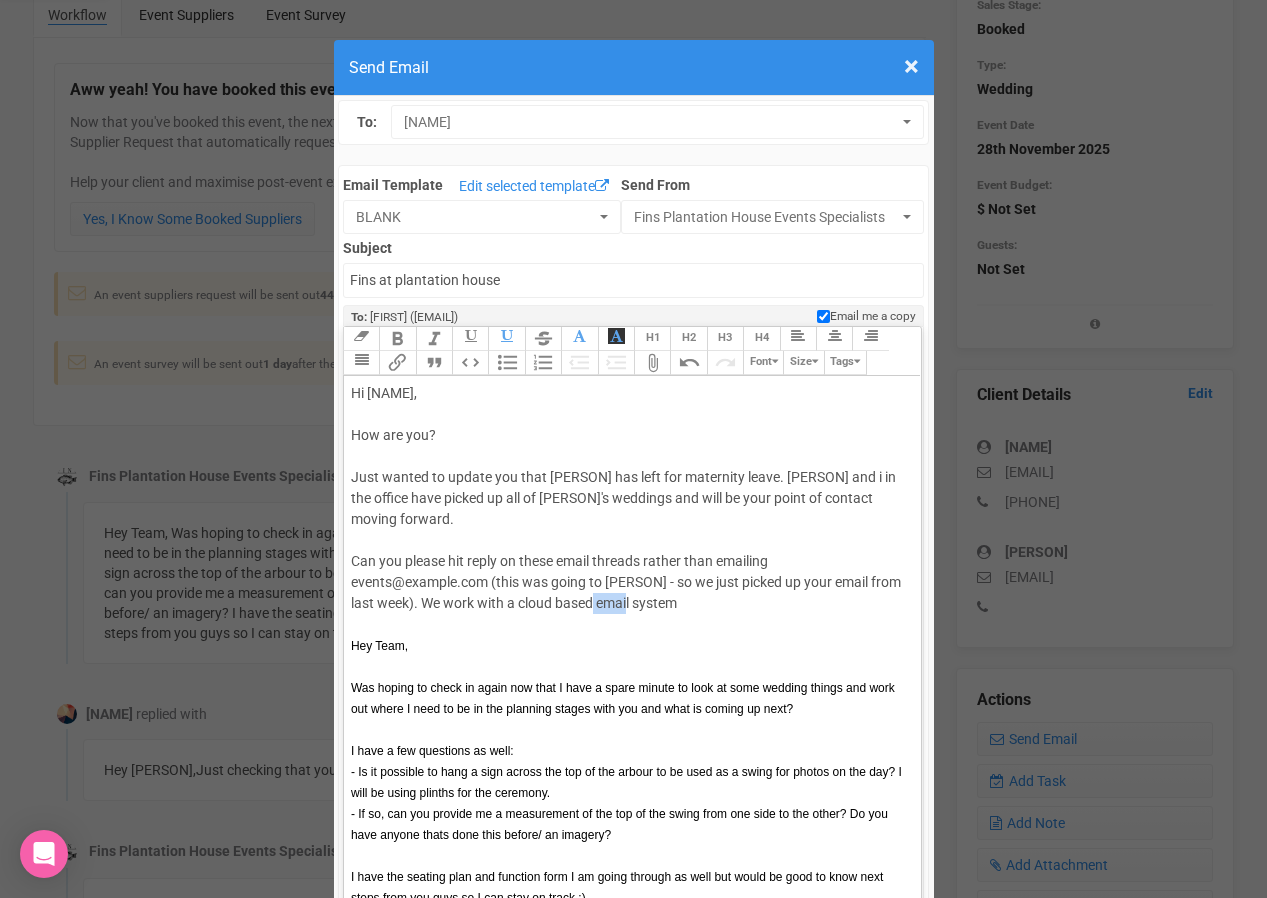 drag, startPoint x: 476, startPoint y: 582, endPoint x: 440, endPoint y: 582, distance: 36 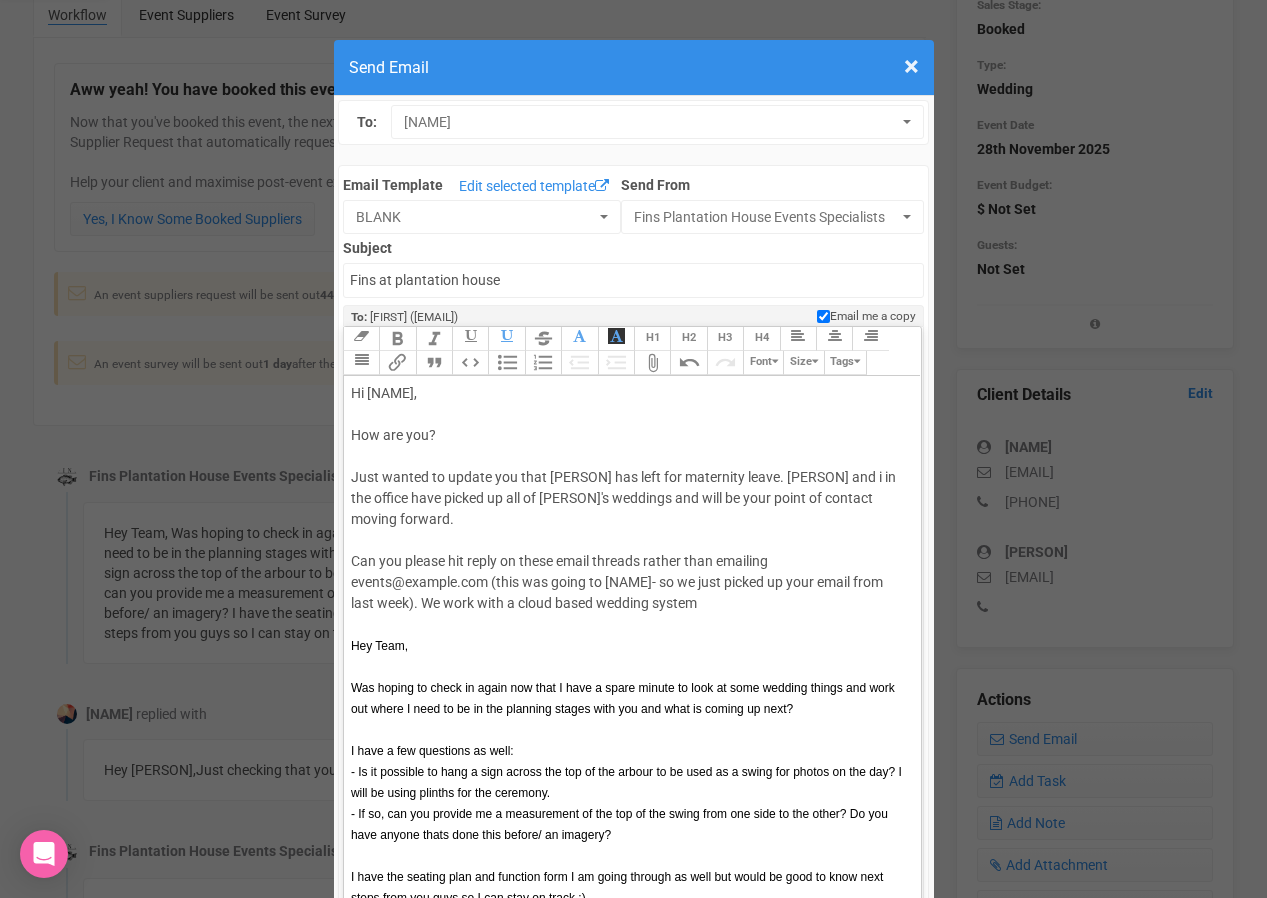 click on "Hi [FIRST], How are you?  Just wanted to update you that [PERSON] has left for maternity leave. [PERSON] and i in the office have picked up all of [PERSON]'s weddings and will be your point of contact moving forward. Can you please hit reply on these email threads rather than emailing events@[COMPANY].com.au (this was going to [PERSON]- so we just picked up your email from last week). We work with a cloud based wedding system  Hey Team," at bounding box center (629, 519) 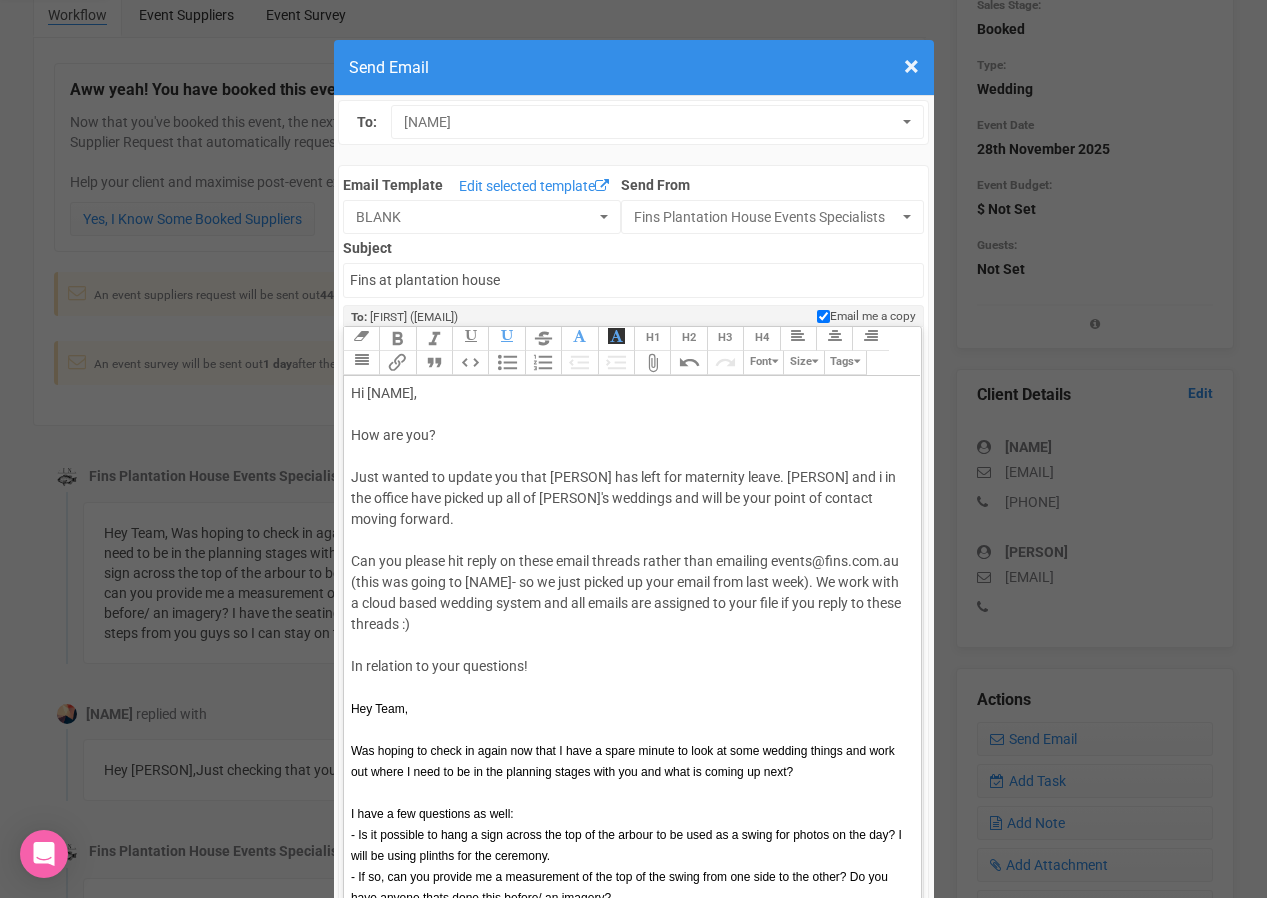 click on "Hi [PERSON], How are you?  Just wanted to update you that [PERSON] has left for maternity leave. [PERSON] and i in the office have picked up all of [PERSON]'s weddings and will be your point of contact moving forward. Can you please hit reply on these email threads rather than emailing events@example.com (this was going to [PERSON]- so we just picked up your email from last week). We work with a cloud based wedding system and all emails are assigned to your file if you reply to these threads :)  In relation to your questions! Hey Team, Was hoping to check in again now that I have a spare minute to look at some wedding things and work out where I need to be in the planning stages with you and what is coming up next? I have a few questions as well: - Is it possible to hang a sign across the top of the arbour to be used as a swing for photos on the day? I will be using plinths for the ceremony. Thanks heaps, [PERSON]" at bounding box center [632, 645] 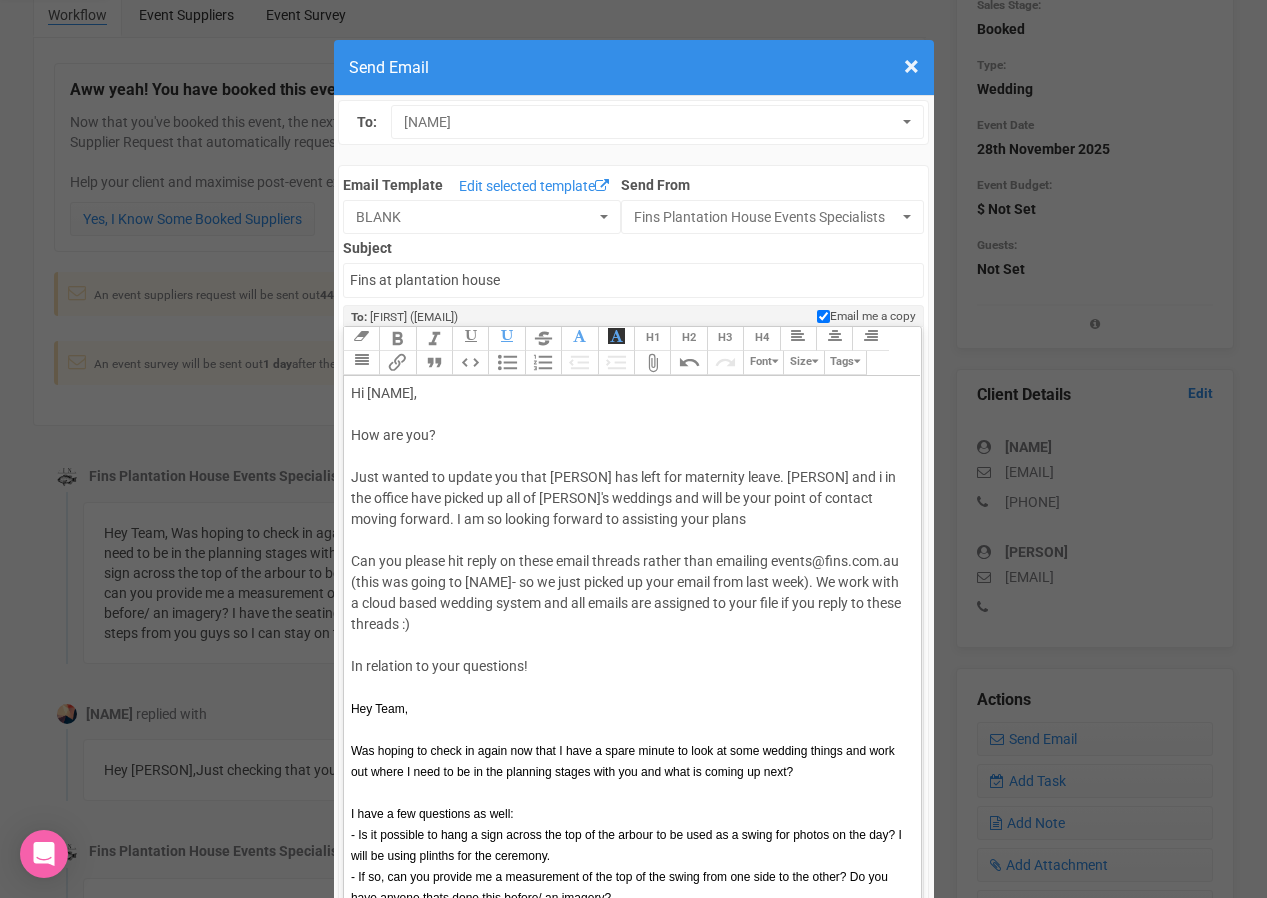 click on "Hi [PERSON], How are you?  Just wanted to update you that [PERSON] has left for maternity leave. [PERSON] and i in the office have picked up all of [PERSON]'s weddings and will be your point of contact moving forward. I am so looking forward to assisting your plans  Can you please hit reply on these email threads rather than emailing events@[EMAIL] (this was going to [PERSON]- so we just picked up your email from last week). We work with a cloud based wedding system and all emails are assigned to your file if you reply to these threads :)  In relation to your questions! Hey Team," at bounding box center [629, 551] 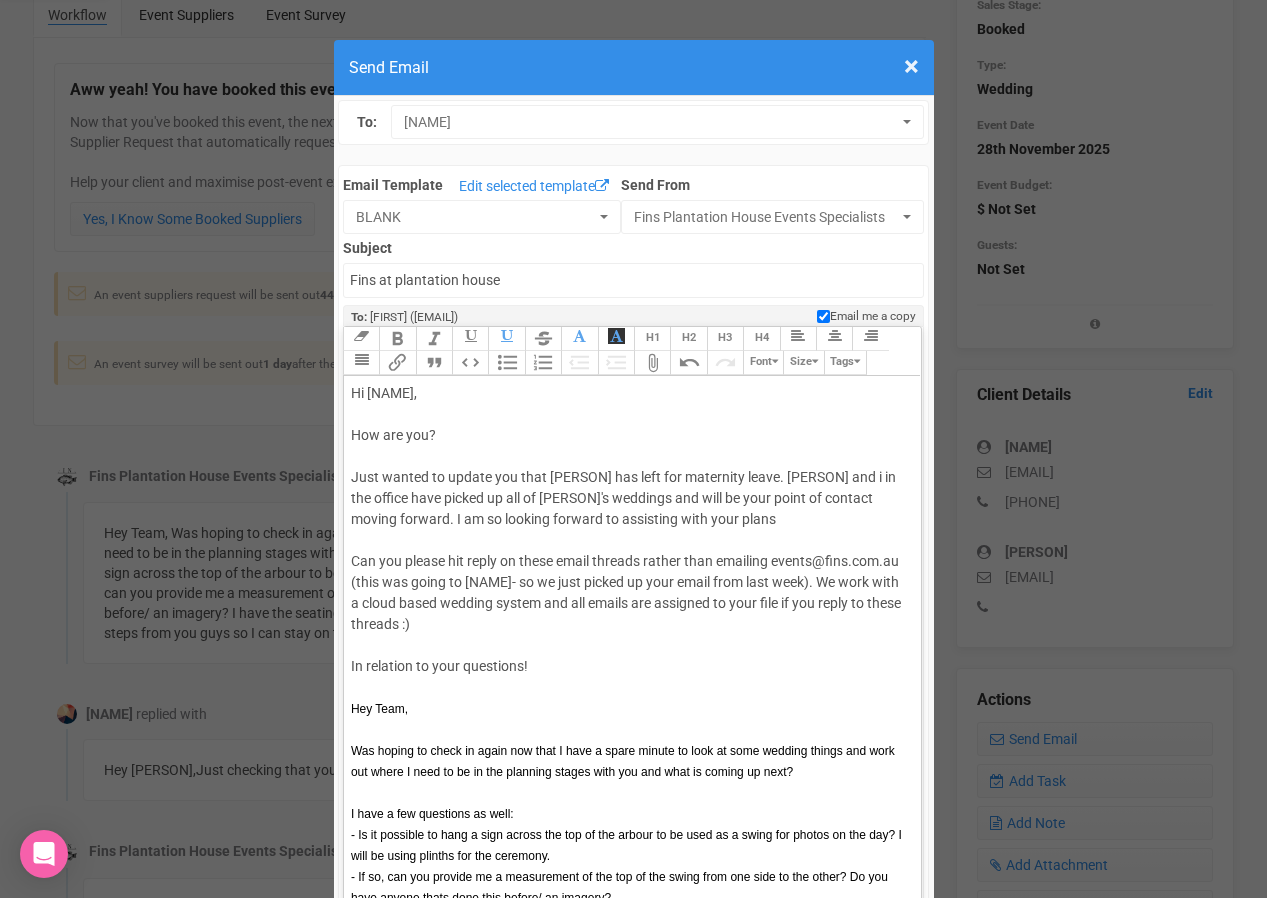 click on "Hi [PERSON], How are you?  Just wanted to update you that [PERSON] has left for maternity leave. Flo and i in the office have picked up all of [PERSON]'s weddings and will be your point of contact moving forward. I am so looking forward to assisting with your plans  Can you please hit reply on these email threads rather than emailing events@example.com (this was going to [PERSON]- so we just picked up your email from last week). We work with a cloud based wedding system and all emails are assigned to your file if you reply to these threads :)  In relation to your questions! Hey Team," at bounding box center (629, 551) 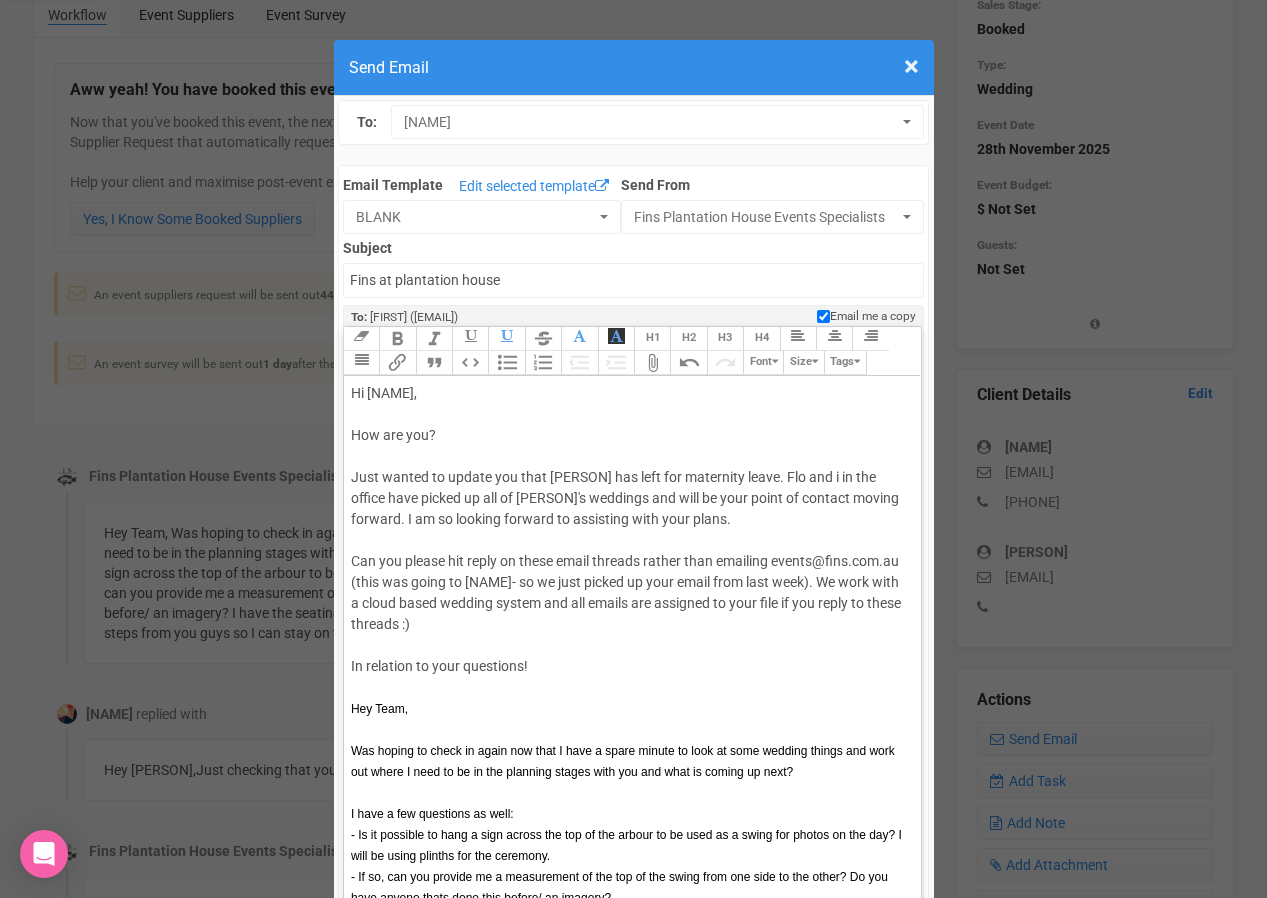 click on "Hi [PERSON], How are you?  Just wanted to update you that [PERSON] has left for maternity leave. [PERSON] and i in the office have picked up all of [PERSON]'s weddings and will be your point of contact moving forward. I am so looking forward to assisting with your plans.  Can you please hit reply on these email threads rather than emailing events@example.com (this was going to [PERSON]- so we just picked up your email from last week). We work with a cloud based wedding system and all emails are assigned to your file if you reply to these threads :)  In relation to your questions! Hey Team," at bounding box center (629, 551) 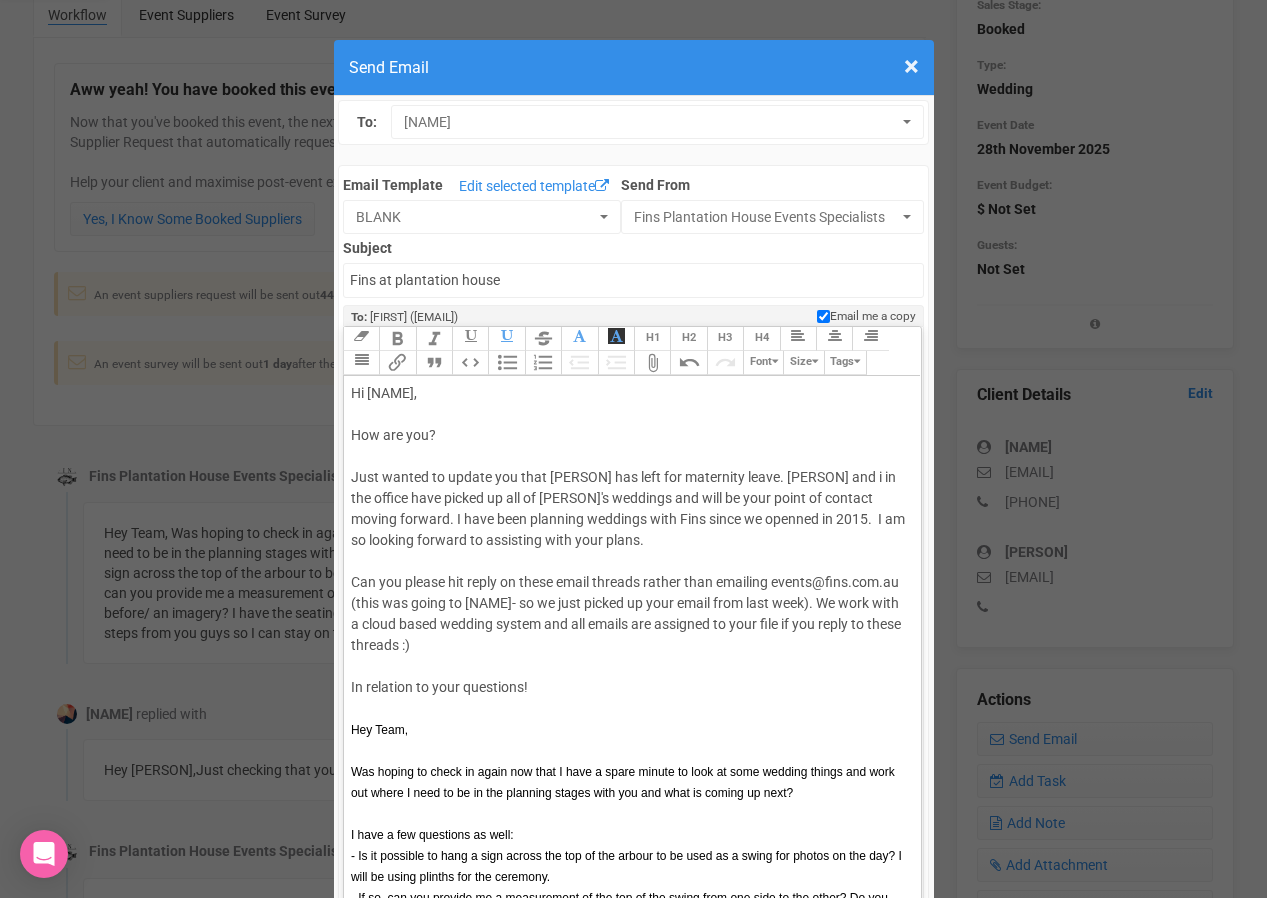 click on "Hi [PERSON], How are you?  Just wanted to update you that [PERSON] has left for maternity leave. Flo and i in the office have picked up all of [PERSON]'s weddings and will be your point of contact moving forward. I have been planning weddings with Fins since we openned in 2015.  I am so looking forward to assisting with your plans.  Can you please hit reply on these email threads rather than emailing events@example.com (this was going to [PERSON]- so we just picked up your email from last week). We work with a cloud based wedding system and all emails are assigned to your file if you reply to these threads :)  In relation to your questions! Hey Team," at bounding box center (629, 561) 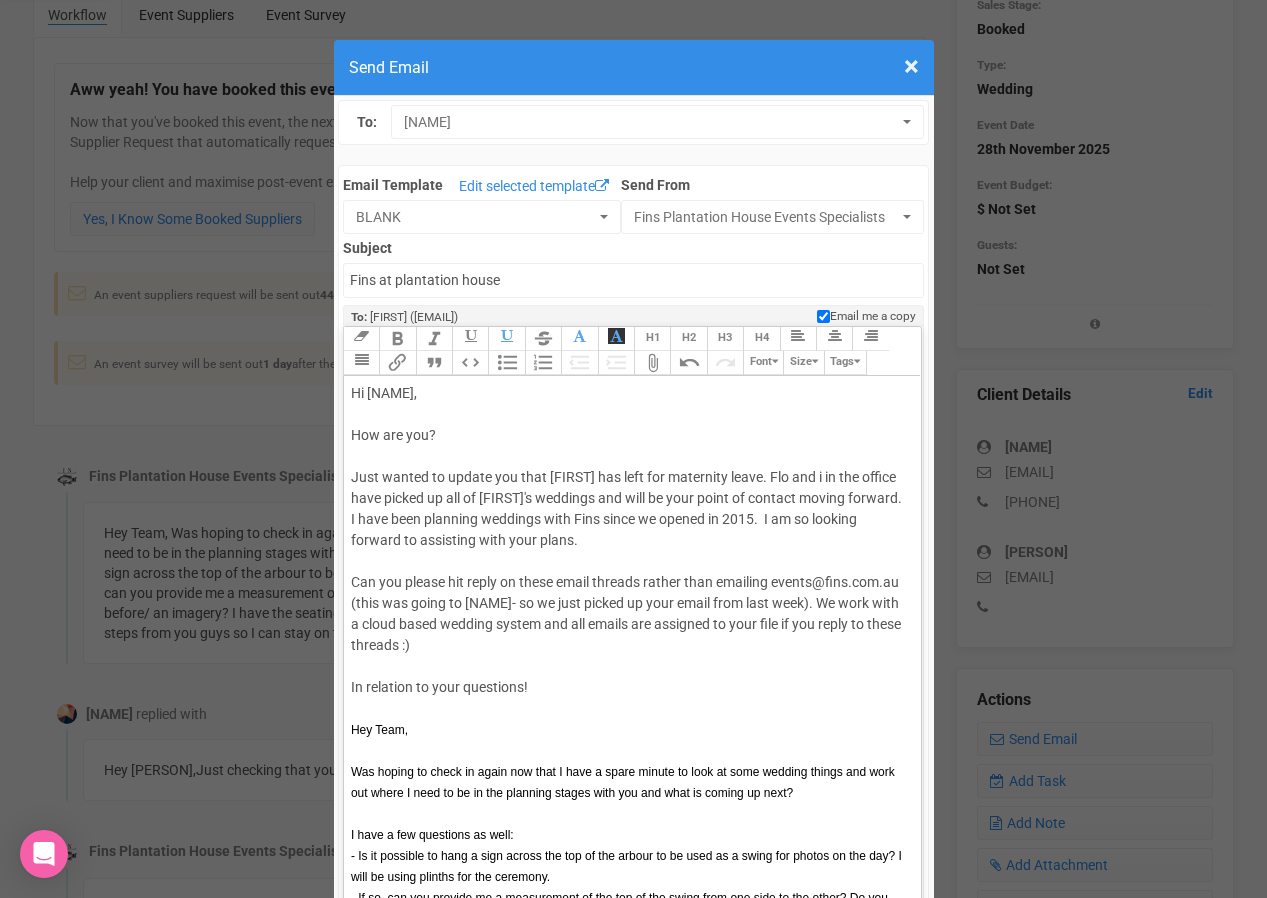 click on "Hi [PERSON], How are you?  Just wanted to update you that [PERSON] has left for maternity leave. Flo and i in the office have picked up all of [PERSON]'s weddings and will be your point of contact moving forward. I have been planning weddings with Fins since we opened in 2015.  I am so looking forward to assisting with your plans.  Can you please hit reply on these email threads rather than emailing events@example.com (this was going to [PERSON]- so we just picked up your email from last week). We work with a cloud based wedding system and all emails are assigned to your file if you reply to these threads :)  In relation to your questions! Hey Team," at bounding box center [629, 561] 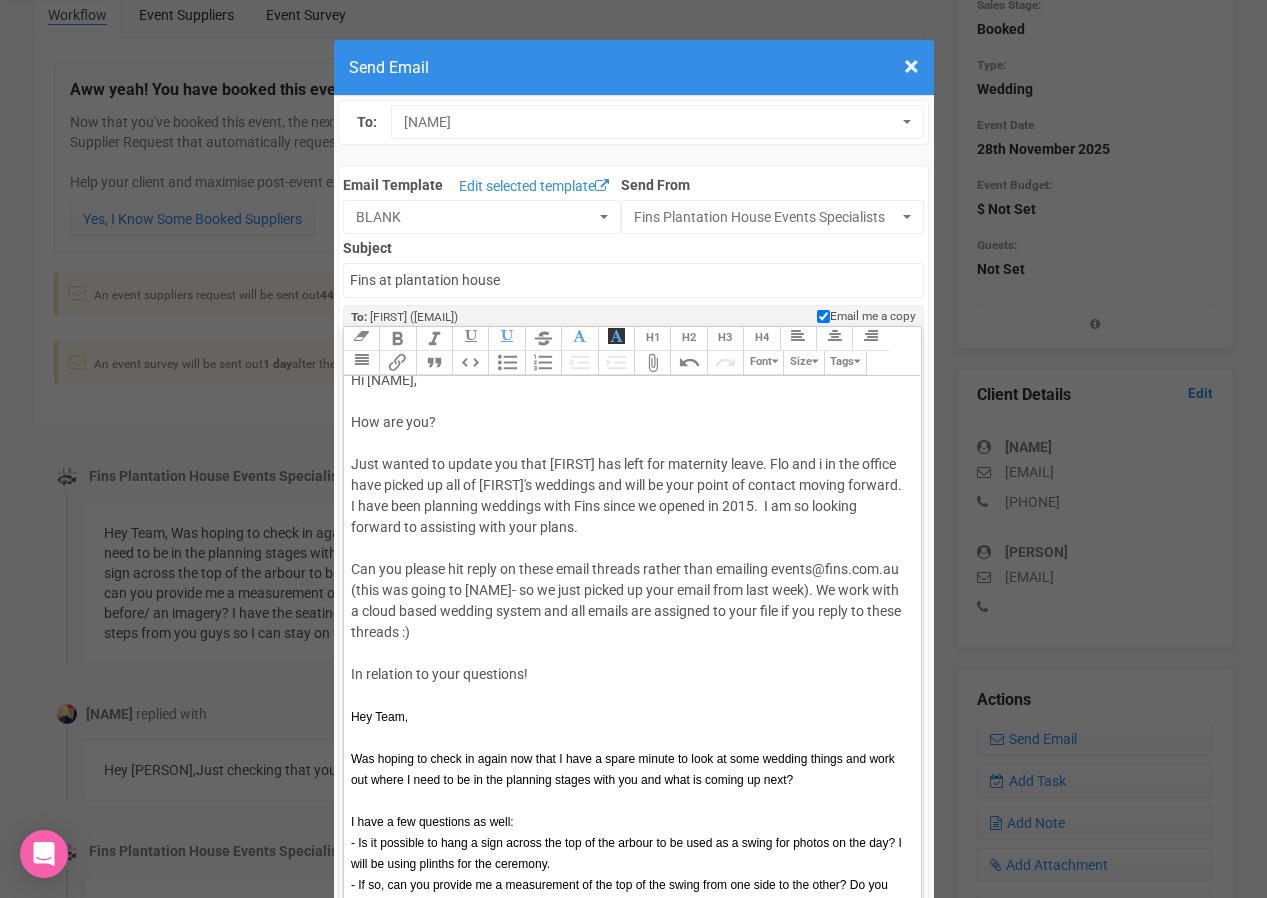 click on "Hi [PERSON], How are you?  Just wanted to update you that [PERSON] has left for maternity leave. Flo and i in the office have picked up all of [PERSON]'s weddings and will be your point of contact moving forward. I have been planning weddings with Fins since we opened in 2015.  I am so looking forward to assisting with your plans.  Can you please hit reply on these email threads rather than emailing events@example.com (this was going to [PERSON]- so we just picked up your email from last week). We work with a cloud based wedding system and all emails are assigned to your file if you reply to these threads :)  In relation to your questions! Hey Team," at bounding box center [629, 548] 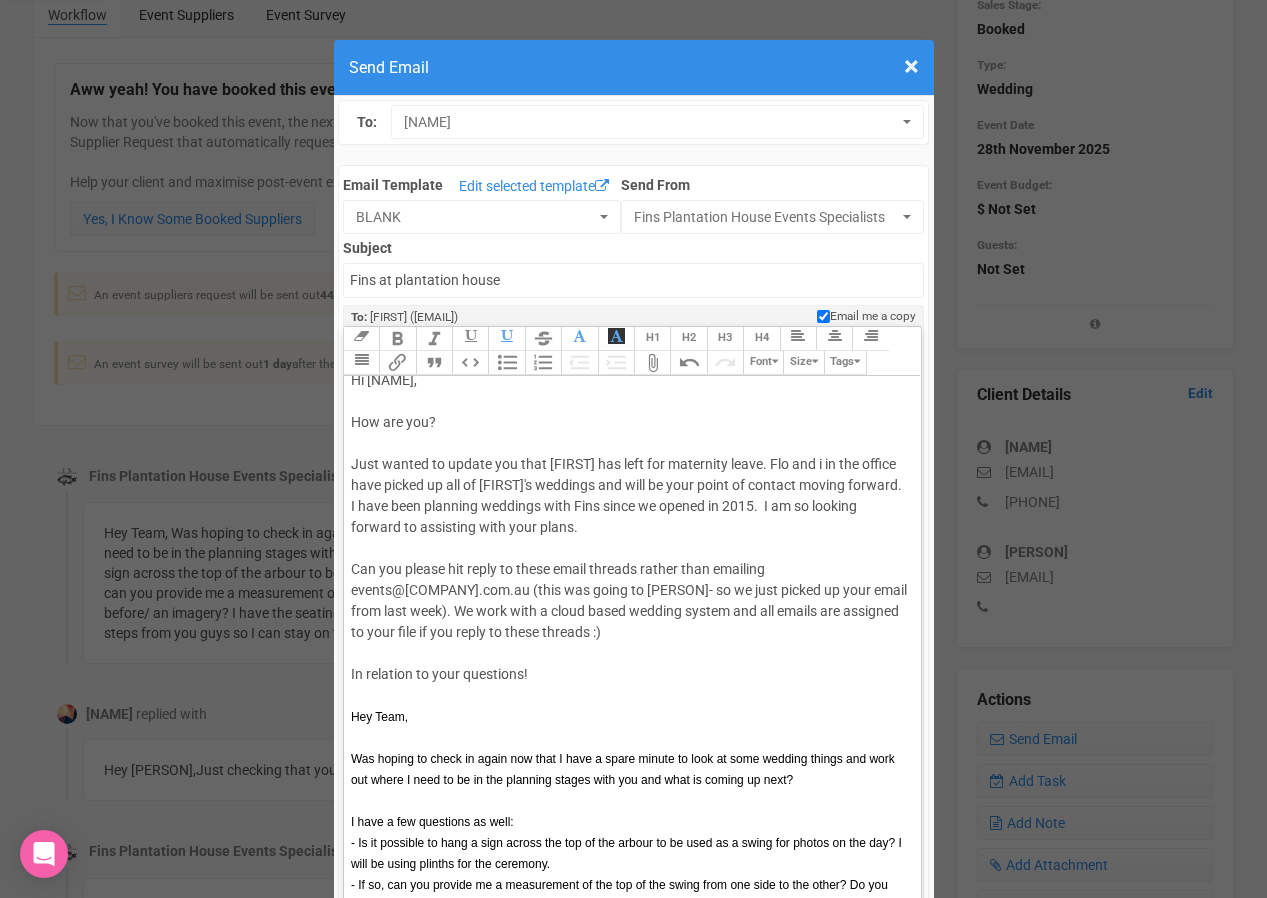 click on "Hi [FIRST], How are you?  Just wanted to update you that [FIRST] has left for maternity leave. Flo and i in the office have picked up all of [FIRST]'s weddings and will be your point of contact moving forward. I have been planning weddings with Fins since we opened in 2015.  I am so looking forward to assisting with your plans.  Can you please hit reply to these email threads rather than emailing events@fins.com.au (this was going to [FIRST]- so we just picked up your email from last week). We work with a cloud based wedding system and all emails are assigned to your file if you reply to these threads :)  In relation to your questions! Hey Team," at bounding box center [629, 548] 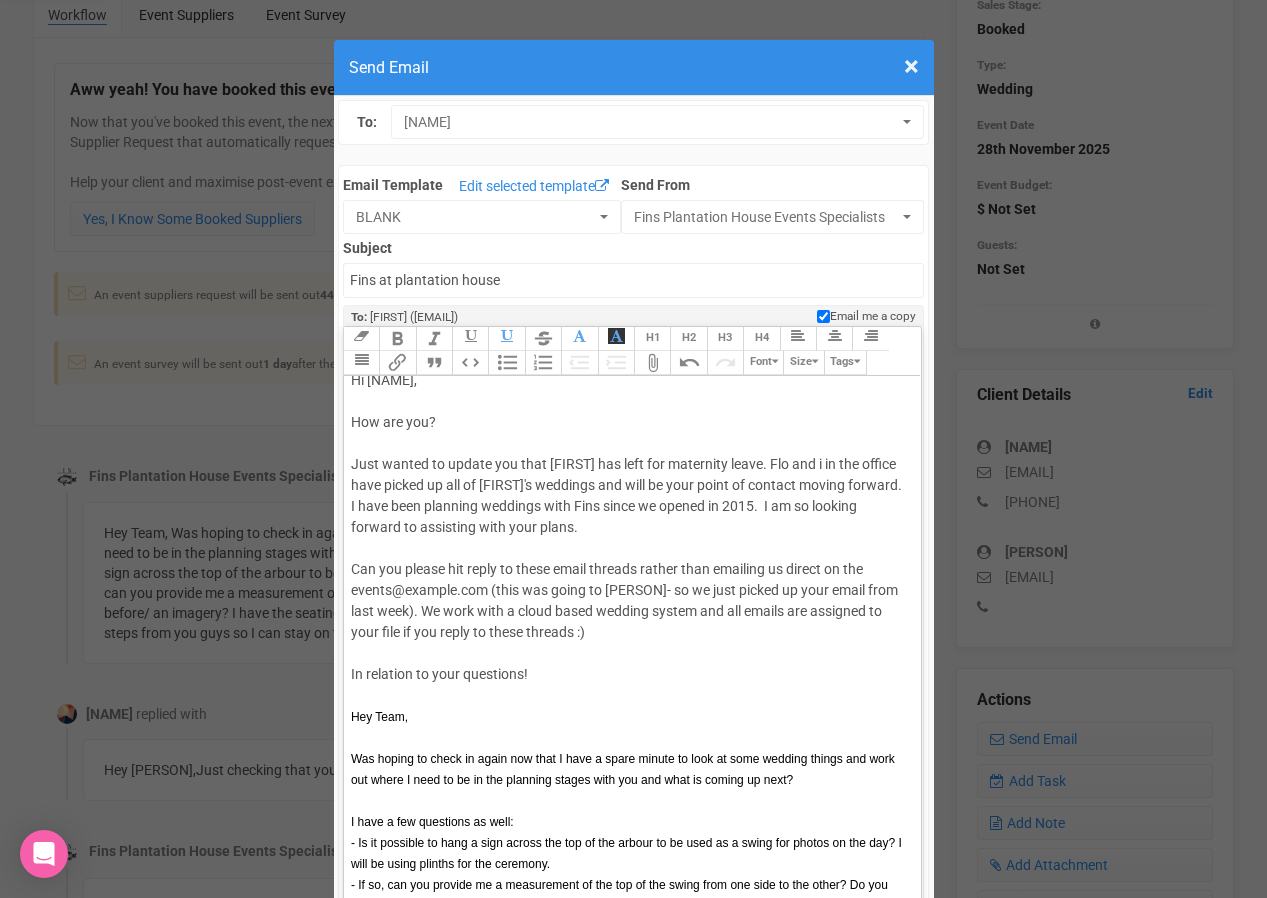 click on "Hi [PERSON], How are you?  Just wanted to update you that [PERSON] has left for maternity leave. [PERSON] and i in the office have picked up all of [PERSON]'s weddings and will be your point of contact moving forward. I have been planning weddings with Fins since we opened in 2015. I am so looking forward to assisting with your plans.  Can you please hit reply to these email threads rather than emailing us direct on the events@example.com (this was going to [PERSON]- so we just picked up your email from last week). We work with a cloud based wedding system and all emails are assigned to your file if you reply to these threads :)  In relation to your questions! Hey Team," at bounding box center (629, 548) 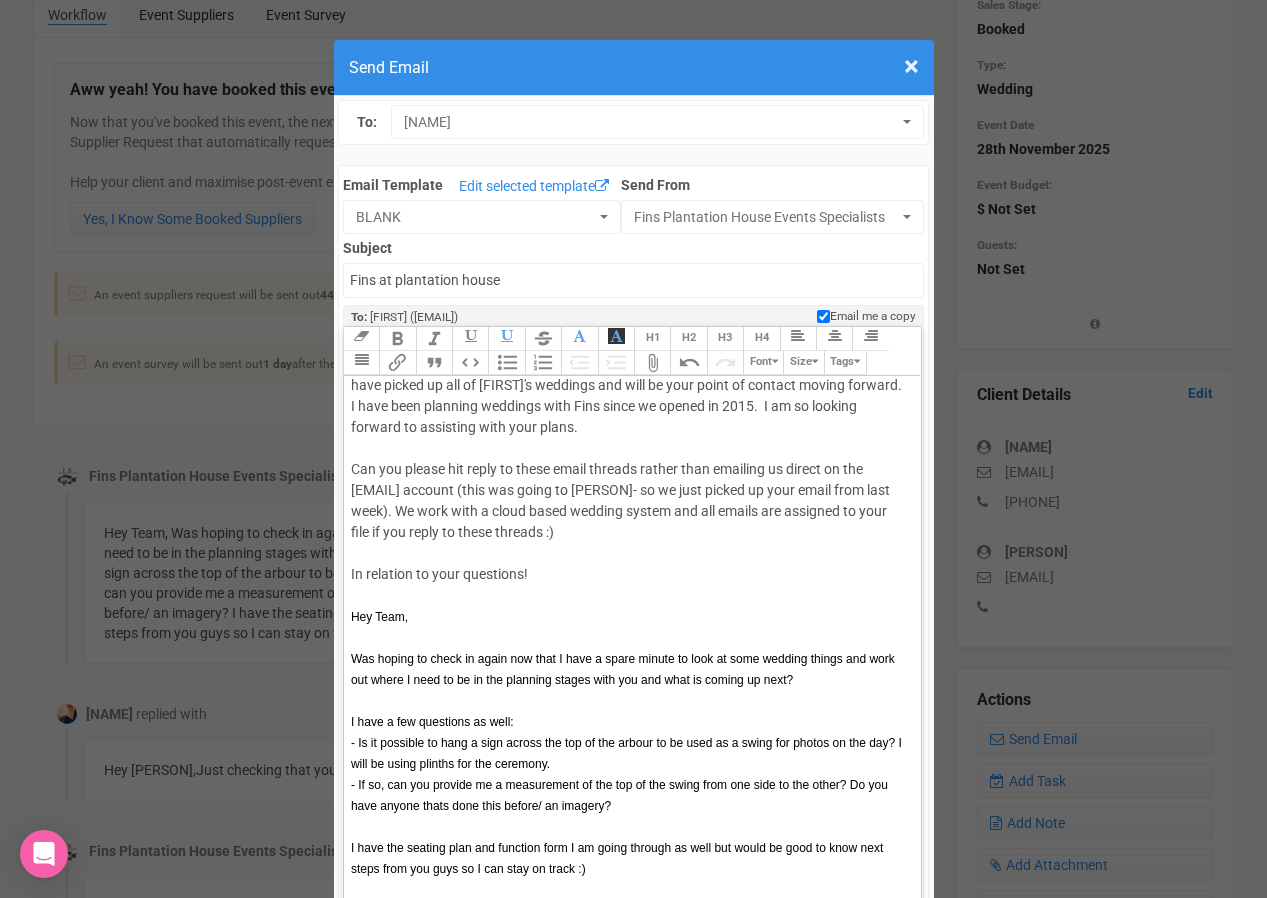 scroll, scrollTop: 114, scrollLeft: 0, axis: vertical 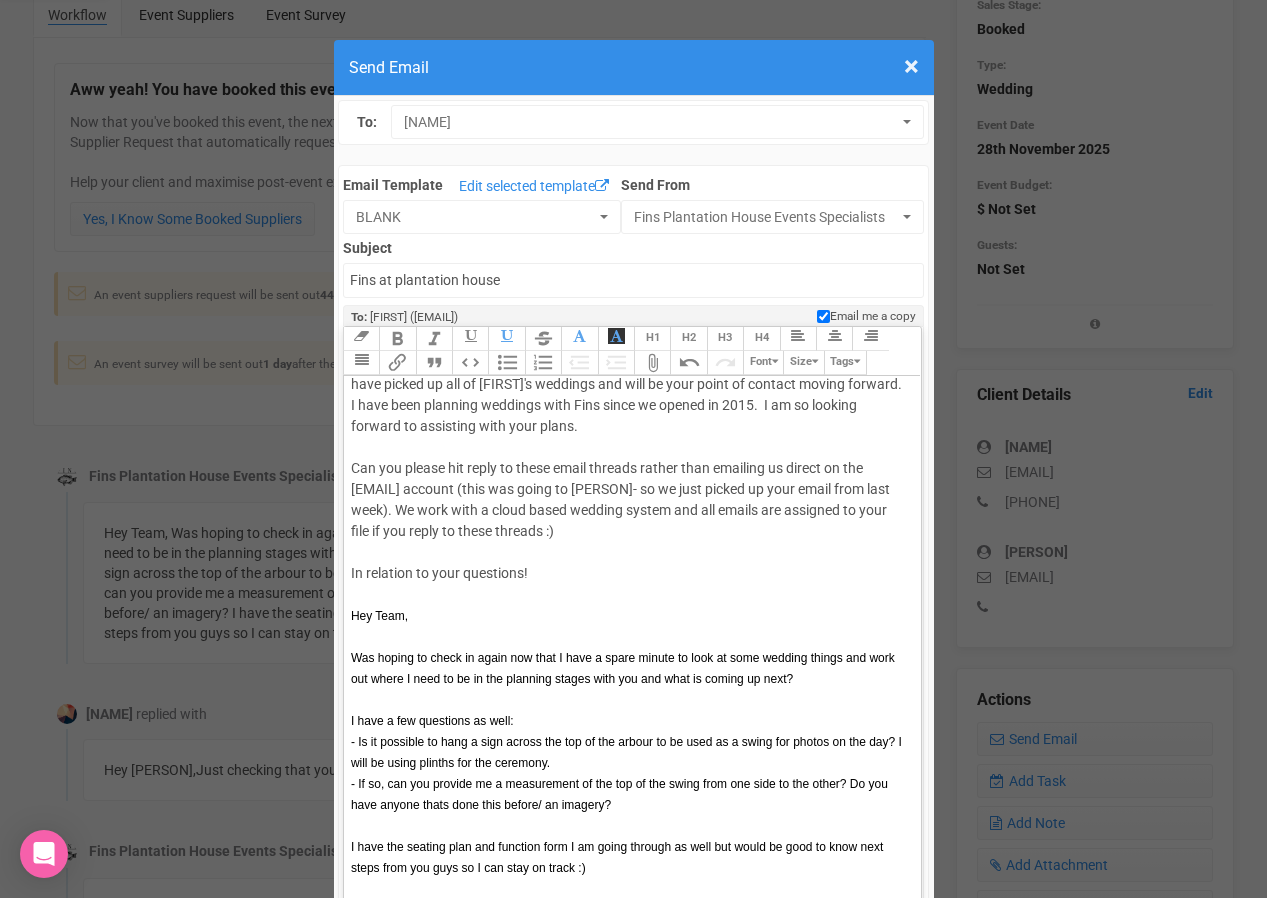 click on "Hi [FIRST], How are you?  Just wanted to update you that [PERSON] has left for maternity leave. [PERSON] and i in the office have picked up all of [PERSON]'s weddings and will be your point of contact moving forward. I have been planning weddings with Fins since we opened in 2015.  I am so looking forward to assisting with your plans.  Can you please hit reply to these email threads rather than emailing us direct on the events@[COMPANY].com.au account (this was going to [PERSON]- so we just picked up your email from last week). We work with a cloud based wedding system and all emails are assigned to your file if you reply to these threads :)  In relation to your questions! Hey Team," at bounding box center (629, 447) 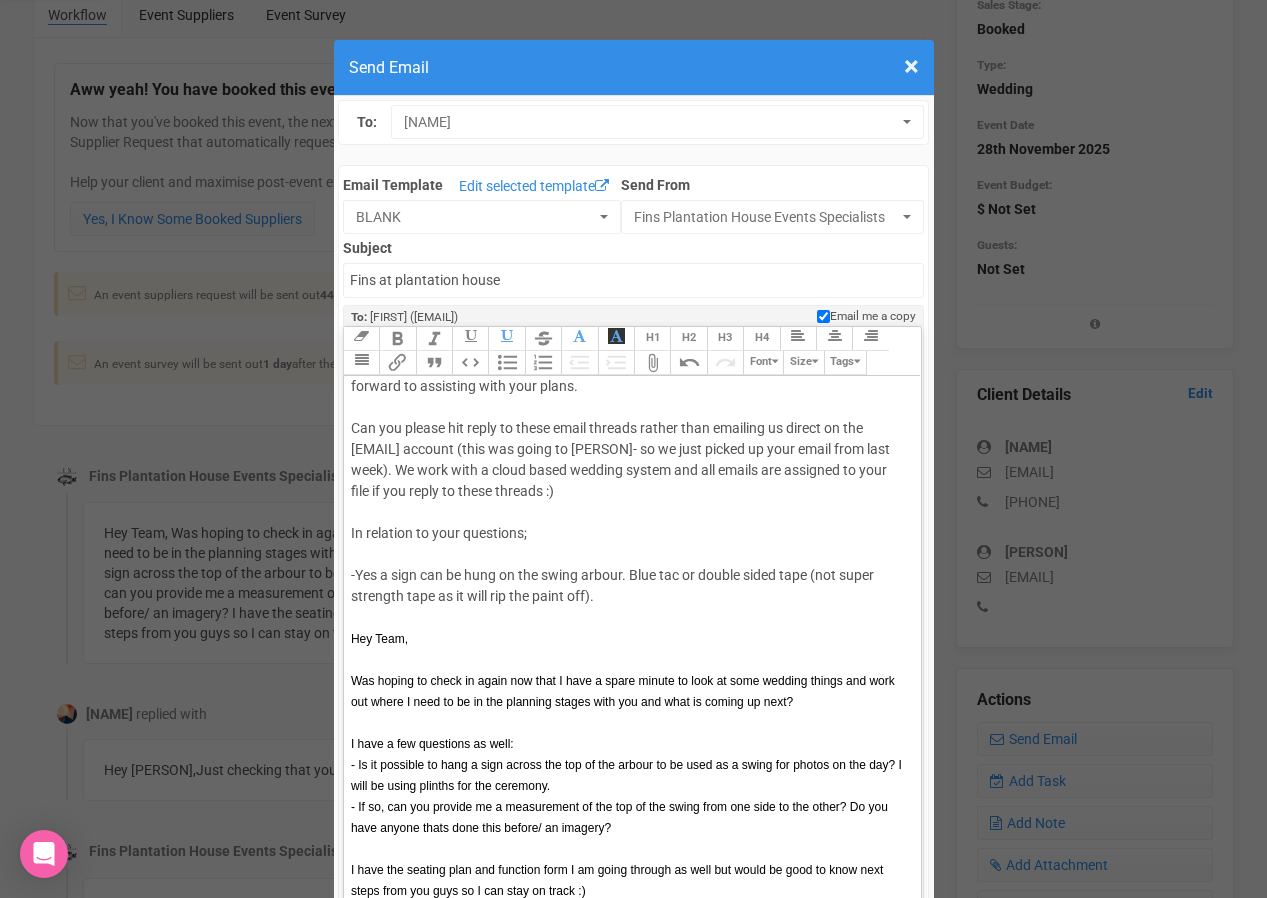 scroll, scrollTop: 159, scrollLeft: 0, axis: vertical 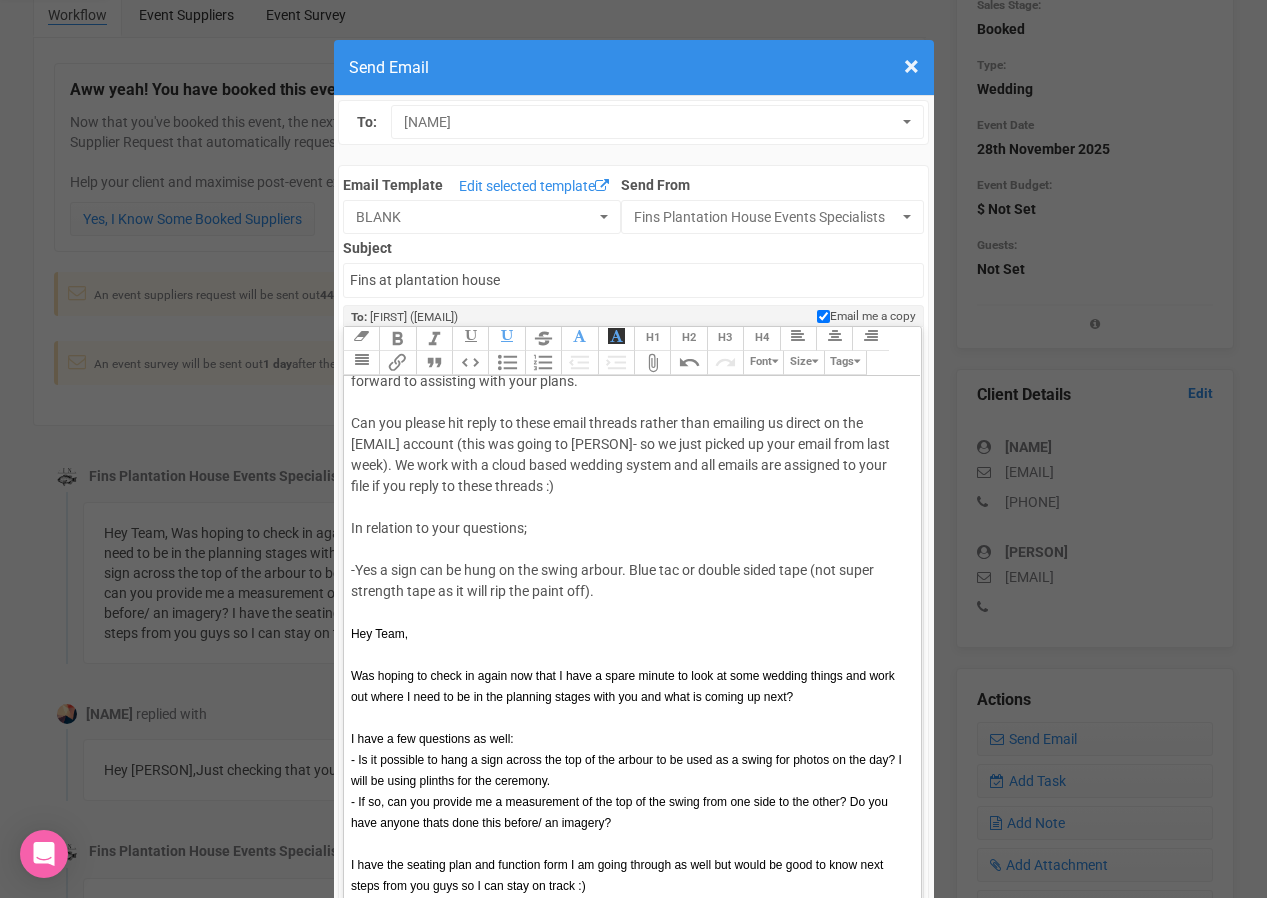 click on "Hi [NAME], How are you?  Just wanted to update you that [NAME] has left for maternity leave. Flo and i in the office have picked up all of [NAME]'s weddings and will be your point of contact moving forward. I have been planning weddings with Fins since we opened in 2015.  I am so looking forward to assisting with your plans.  Can you please hit reply to these email threads rather than emailing us direct on the events@fins.com.au account (this was going to [NAME]- so we just picked up your email from last week). We work with a cloud based wedding system and all emails are assigned to your file if you reply to these threads :)  In relation to your questions; -Yes a sign can be hung on the swing arbour. Blue tac or double sided tape (not super strength tape as it will rip the paint off). Hey Team," at bounding box center (629, 434) 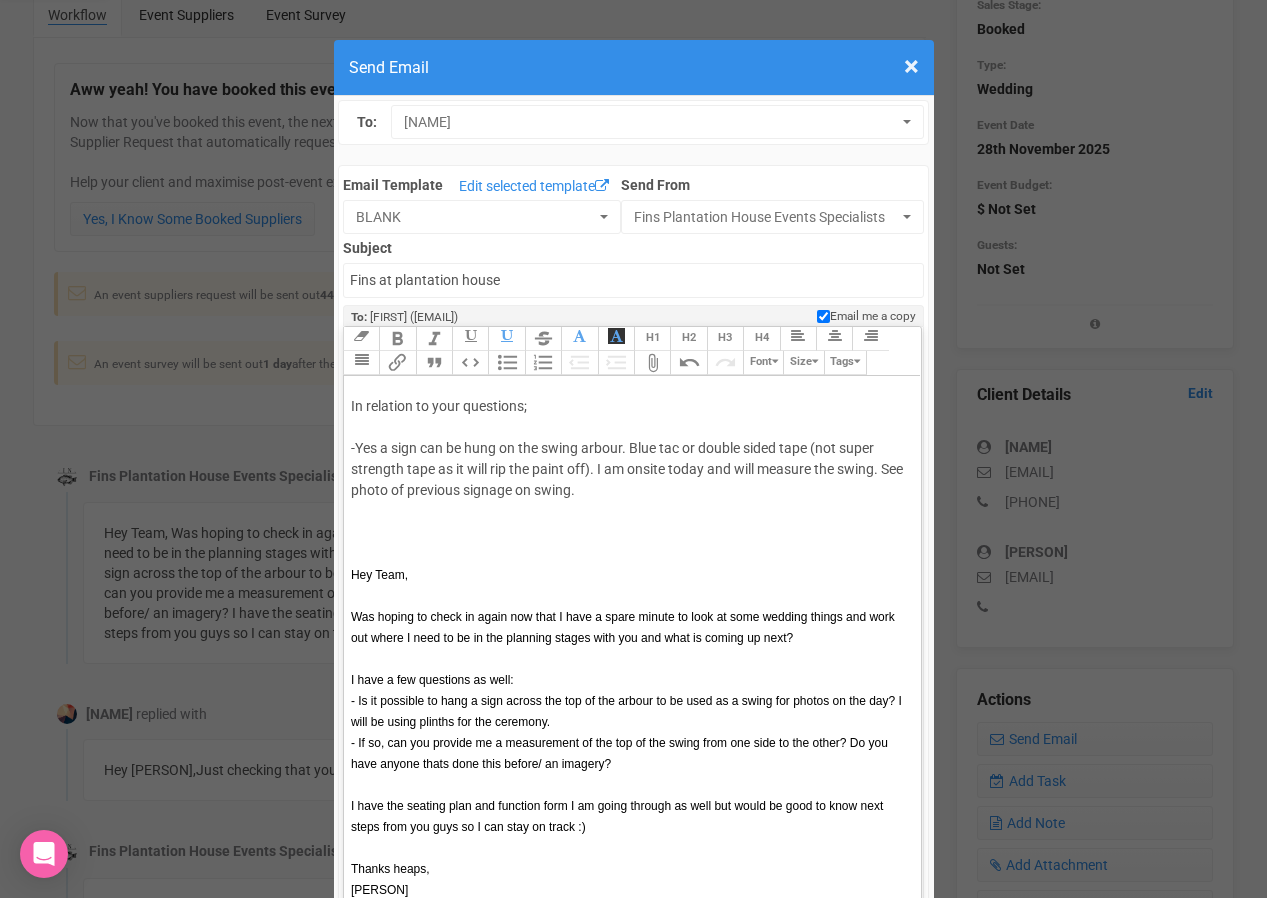 scroll, scrollTop: 315, scrollLeft: 0, axis: vertical 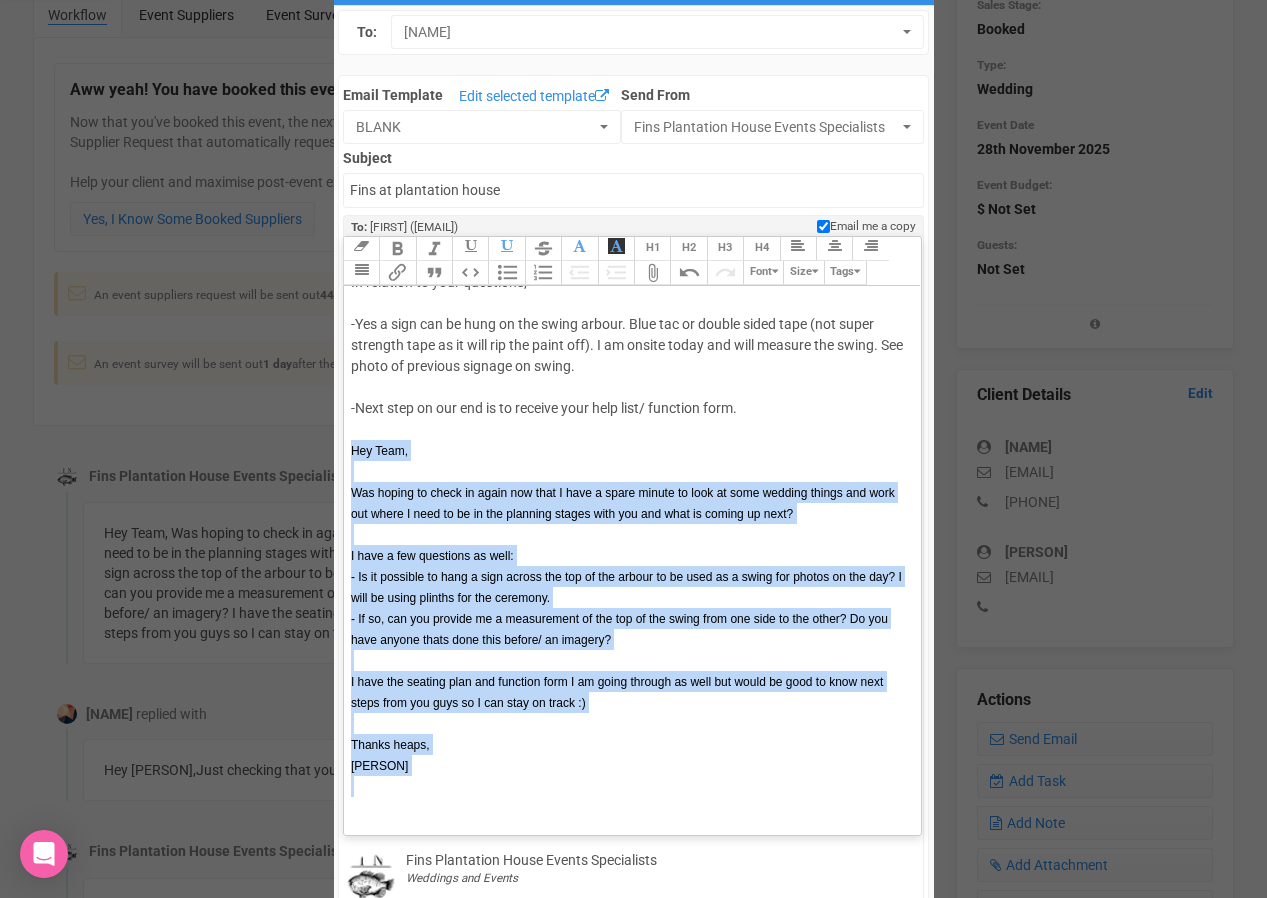 drag, startPoint x: 391, startPoint y: 798, endPoint x: 351, endPoint y: 456, distance: 344.33124 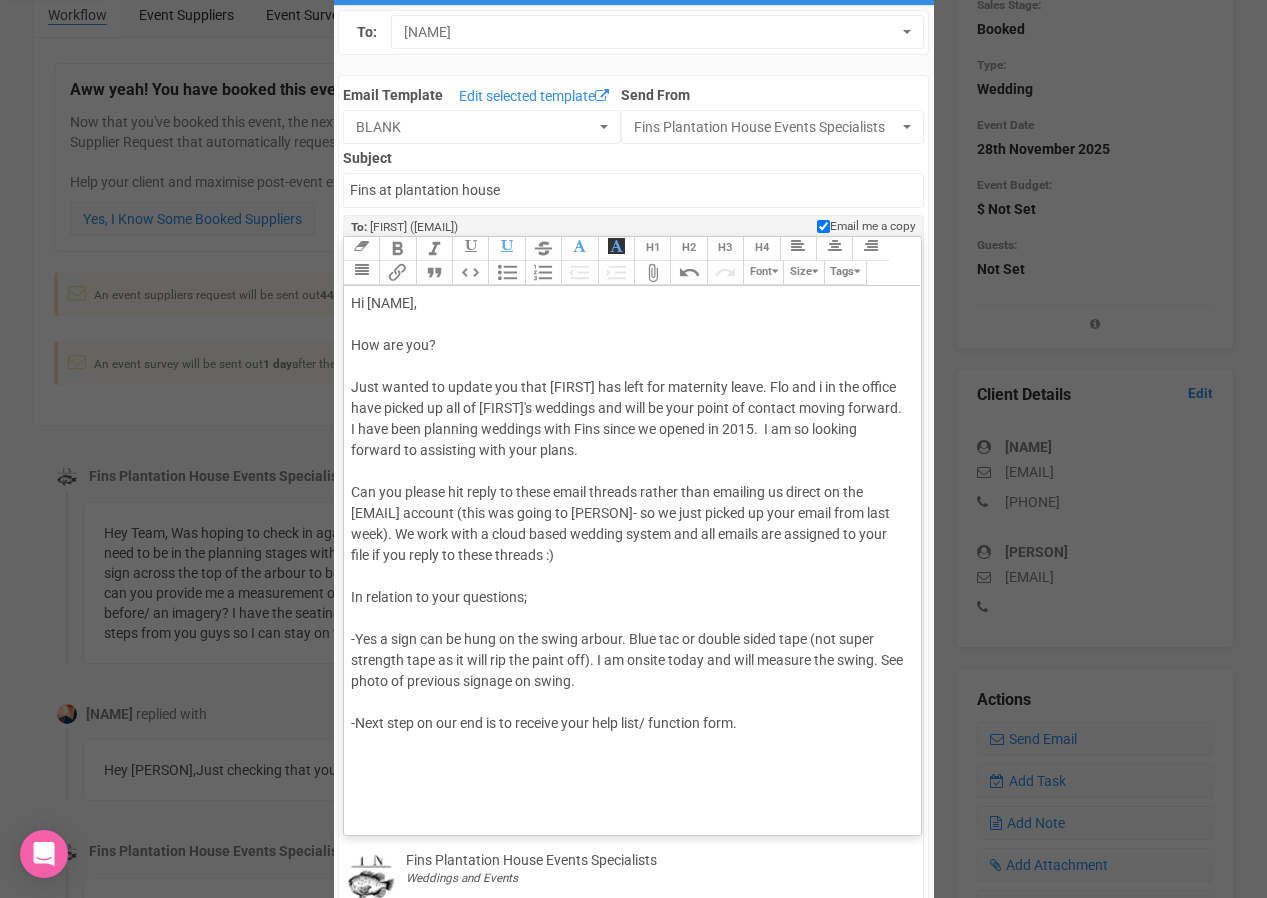 scroll, scrollTop: 0, scrollLeft: 0, axis: both 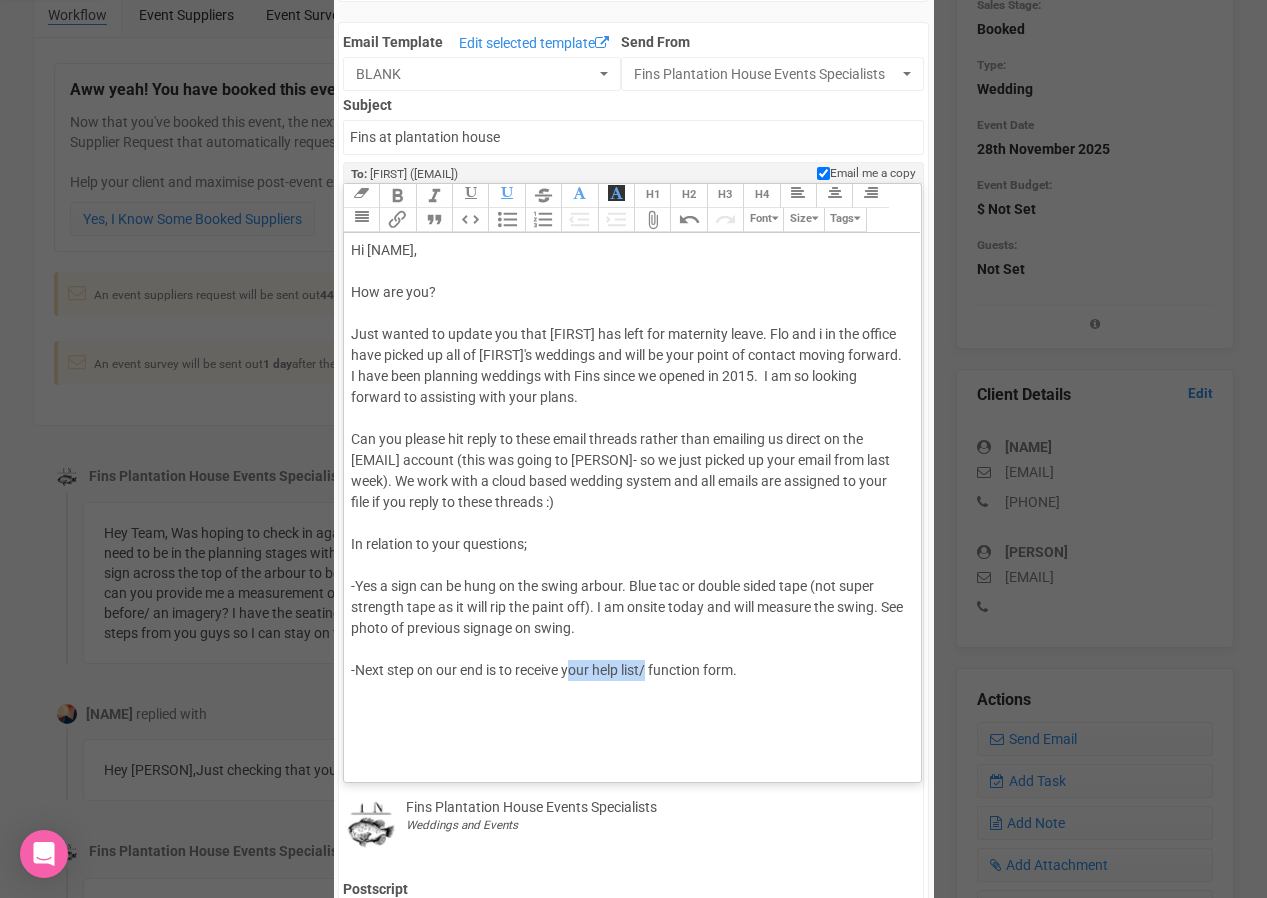 drag, startPoint x: 568, startPoint y: 669, endPoint x: 650, endPoint y: 673, distance: 82.0975 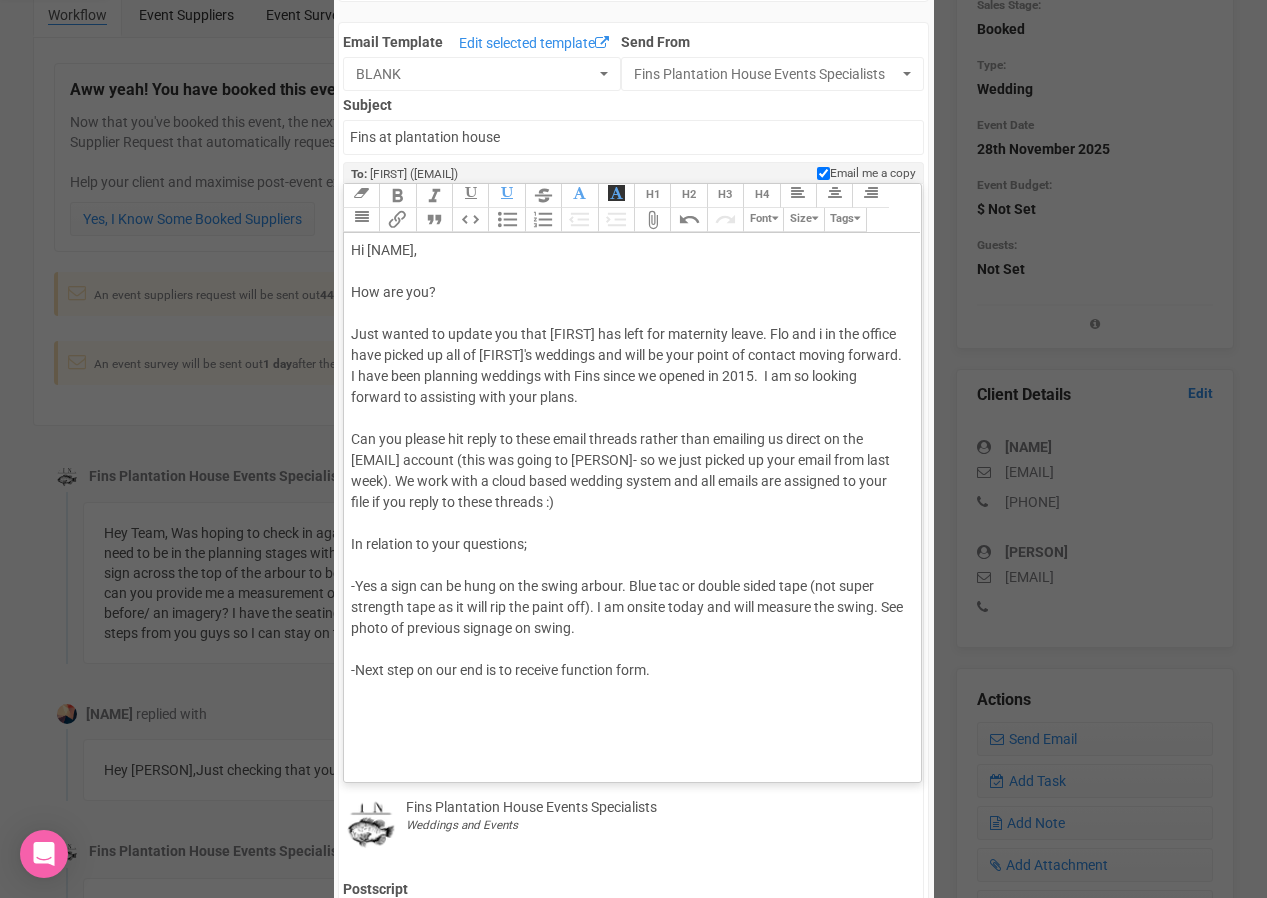 click on "Hi [NAME], How are you?  Just wanted to update you that [NAME] has left for maternity leave. [NAME] and i in the office have picked up all of [NAME]'s weddings and will be your point of contact moving forward. I have been planning weddings with Fins since we opened in [YEAR].  I am so looking forward to assisting with your plans.  Can you please hit reply to these email threads rather than emailing us direct on the events@example.com account (this was going to [NAME]- so we just picked up your email from last week). We work with a cloud based wedding system and all emails are assigned to your file if you reply to these threads :)  In relation to your questions; -Yes a sign can be hung on the swing arbour. Blue tac or double sided tape (not super strength tape as it will rip the paint off). I am onsite today and will measure the swing. See photo of previous signage on swing. -Next step on our end is to receive function form." at bounding box center [629, 481] 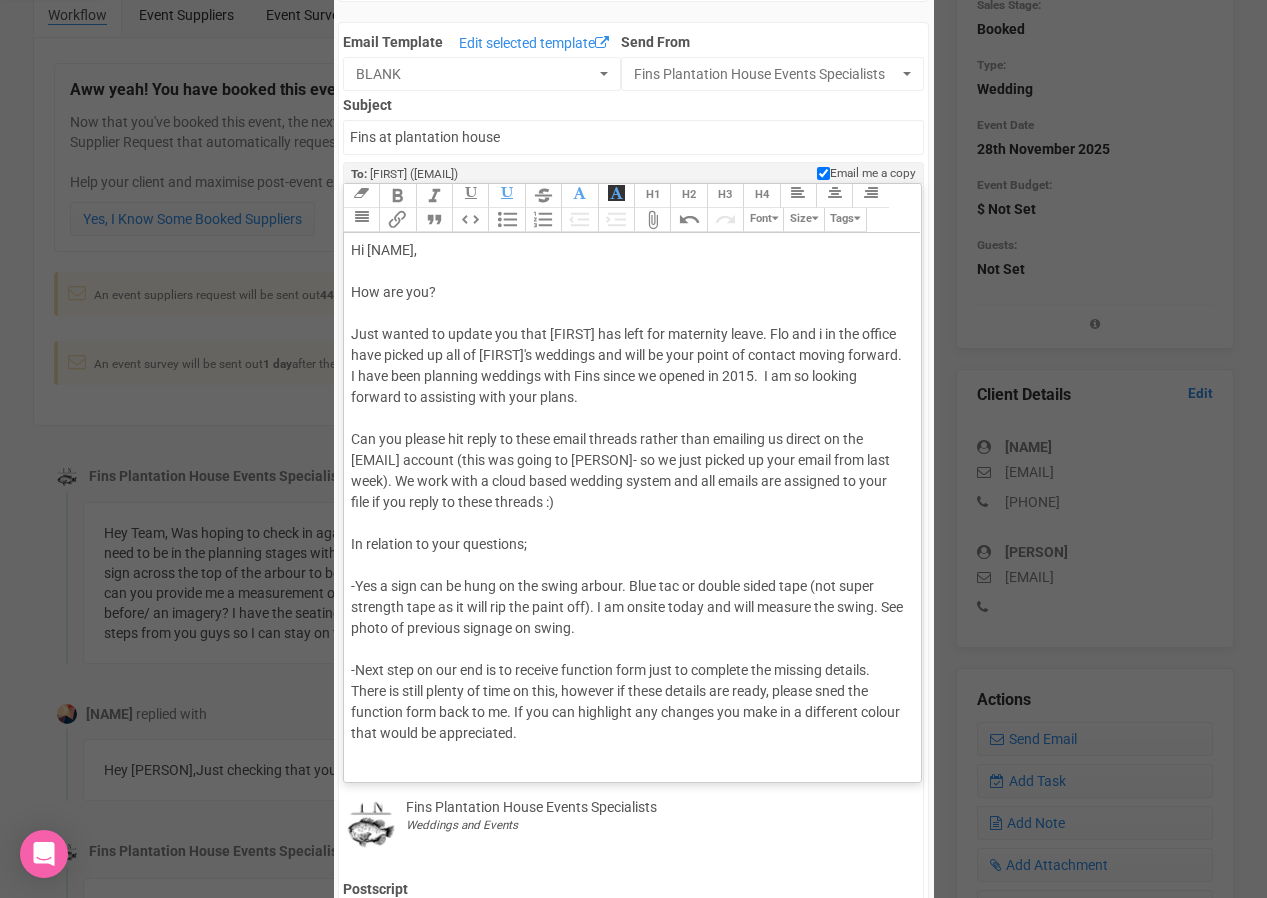 click on "Hi [PERSON], How are you?  Just wanted to update you that [PERSON] has left for maternity leave. [PERSON] and i in the office have picked up all of [PERSON]'s weddings and will be your point of contact moving forward. I have been planning weddings with Fins since we opened in 2015. &nbsp; I am so looking forward to assisting with your plans.  Can you please hit reply to these email threads rather than emailing us direct on the [EMAIL] account (this was going to [PERSON]- so we just picked up your email from last week). We work with a cloud based wedding system and all emails are assigned to your file if you reply to these threads :)  In relation to your questions; -Yes a sign can be hung on the swing arbour. Blue tac or double sided tape (not super strength tape as it will rip the paint off). I am onsite today and will measure the swing. See photo of previous signage on swing." at bounding box center (629, 513) 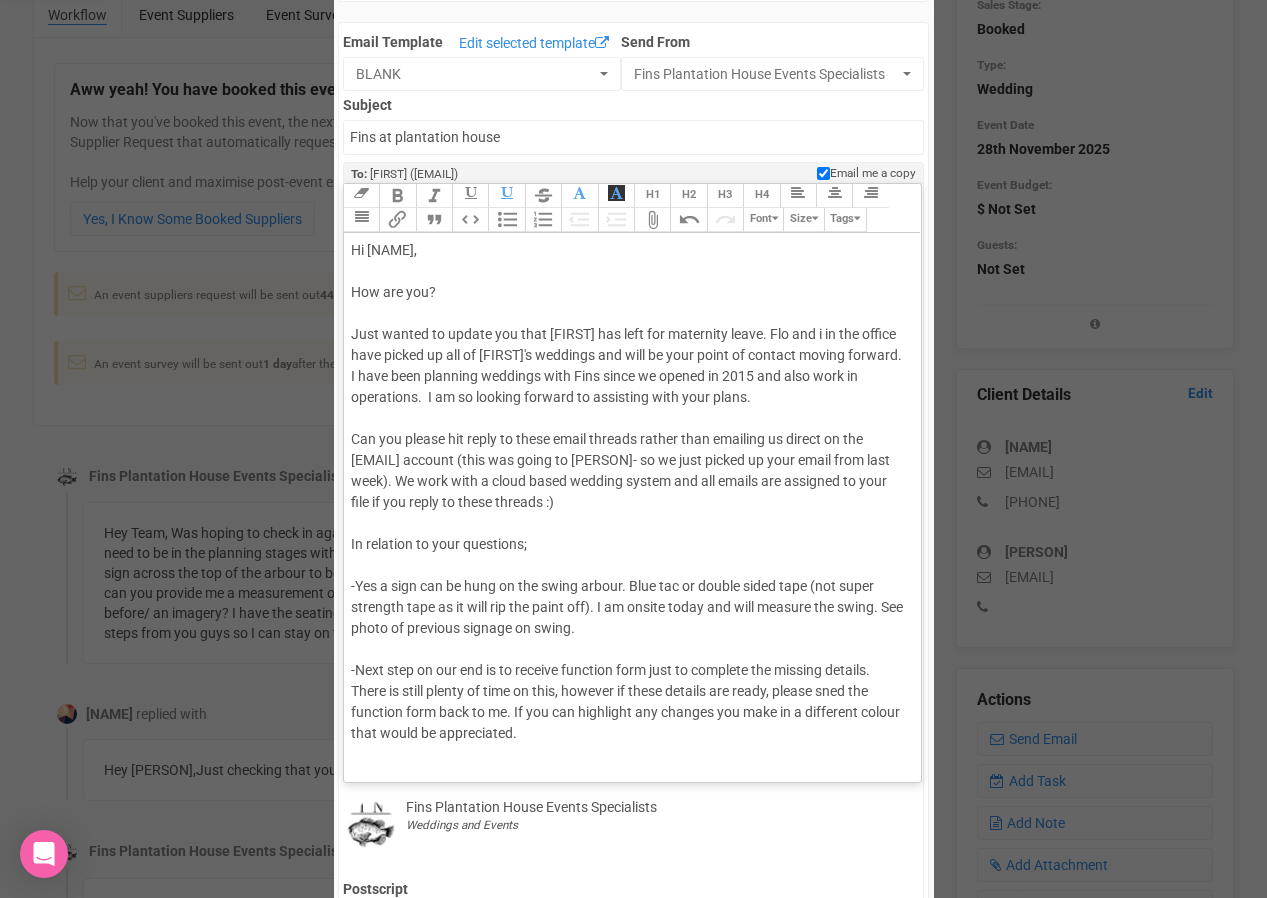 click on "Hi [PERSON], How are you?  Just wanted to update you that [PERSON] has left for maternity leave. [PERSON] and i in the office have picked up all of [PERSON]'s weddings and will be your point of contact moving forward. I have been planning weddings with Fins since we opened in 2015 and also work in operations.  I am so looking forward to assisting with your plans.  Can you please hit reply to these email threads rather than emailing us direct on the events@[EMAIL] account (this was going to [PERSON]- so we just picked up your email from last week). We work with a cloud based wedding system and all emails are assigned to your file if you reply to these threads :)  In relation to your questions; -Yes a sign can be hung on the swing arbour. Blue tac or double sided tape (not super strength tape as it will rip the paint off). I am onsite today and will measure the swing. See photo of previous signage on swing." at bounding box center (629, 513) 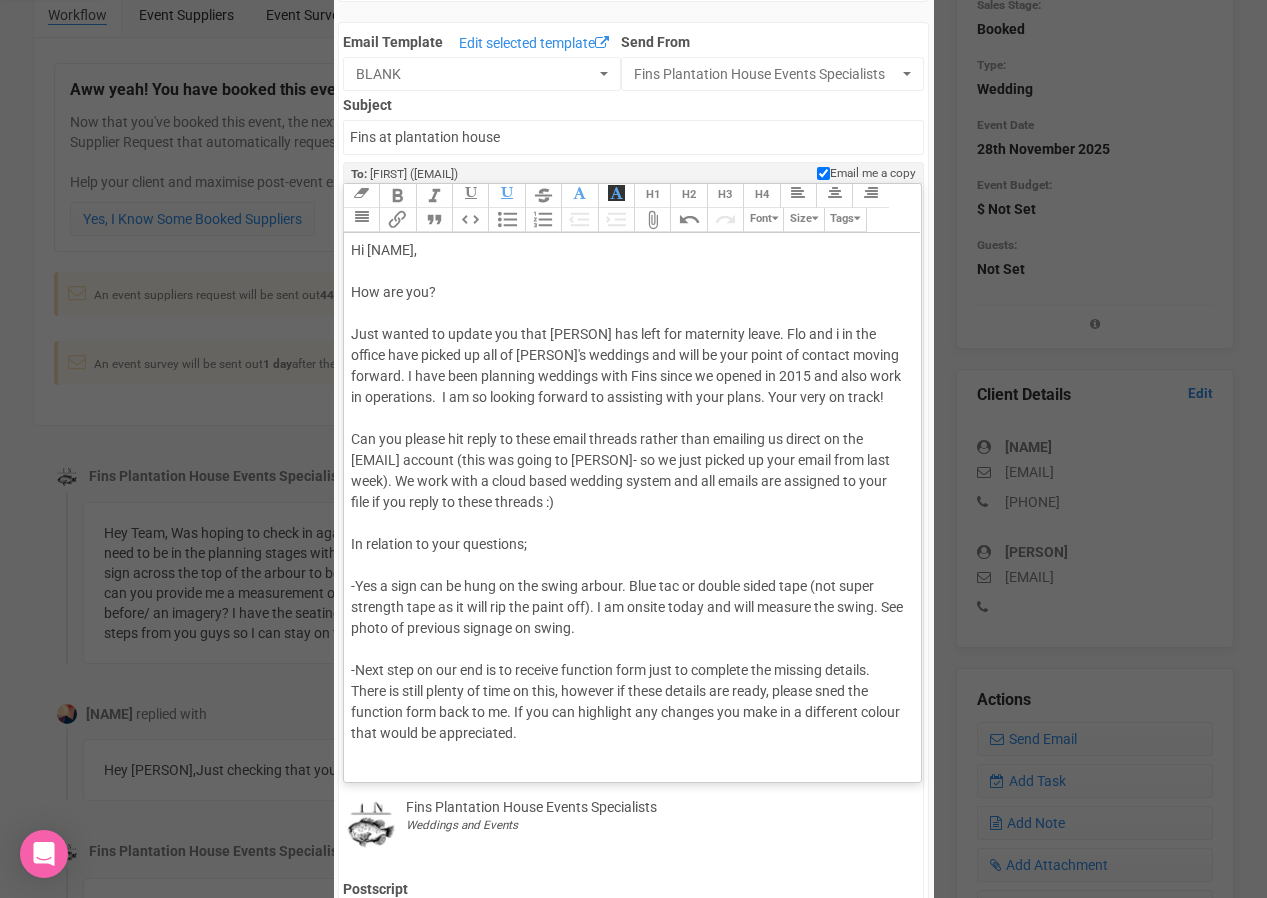 click on "Hi [PERSON], How are you?  Just wanted to update you that [PERSON] has left for maternity leave. [PERSON] and i in the office have picked up all of [PERSON]'s weddings and will be your point of contact moving forward. I have been planning weddings with Fins since we opened in 2015 and also work in operations. I am so looking forward to assisting with your plans. Your very on track!  Can you please hit reply to these email threads rather than emailing us direct on the events@example.com account (this was going to [PERSON]- so we just picked up your email from last week). We work with a cloud based wedding system and all emails are assigned to your file if you reply to these threads :)  In relation to your questions; -Yes a sign can be hung on the swing arbour. Blue tac or double sided tape (not super strength tape as it will rip the paint off). I am onsite today and will measure the swing. See photo of previous signage on swing." at bounding box center (629, 513) 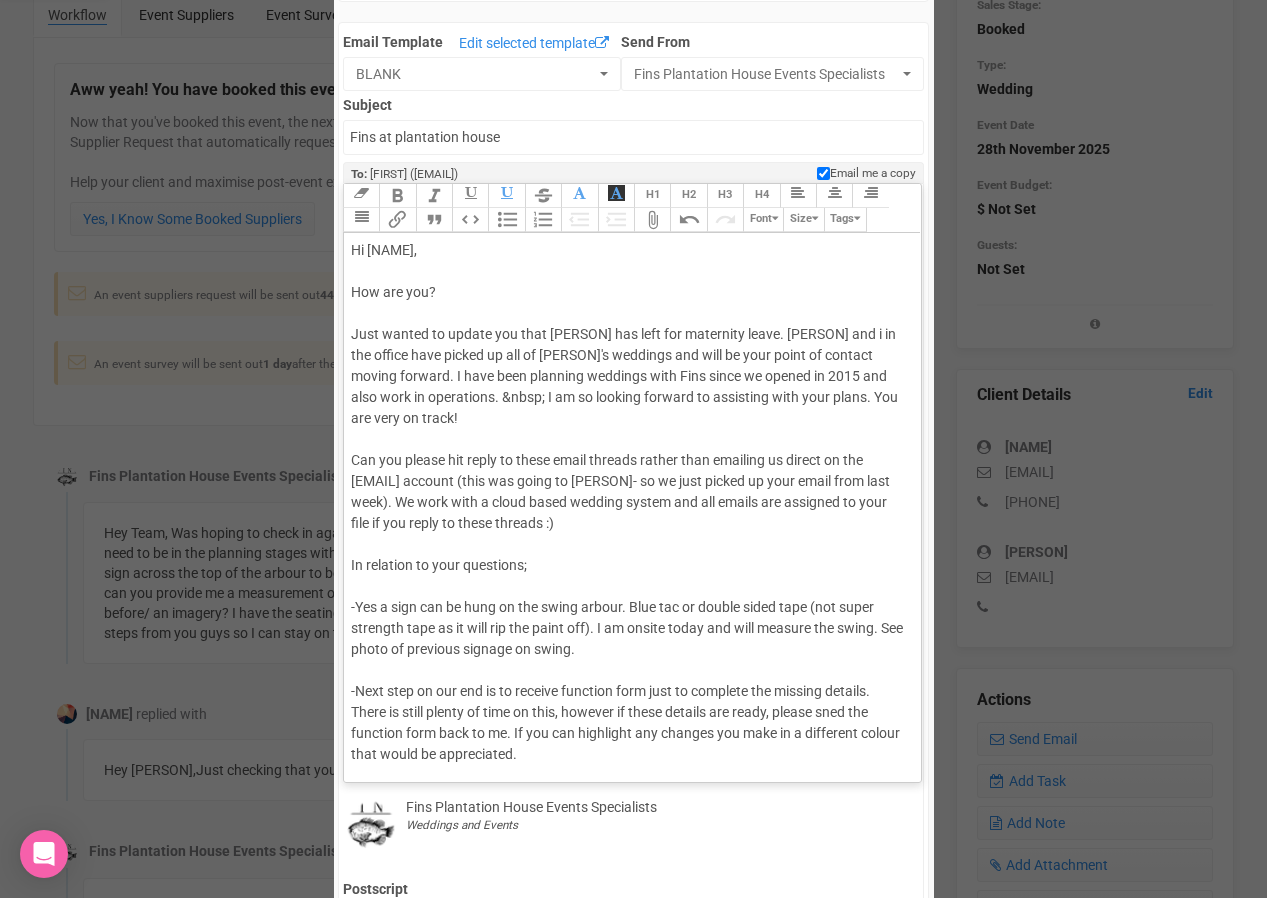 scroll, scrollTop: 21, scrollLeft: 0, axis: vertical 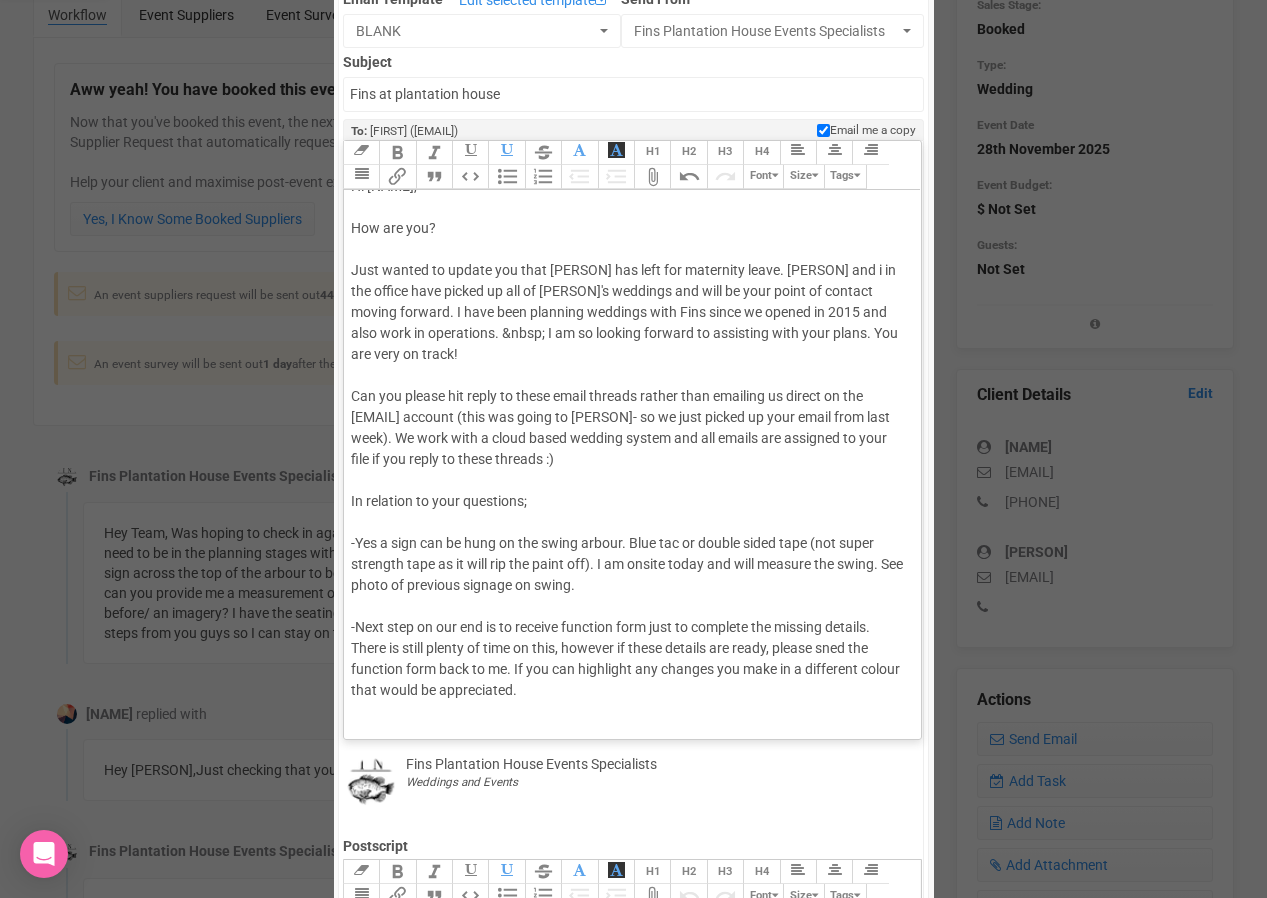 click on "Hi [PERSON], How are you?  Just wanted to update you that [PERSON] has left for maternity leave. [PERSON] and i in the office have picked up all of [PERSON]'s weddings and will be your point of contact moving forward. I have been planning weddings with Fins since we opened in 2015 and also work in operations.  I am so looking forward to assisting with your plans. You are very on track!  Can you please hit reply to these email threads rather than emailing us direct on the events@[EMAIL] account (this was going to [PERSON]- so we just picked up your email from last week). We work with a cloud based wedding system and all emails are assigned to your file if you reply to these threads :)  In relation to your questions; -Yes a sign can be hung on the swing arbour. Blue tac or double sided tape (not super strength tape as it will rip the paint off). I am onsite today and will measure the swing. See photo of previous signage on swing." at bounding box center [629, 459] 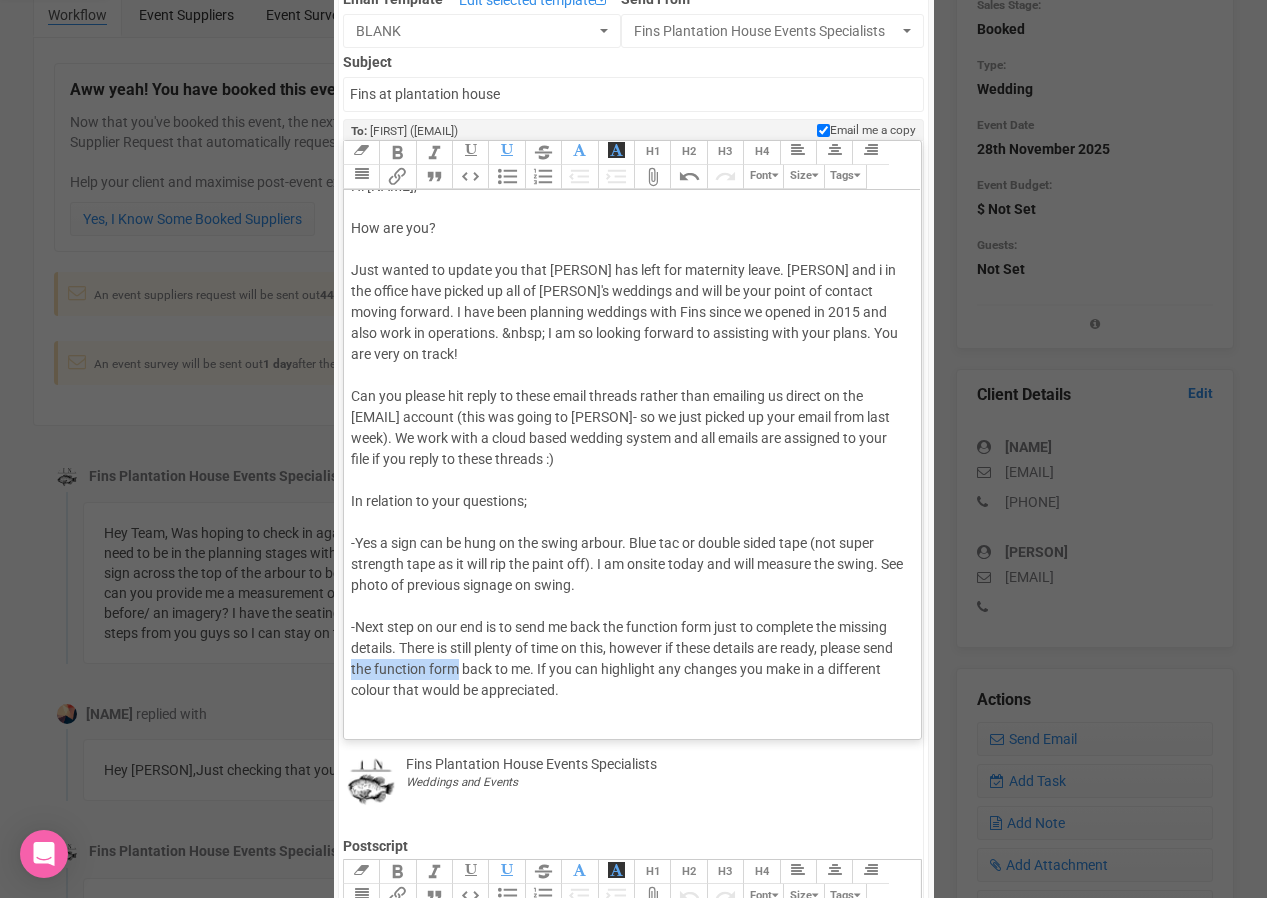 drag, startPoint x: 460, startPoint y: 645, endPoint x: 347, endPoint y: 646, distance: 113.004425 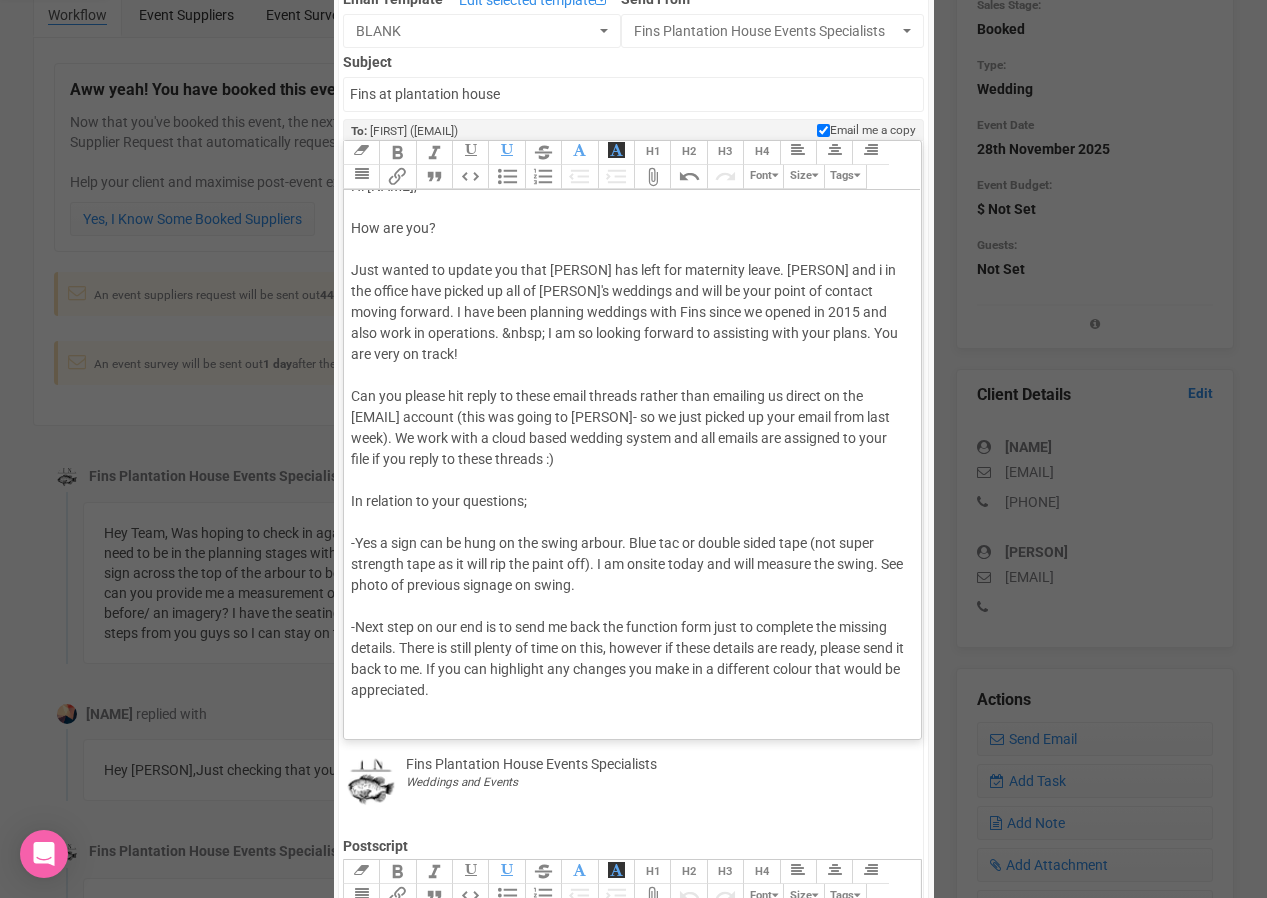 click on "Hi [PERSON], How are you?  Just wanted to update you that [PERSON] has left for maternity leave. [PERSON] and i in the office have picked up all of [PERSON]'s weddings and will be your point of contact moving forward. I have been planning weddings with Fins since we opened in 2015 and also work in operations.  I am so looking forward to assisting with your plans. You are very on track!  Can you please hit reply to these email threads rather than emailing us direct on the events@[EMAIL] account (this was going to [PERSON]- so we just picked up your email from last week). We work with a cloud based wedding system and all emails are assigned to your file if you reply to these threads :)  In relation to your questions; -Yes a sign can be hung on the swing arbour. Blue tac or double sided tape (not super strength tape as it will rip the paint off). I am onsite today and will measure the swing. See photo of previous signage on swing." at bounding box center [629, 459] 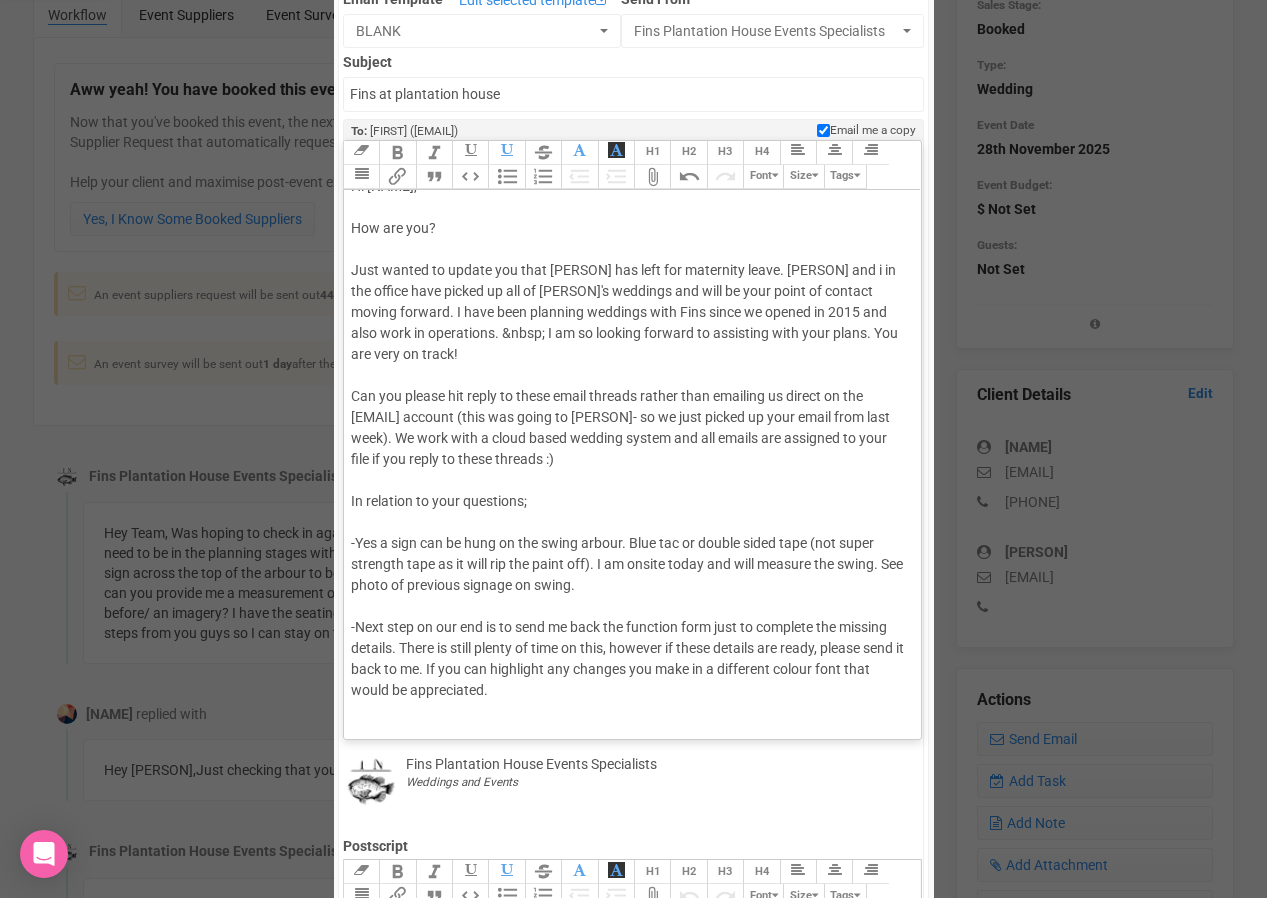 click on "Hi [PERSON], How are you?  Just wanted to update you that [PERSON] has left for maternity leave. [PERSON] and i in the office have picked up all of [PERSON]'s weddings and will be your point of contact moving forward. I have been planning weddings with Fins since we opened in 2015 and also work in operations.  I am so looking forward to assisting with your plans. You are very on track!  Can you please hit reply to these email threads rather than emailing us direct on the events@[EMAIL] account (this was going to [PERSON]- so we just picked up your email from last week). We work with a cloud based wedding system and all emails are assigned to your file if you reply to these threads :)  In relation to your questions; -Yes a sign can be hung on the swing arbour. Blue tac or double sided tape (not super strength tape as it will rip the paint off). I am onsite today and will measure the swing. See photo of previous signage on swing." at bounding box center (629, 459) 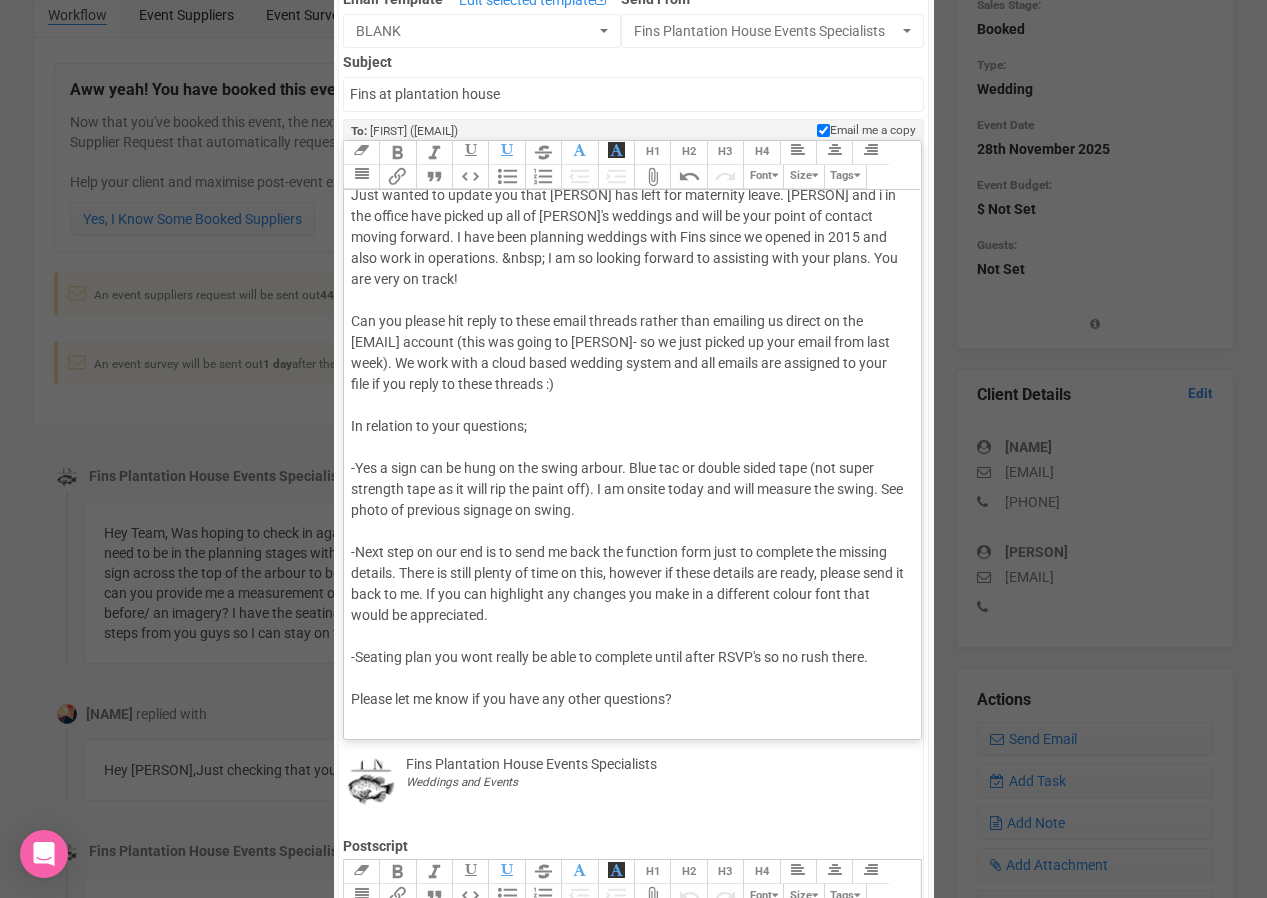 scroll, scrollTop: 117, scrollLeft: 0, axis: vertical 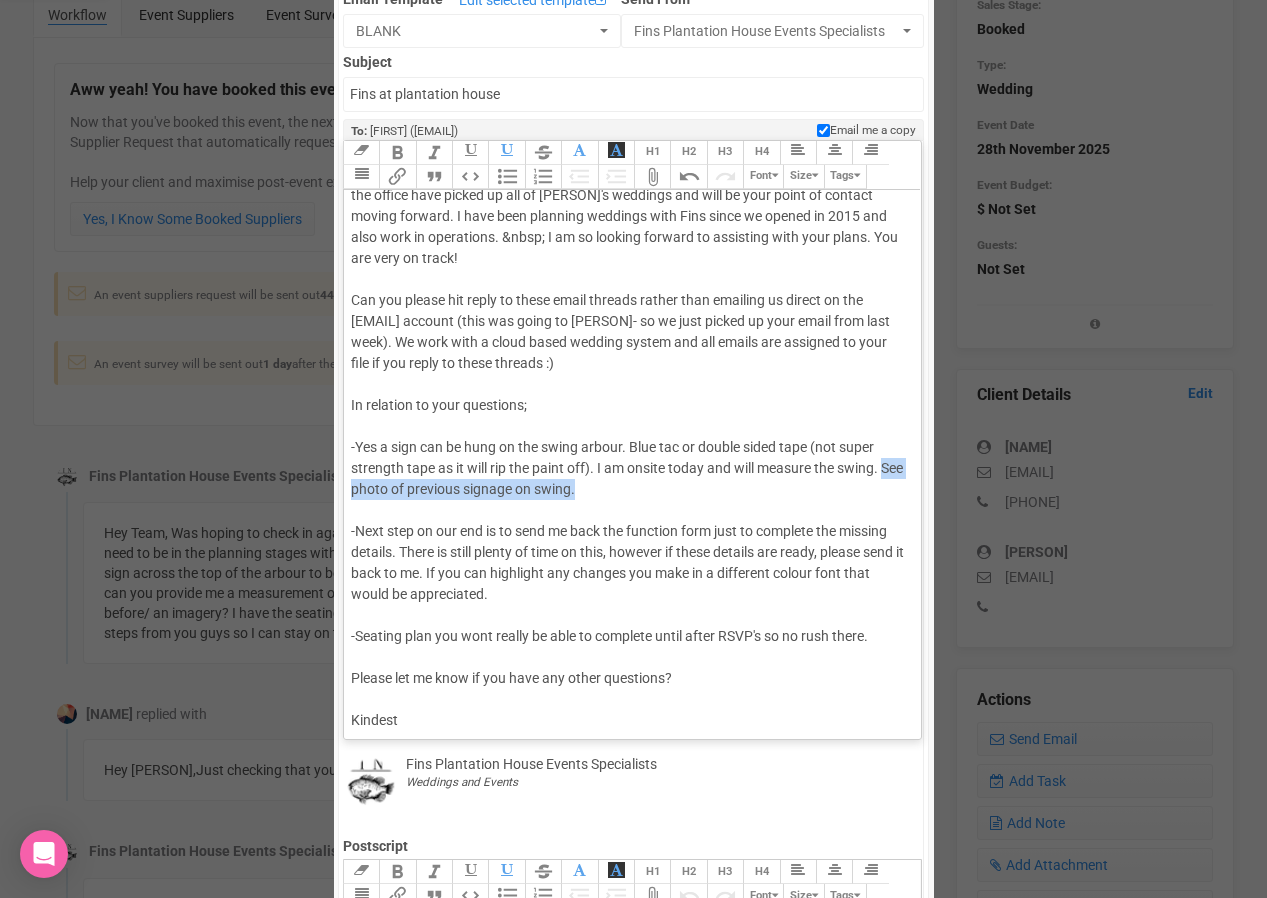 drag, startPoint x: 613, startPoint y: 466, endPoint x: 355, endPoint y: 469, distance: 258.01746 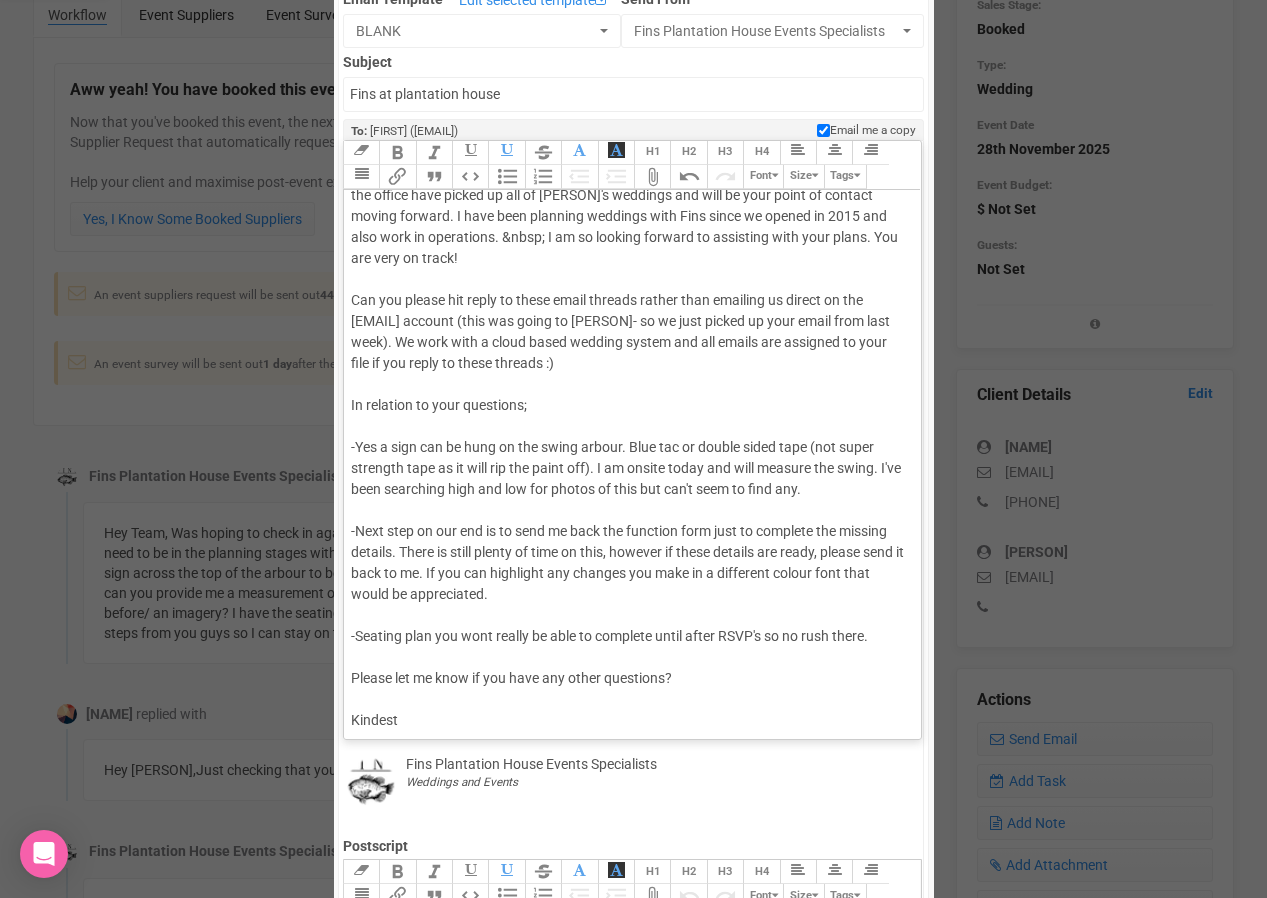 click on "Hi [PERSON], How are you?  Just wanted to update you that [PERSON] has left for maternity leave. [PERSON] and i in the office have picked up all of [PERSON]'s weddings and will be your point of contact moving forward. I have been planning weddings with Fins since we opened in 2015 and also work in operations.  I am so looking forward to assisting with your plans. You are very on track!  Can you please hit reply to these email threads rather than emailing us direct on the events@[EMAIL] account (this was going to [PERSON]- so we just picked up your email from last week). We work with a cloud based wedding system and all emails are assigned to your file if you reply to these threads :)  In relation to your questions; -Yes a sign can be hung on the swing arbour. Blue tac or double sided tape (not super strength tape as it will rip the paint off). I am onsite today and will measure the swing. I've been searching high and low for photos of this but can't seem to find any.  Kindest [PERSON]" at bounding box center [629, 437] 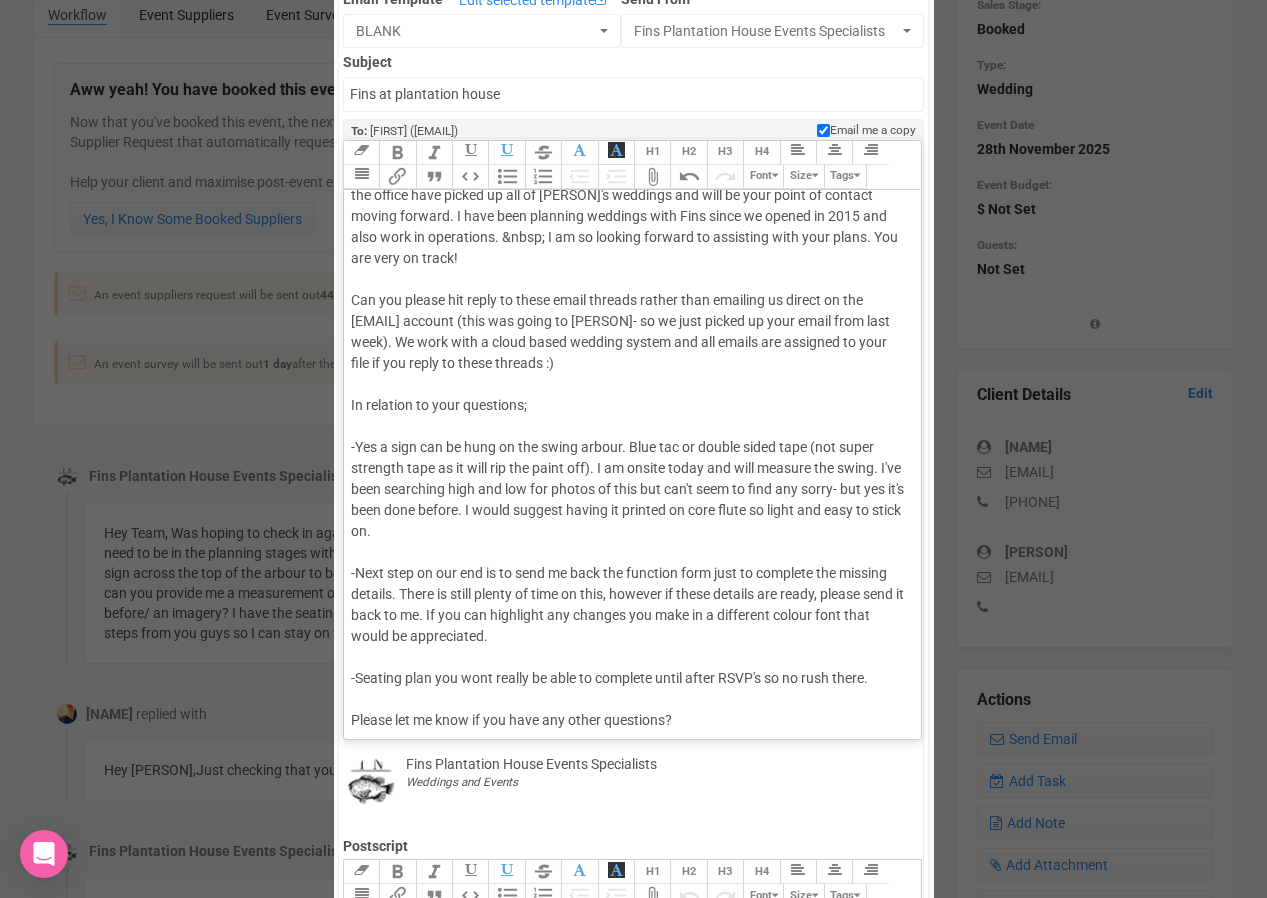 type on "<div>Hi [PERSON],<br><br>How are you?&nbsp;<br><br>Just wanted to update you that [PERSON] has left for maternity leave. [PERSON] and i in the office have picked up all of [PERSON]'s weddings and will be your point of contact moving forward. I have been planning weddings with Fins since we opened in 2015 and also work in operations.&nbsp; I am so looking forward to assisting with your plans. You are very on track!&nbsp;<br><br>Can you please hit reply to these email threads rather than emailing us direct on the [EMAIL] account (this was going to [PERSON]- so we just picked up your email from last week). We work with a cloud based wedding system and all emails are assigned to your file if you reply to these threads :)&nbsp;<br><br>In relation to your questions;<br><br>-Yes a sign can be hung on the swing arbour. Blue tac or double sided tape (not super strength tape as it will rip the paint off). I am onsite today and will measure the swing. I've been searching high and low for photos of this but can't ...</div>" 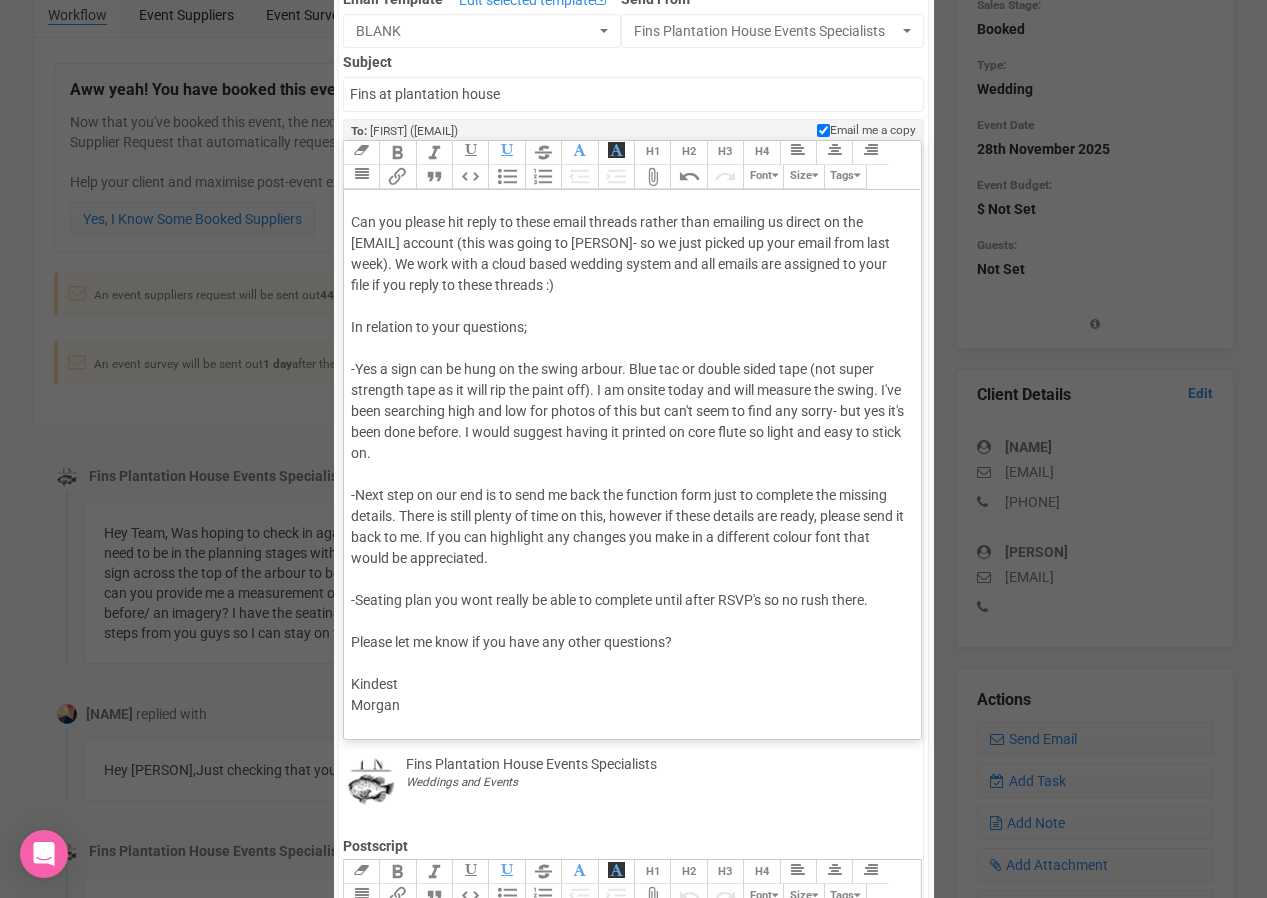 scroll, scrollTop: 210, scrollLeft: 0, axis: vertical 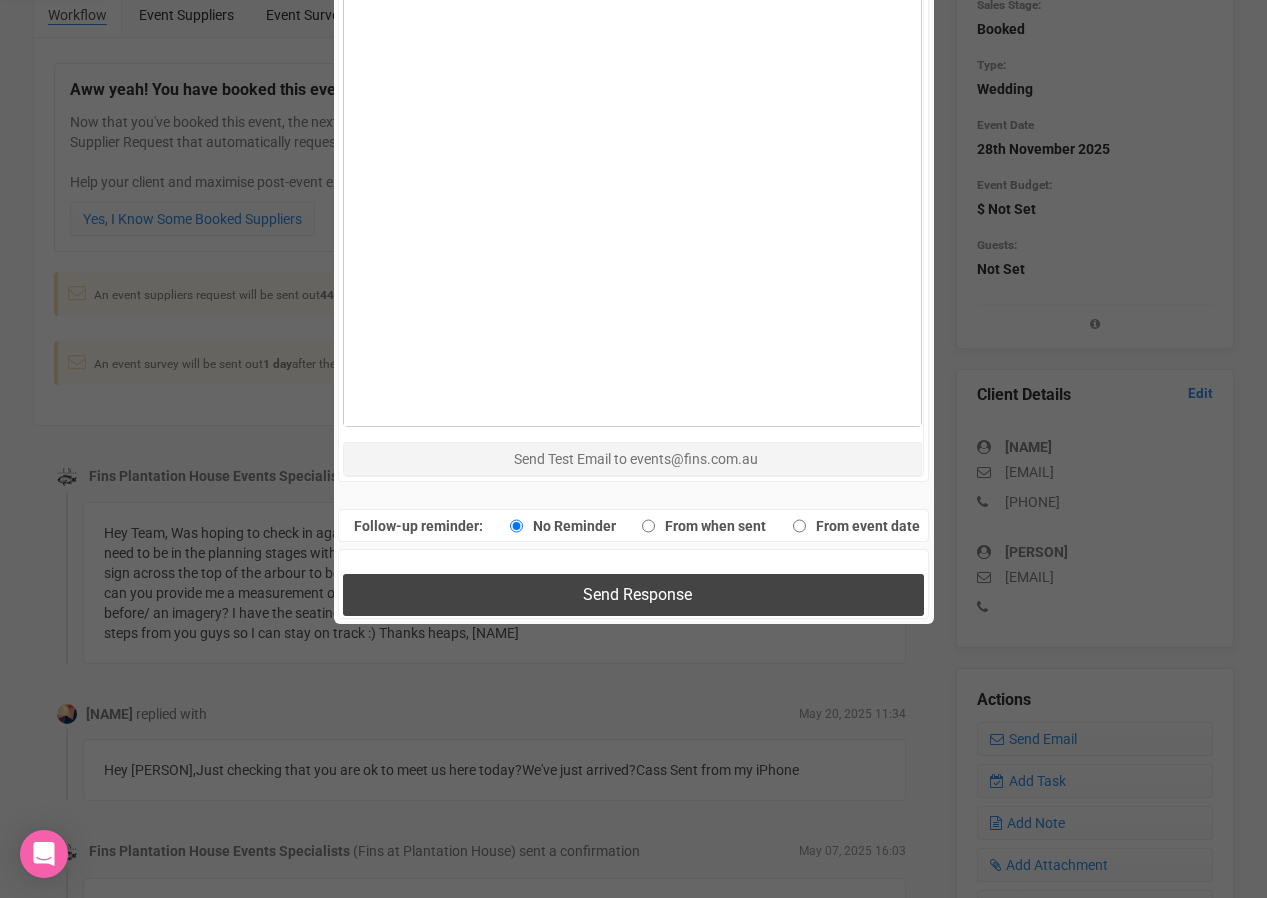 click on "Send Response" at bounding box center [633, 594] 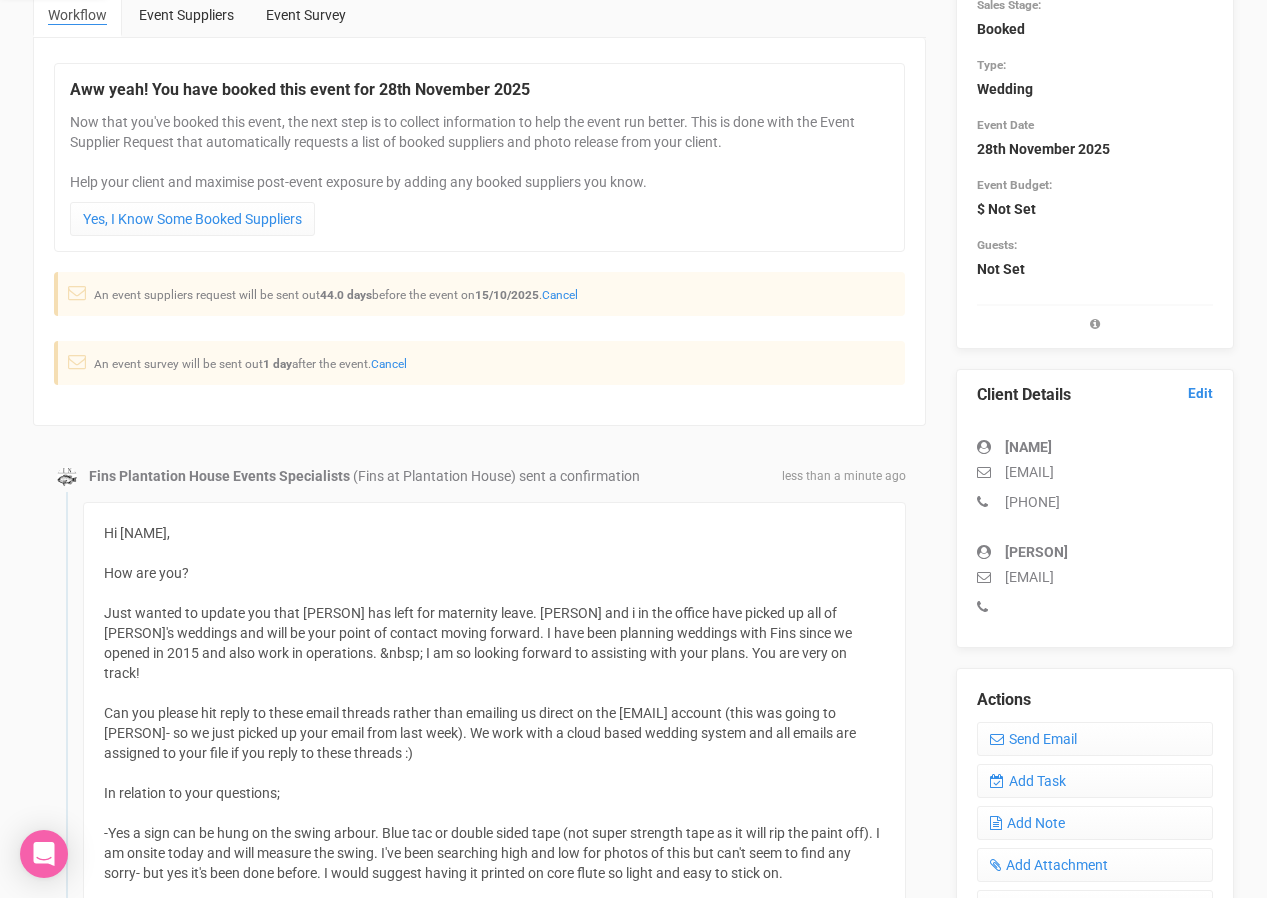 scroll, scrollTop: 0, scrollLeft: 0, axis: both 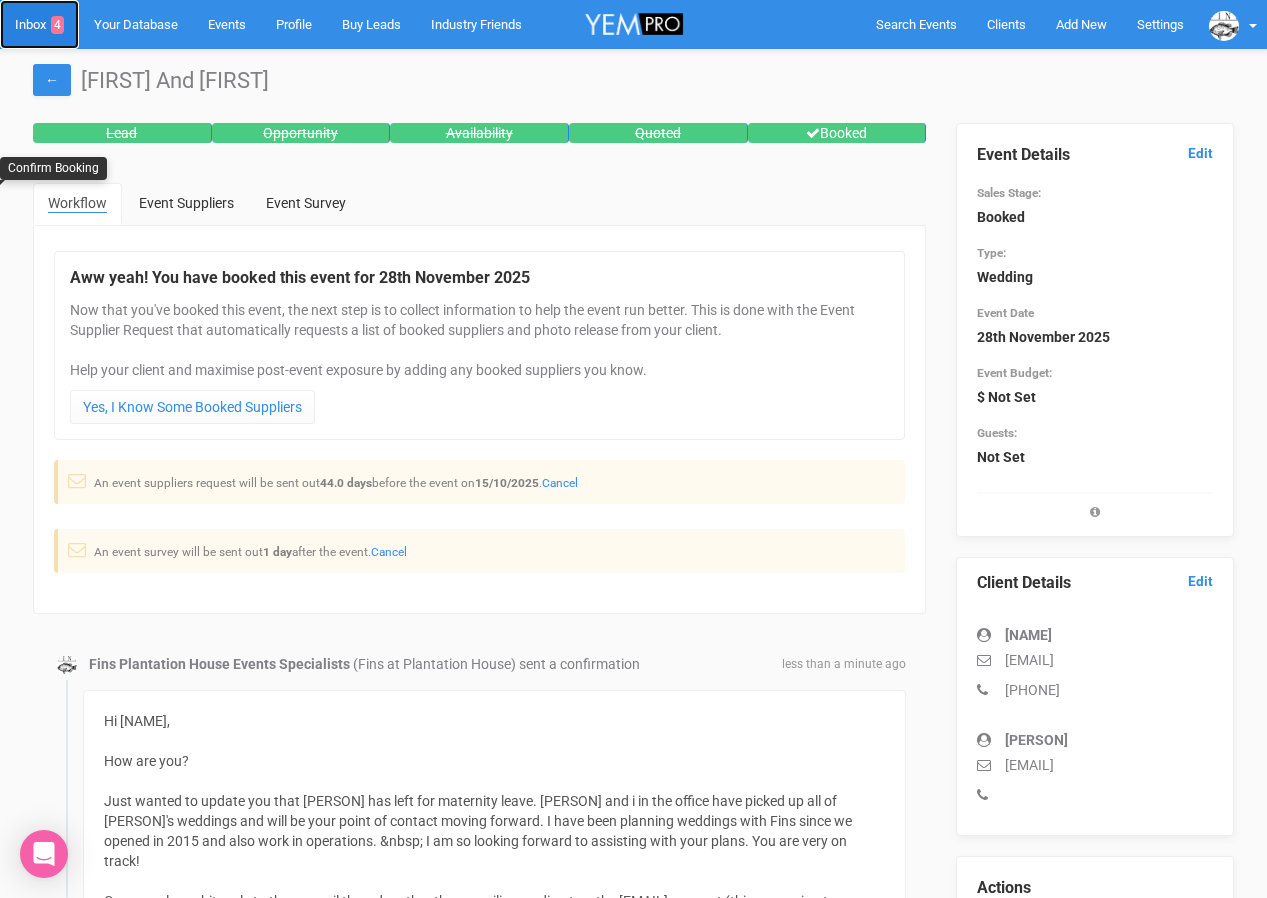 click on "Inbox  4" at bounding box center [39, 24] 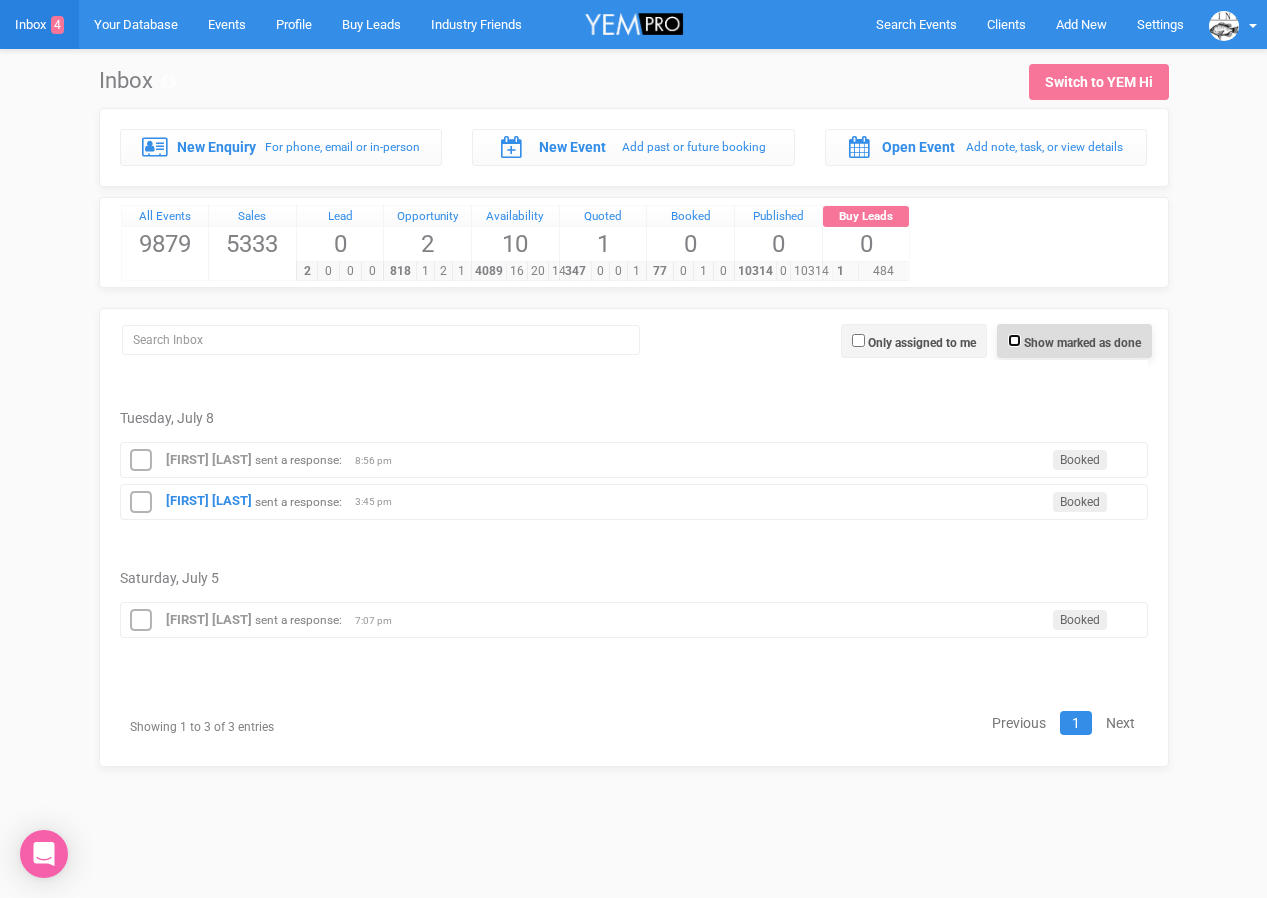 click on "Show marked as done" at bounding box center (1014, 340) 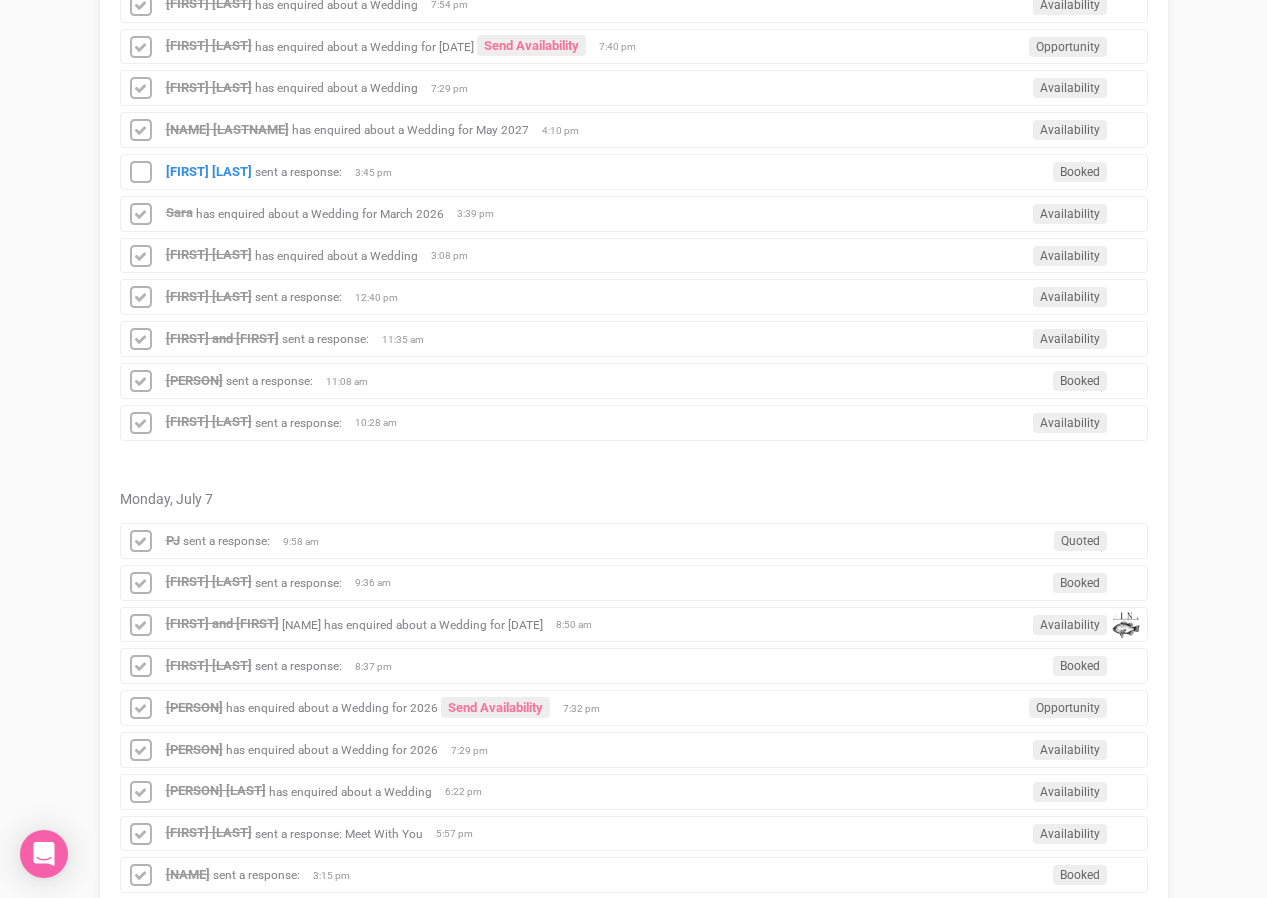scroll, scrollTop: 501, scrollLeft: 0, axis: vertical 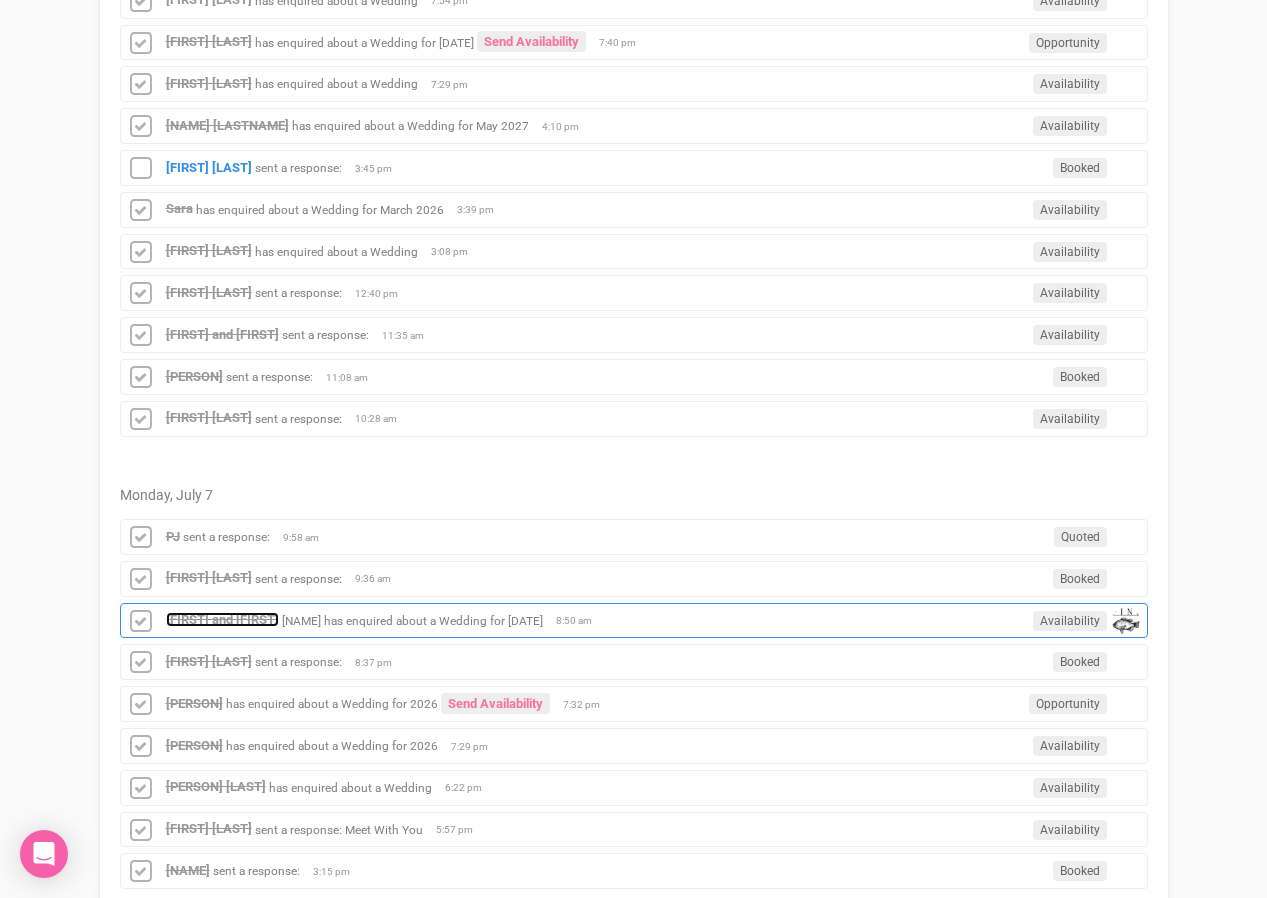 click on "[FIRST] and [FIRST]" at bounding box center (222, 619) 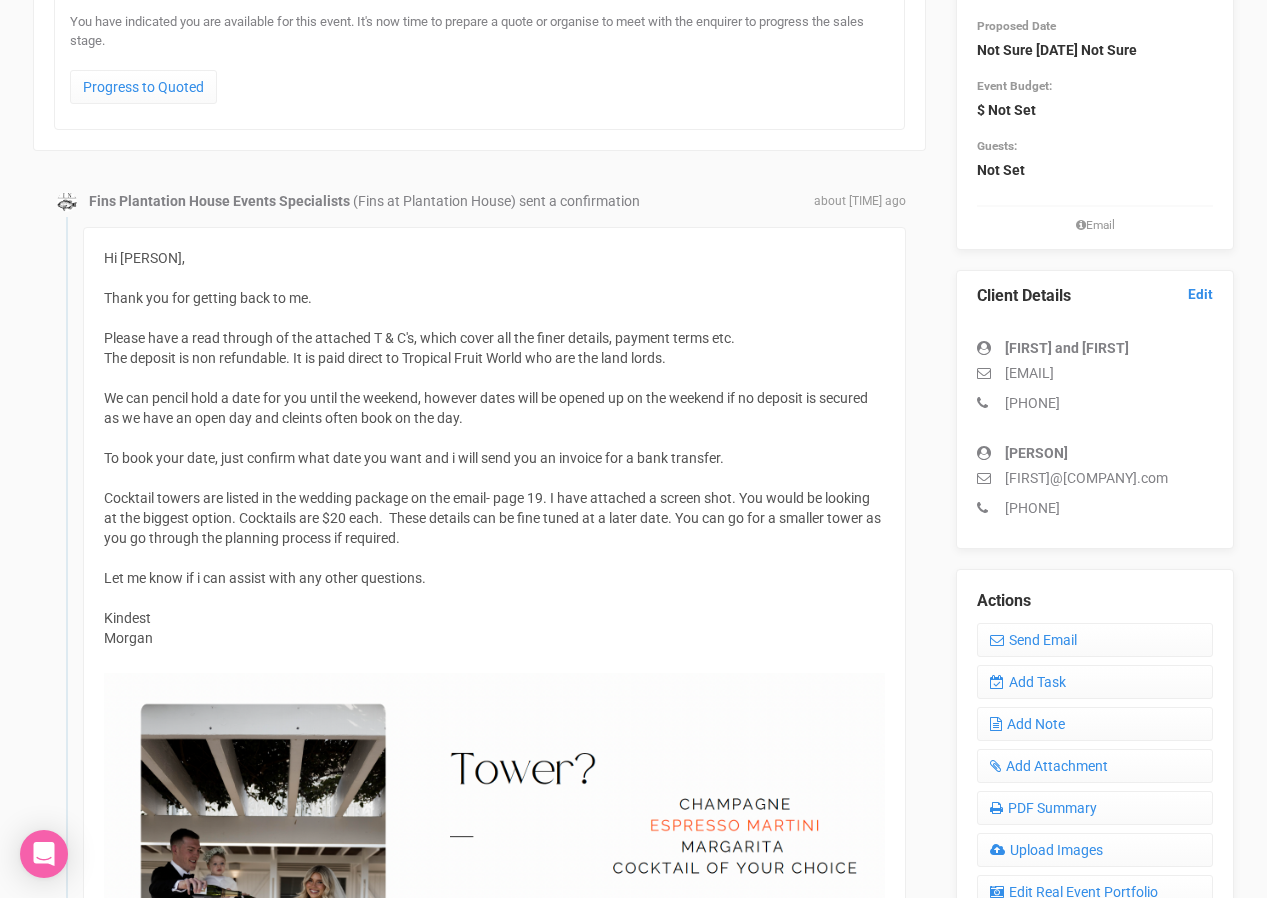 scroll, scrollTop: 231, scrollLeft: 0, axis: vertical 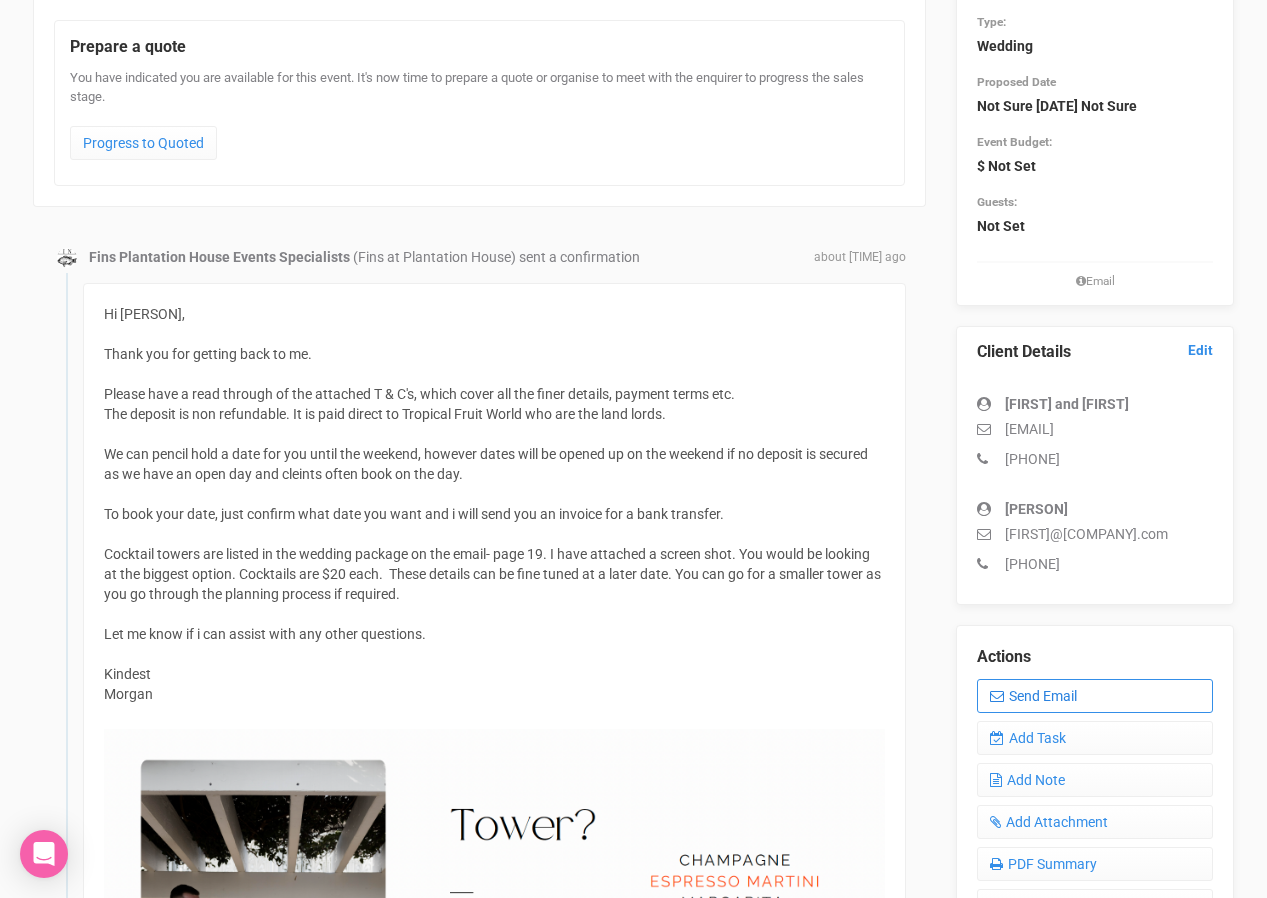click on "Send Email" at bounding box center [1095, 696] 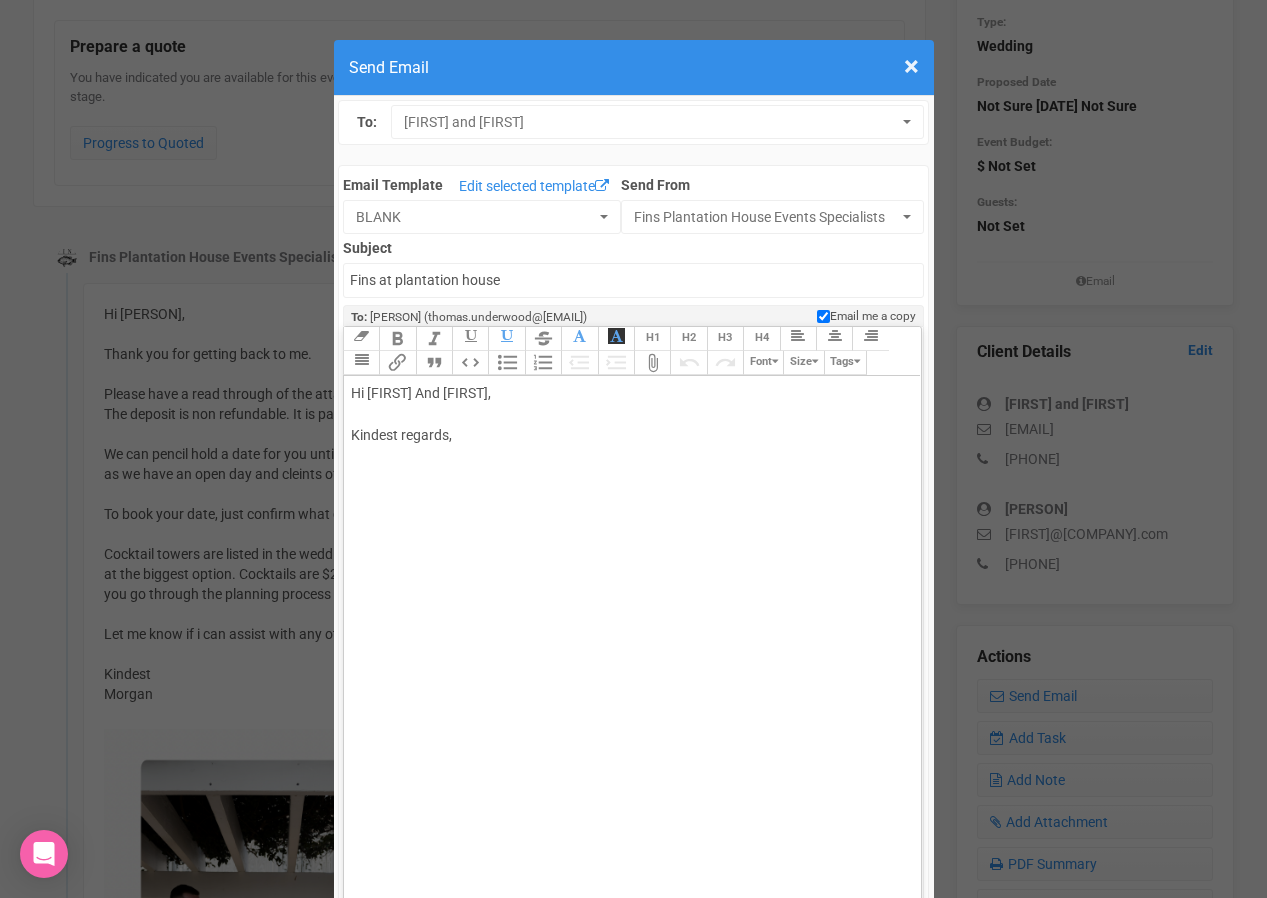 click on "Hi [FIRST] And [FIRST], Kindest regards," at bounding box center [629, 435] 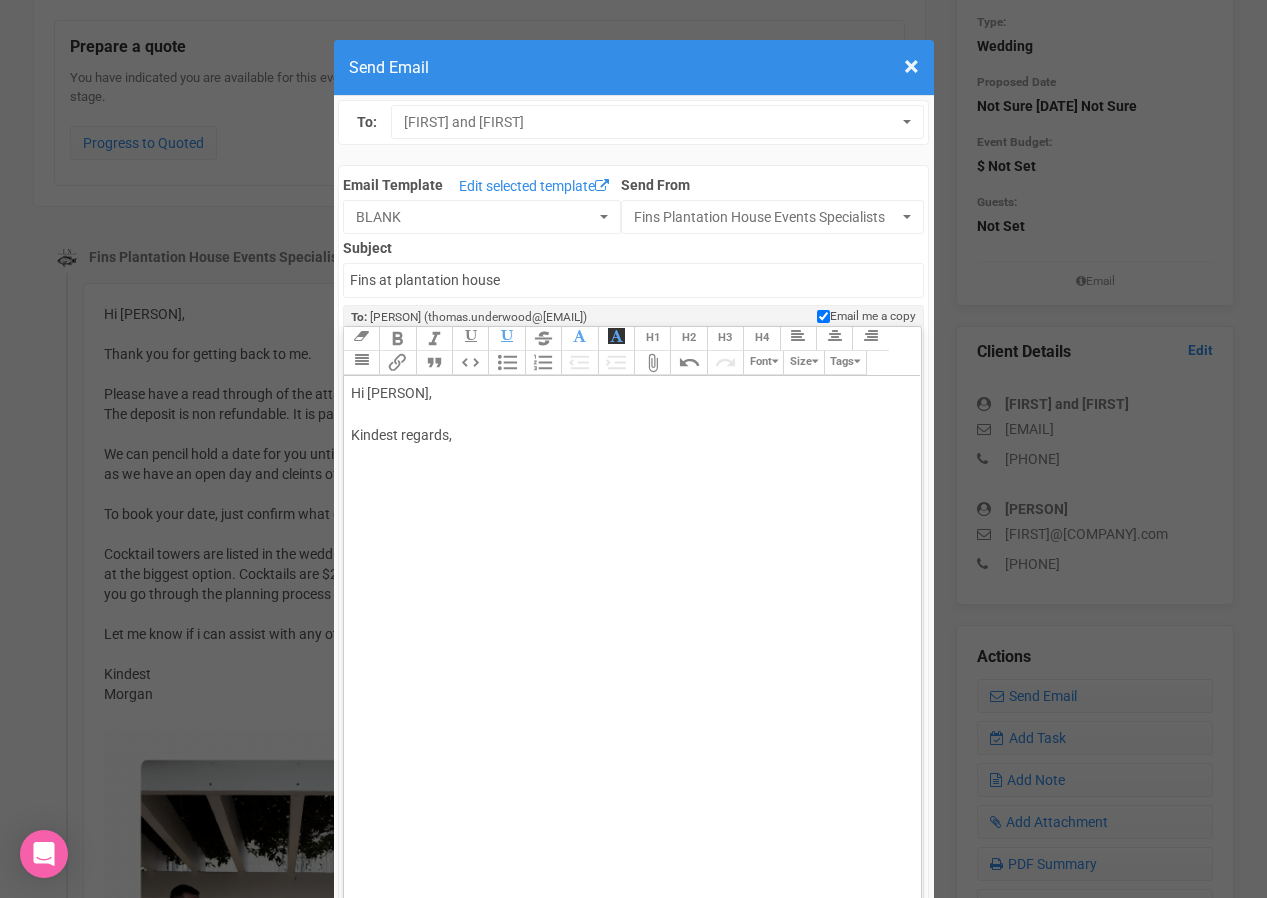click on "Hi [NAME] and [NAME], Kindest regards," at bounding box center (629, 435) 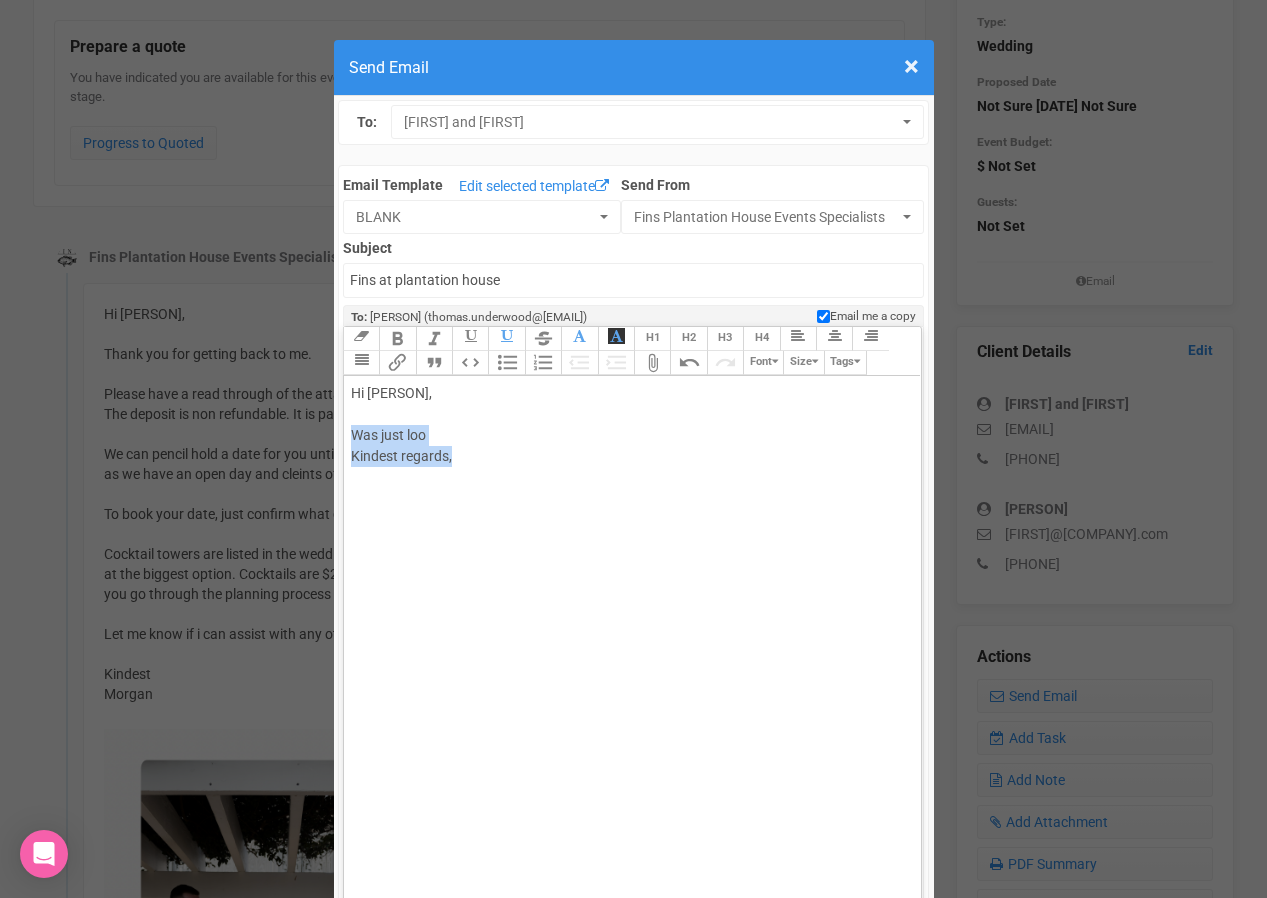 drag, startPoint x: 465, startPoint y: 457, endPoint x: 350, endPoint y: 437, distance: 116.72617 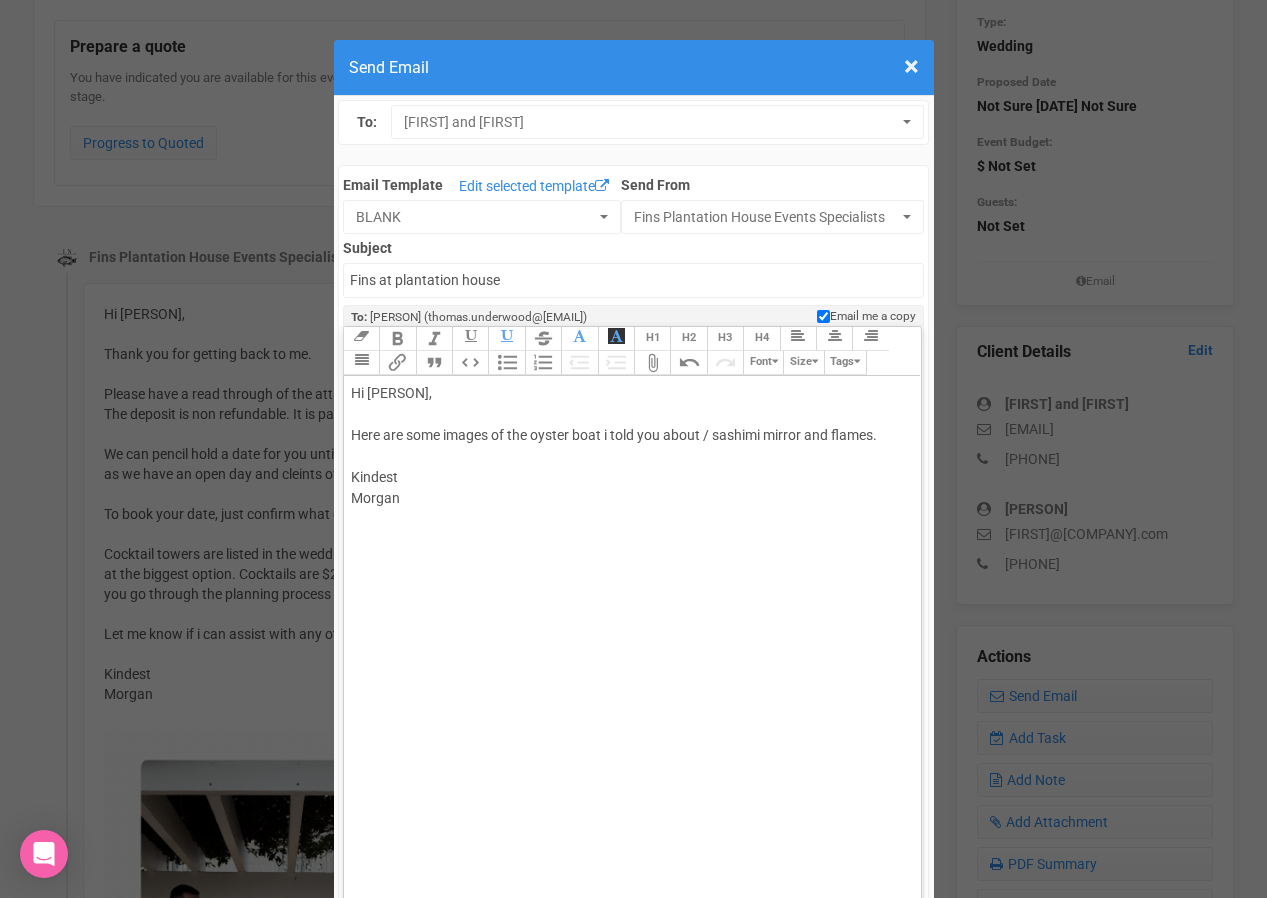 click on "Attach Files" at bounding box center (652, 363) 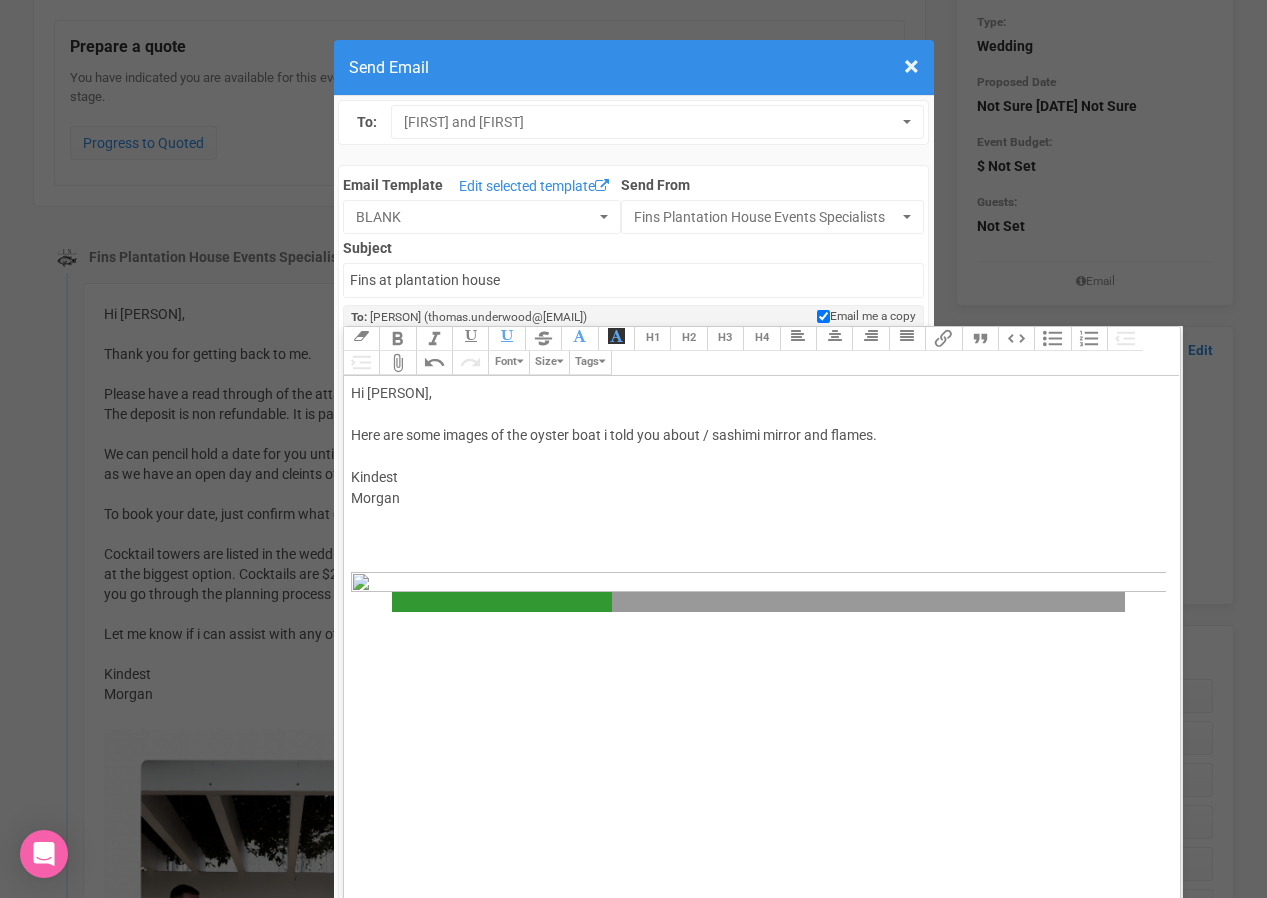 scroll, scrollTop: 35, scrollLeft: 0, axis: vertical 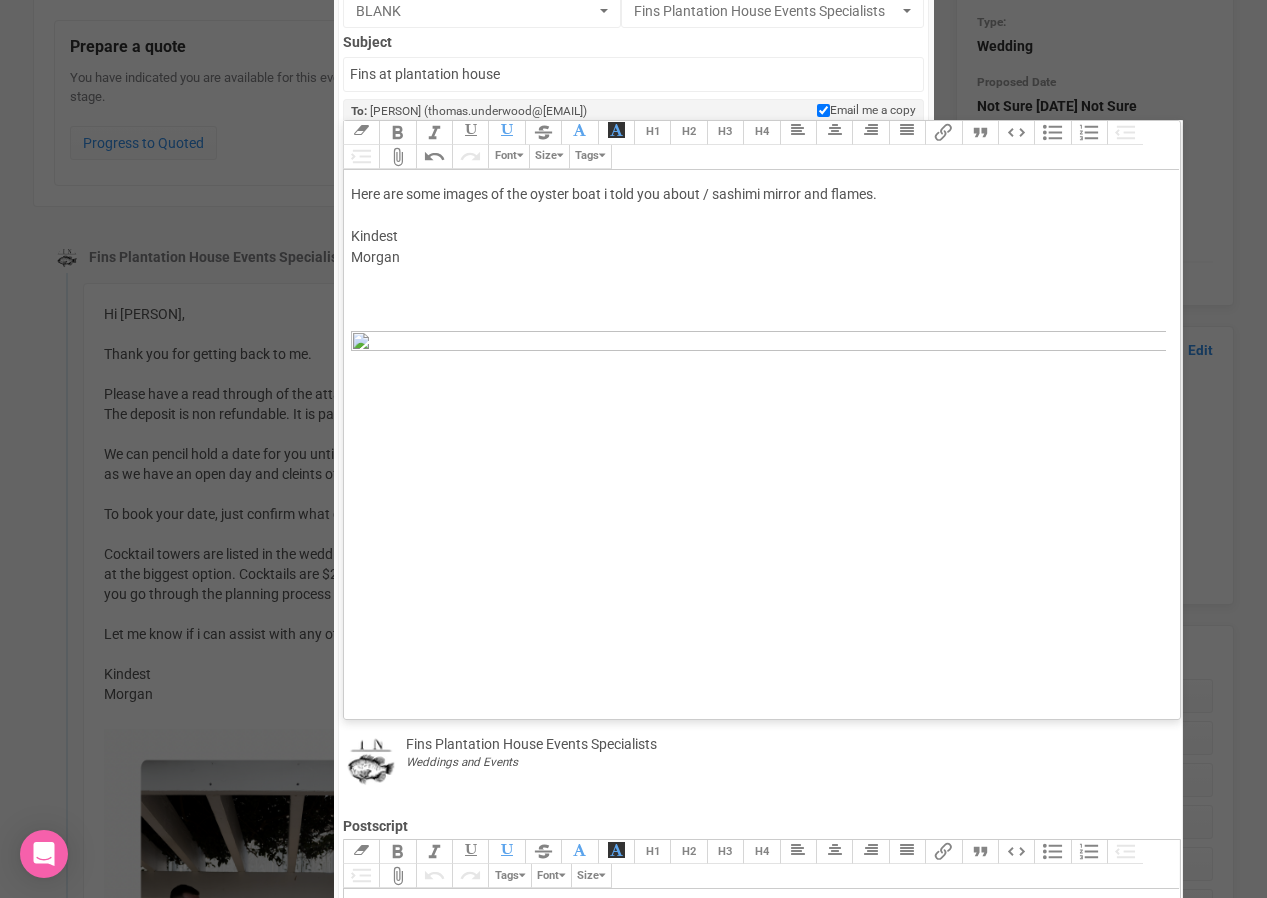 click on "Hi [PERSON] and [PERSON], Here are some images of the oyster boat i told you about / sashimi mirror and flames. Kindest [PERSON] ﻿ ﻿" at bounding box center [758, 508] 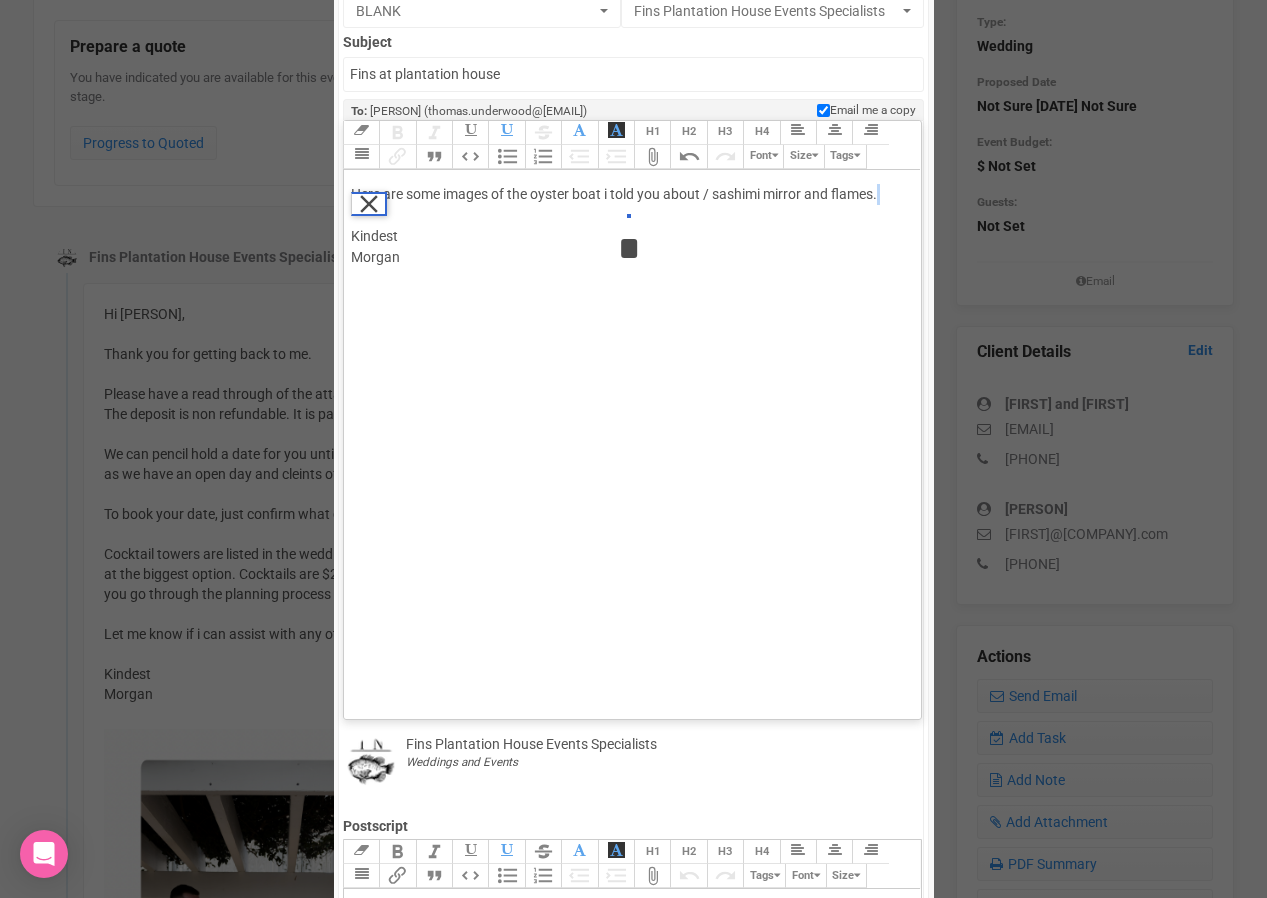 click on "Remove" at bounding box center [629, 215] 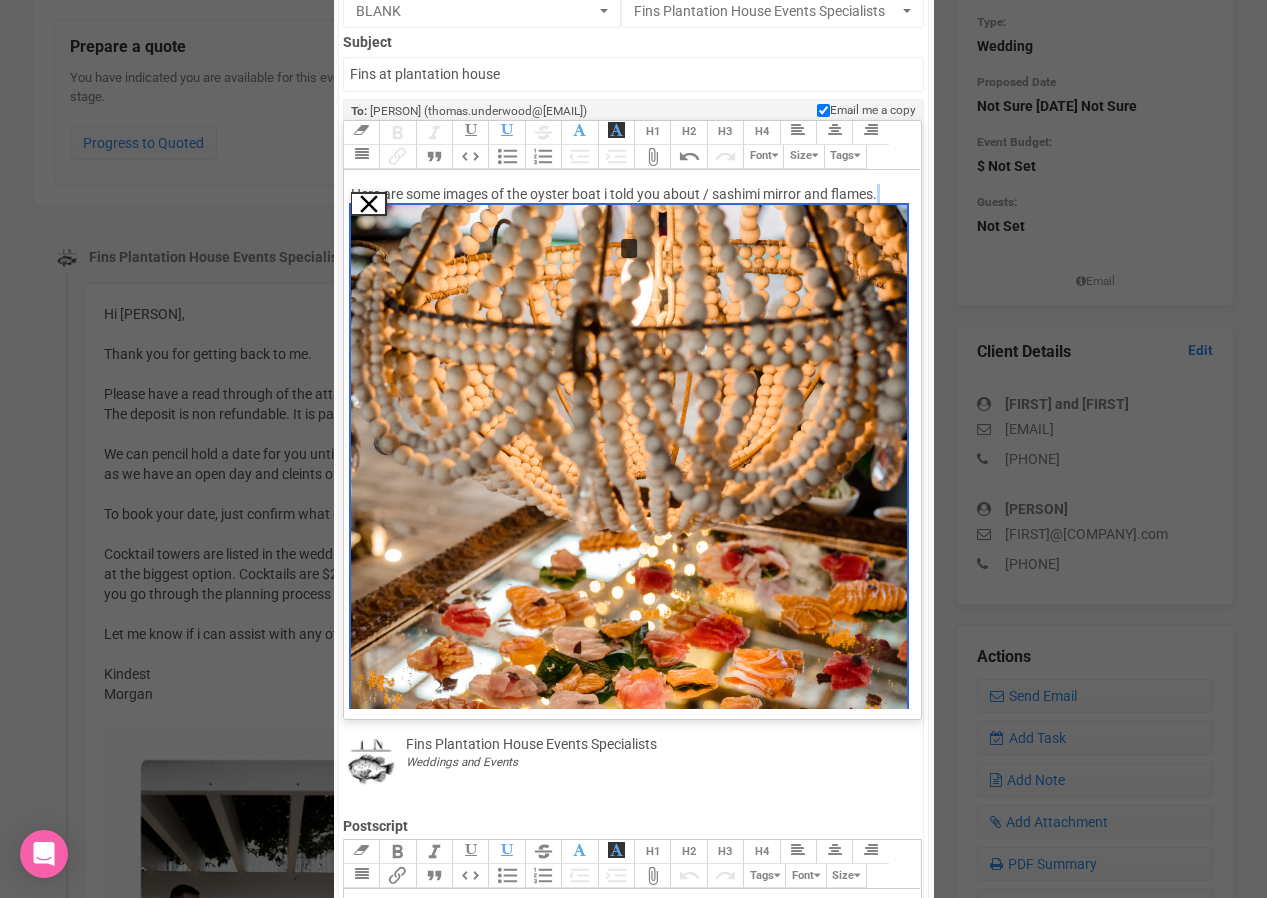 click on "Remove" at bounding box center (369, 204) 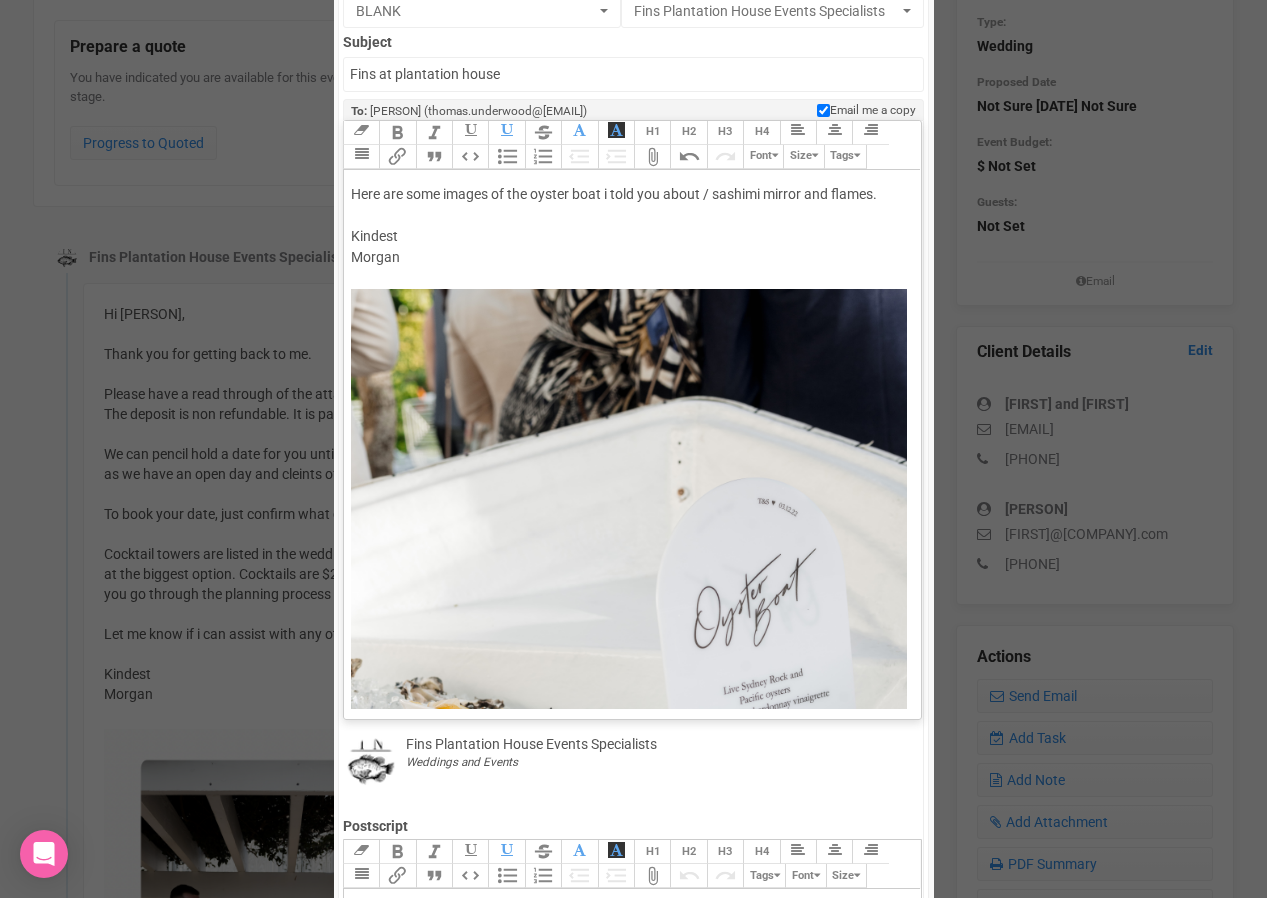 scroll, scrollTop: 0, scrollLeft: 0, axis: both 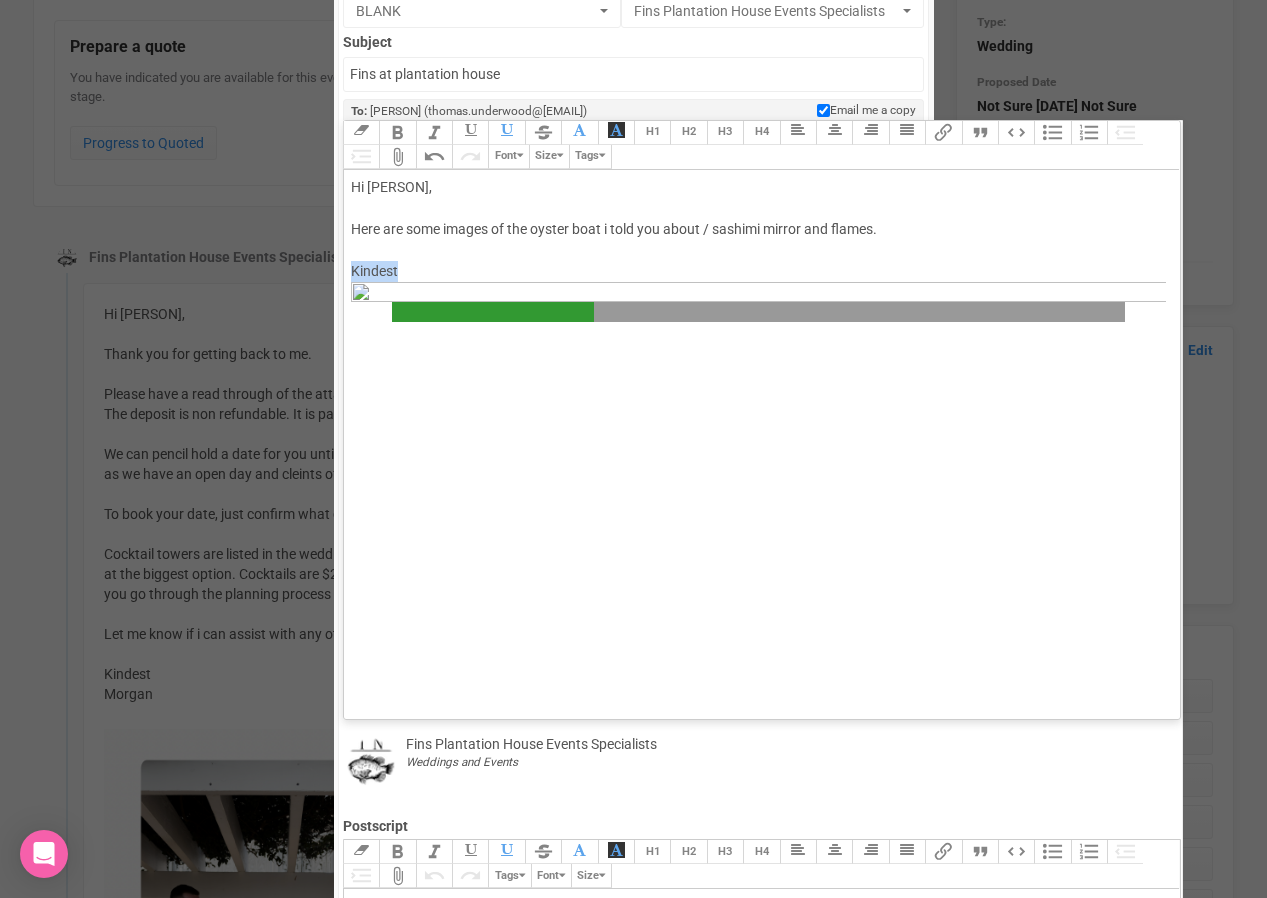 drag, startPoint x: 416, startPoint y: 270, endPoint x: 338, endPoint y: 272, distance: 78.025635 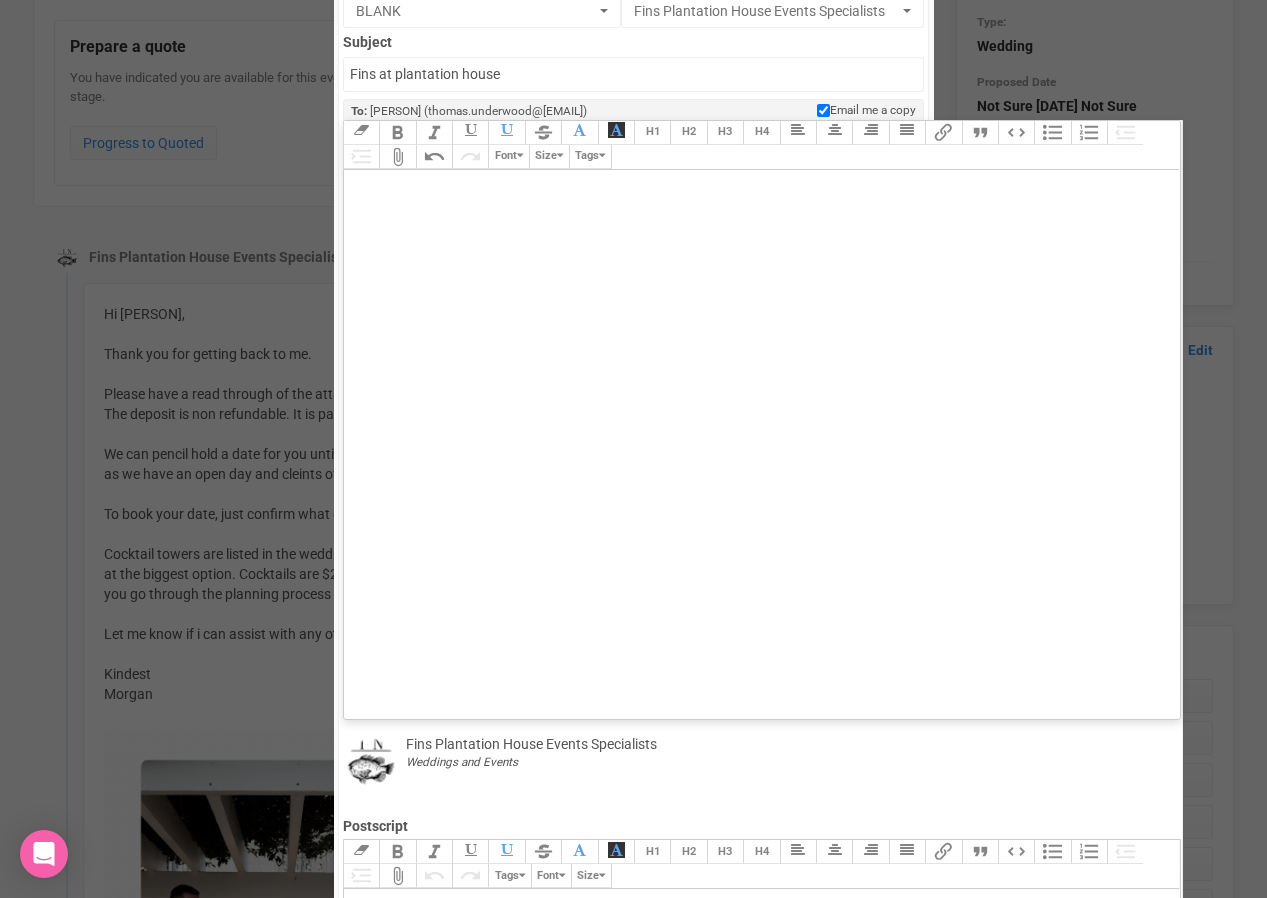 scroll, scrollTop: 649, scrollLeft: 0, axis: vertical 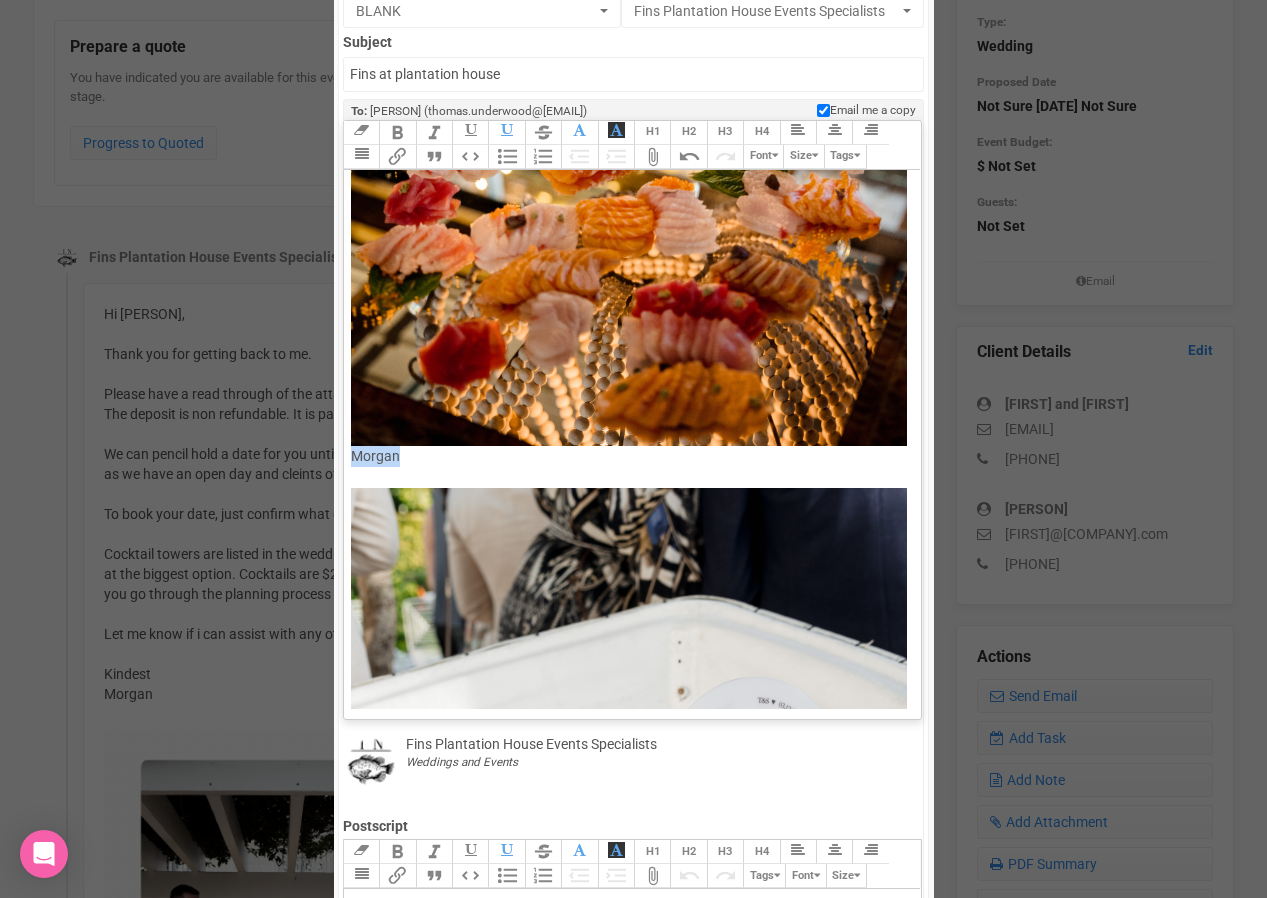 drag, startPoint x: 410, startPoint y: 462, endPoint x: 346, endPoint y: 462, distance: 64 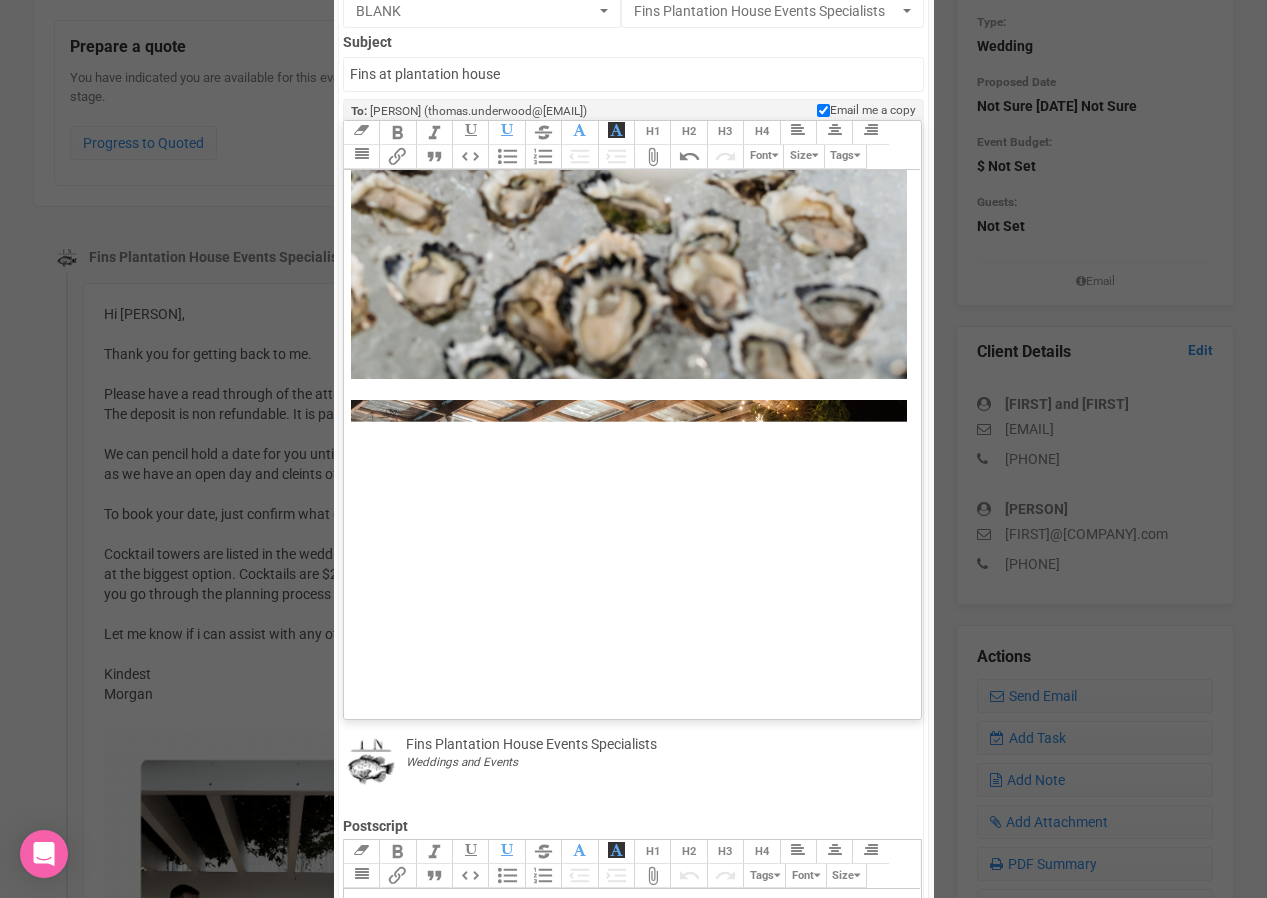 scroll, scrollTop: 1661, scrollLeft: 0, axis: vertical 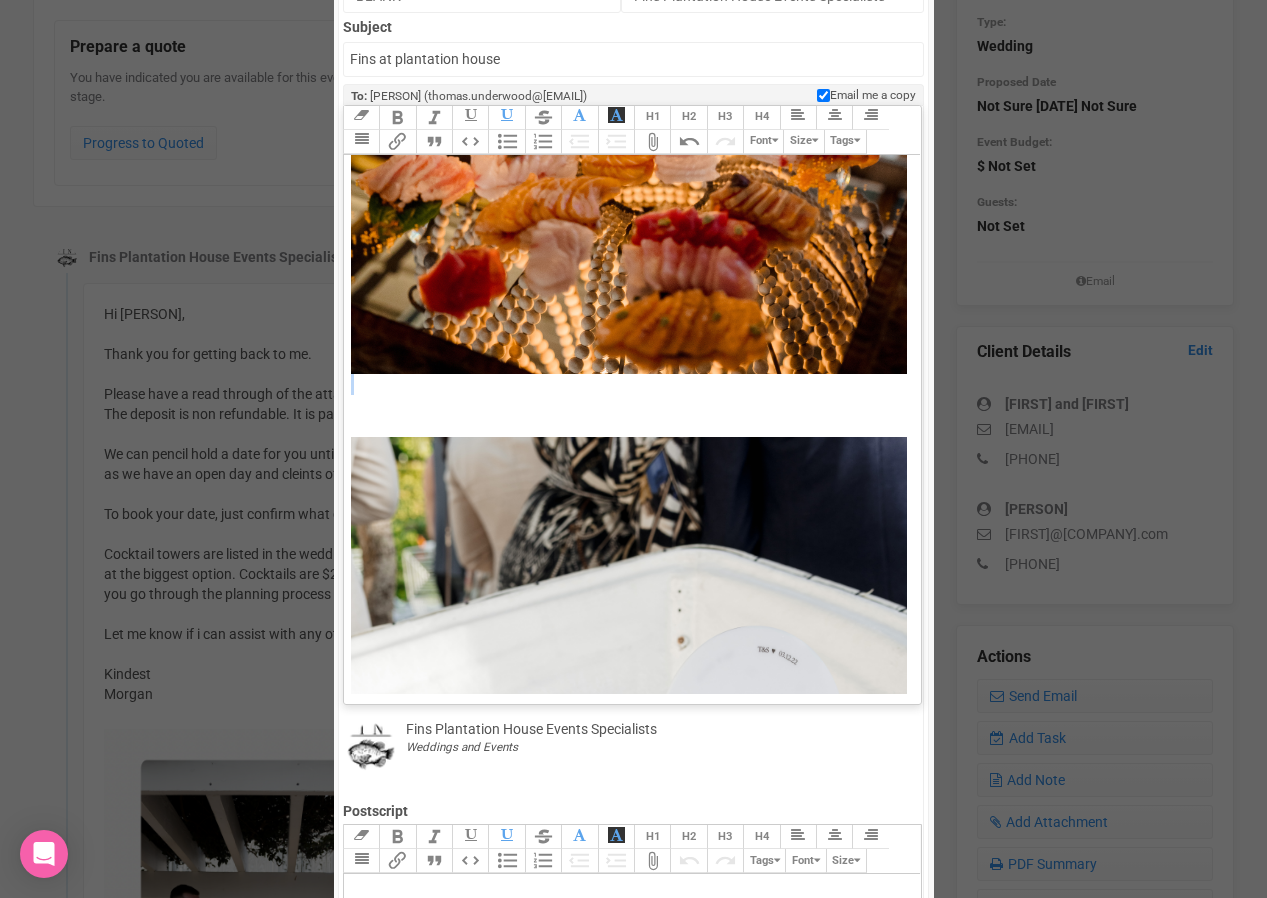 click at bounding box center [629, 405] 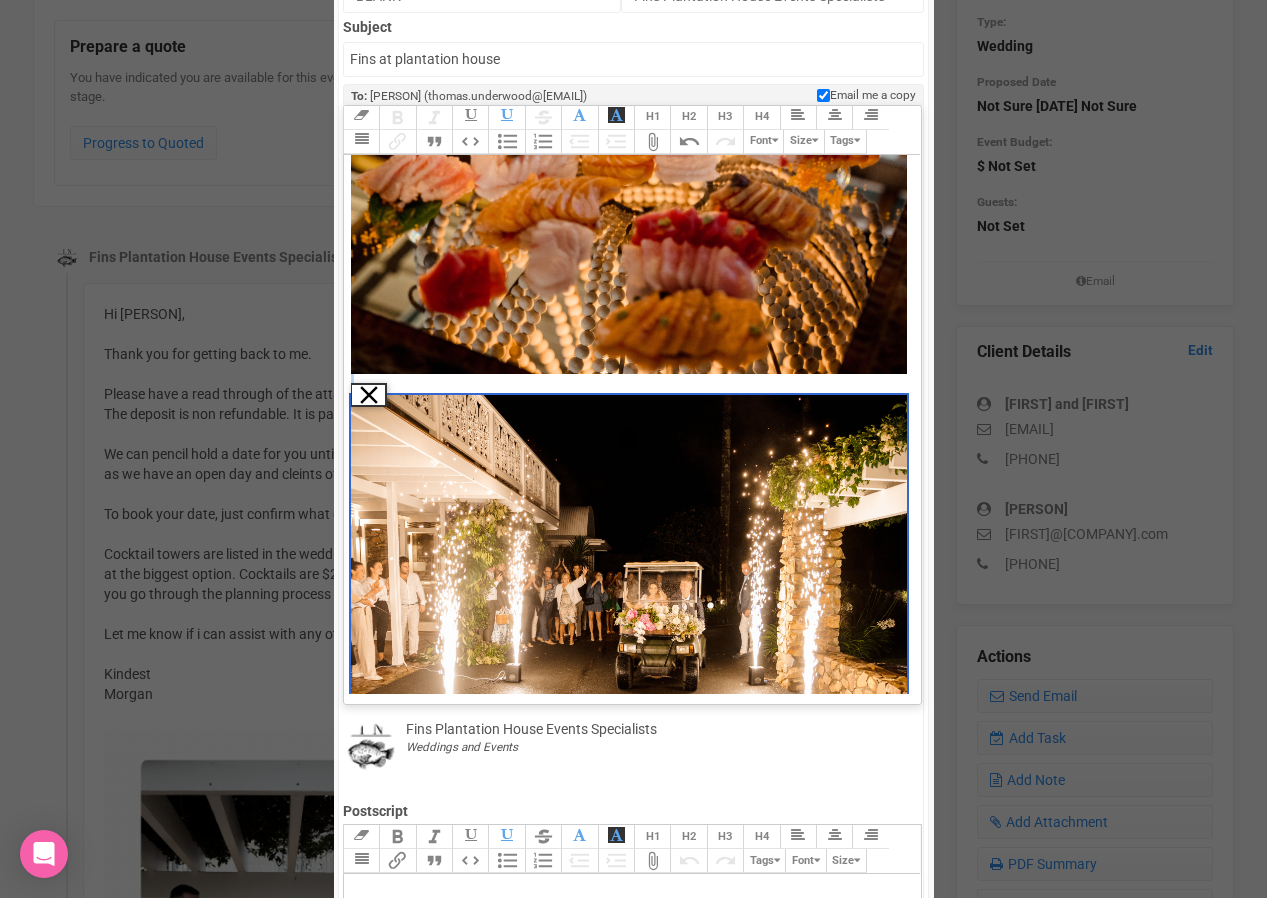 click on "Remove" at bounding box center [369, 395] 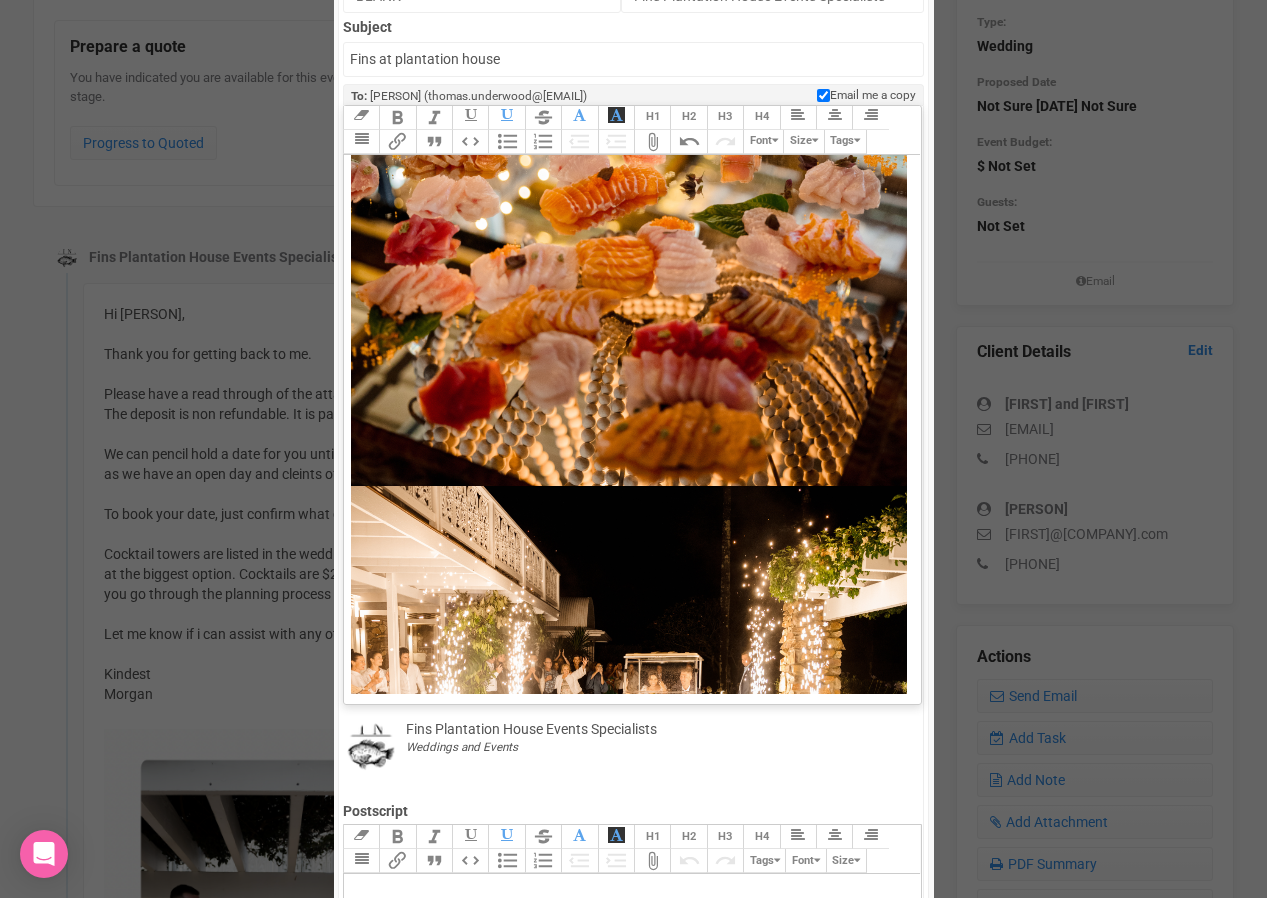scroll, scrollTop: 0, scrollLeft: 0, axis: both 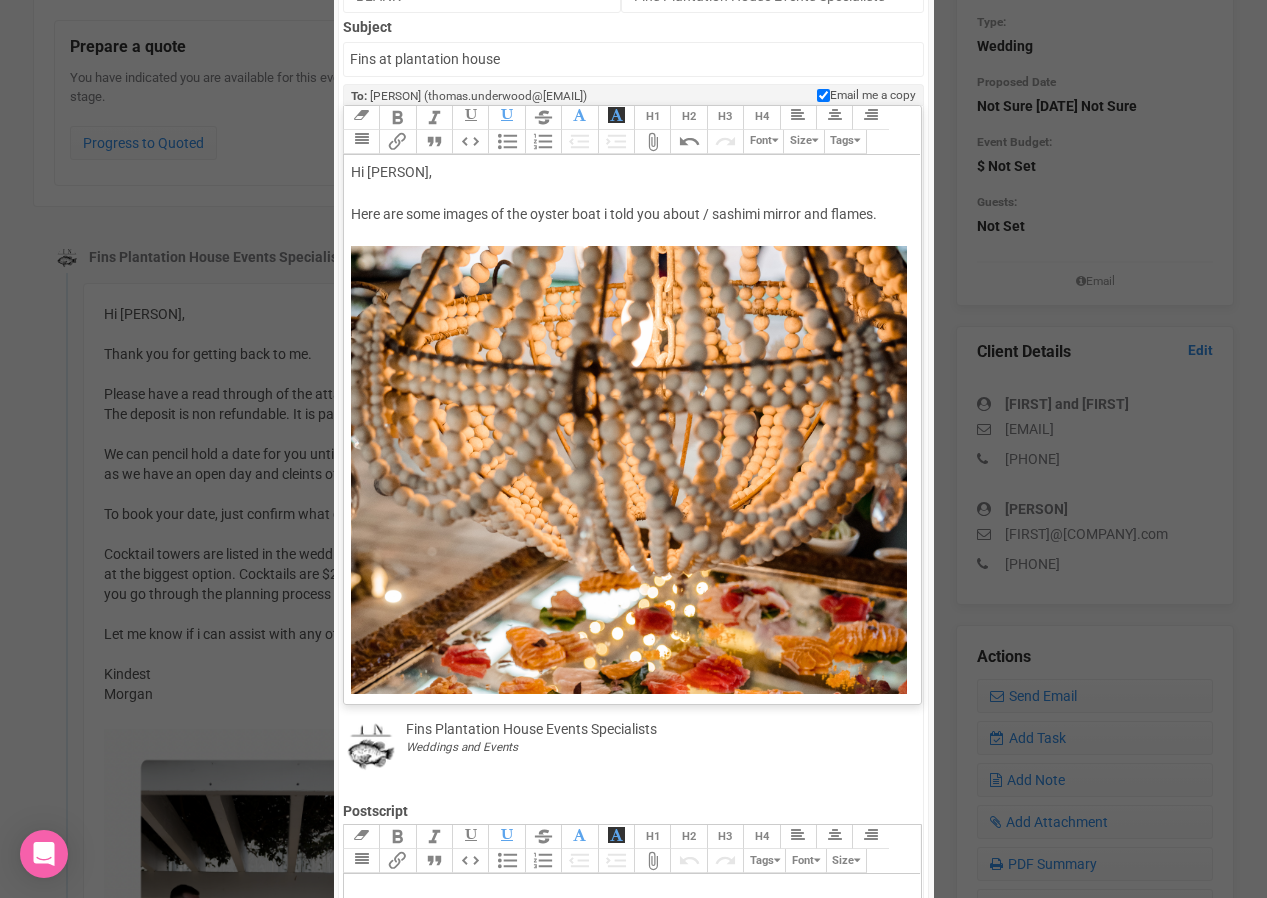 click on "Hi [FIRST] and [FIRST], Here are some images of the oyster boat i told you about / sashimi mirror and flames. ﻿ ﻿ ﻿ ﻿ ﻿ ﻿ ﻿ ﻿ ﻿ ﻿" at bounding box center (629, 1615) 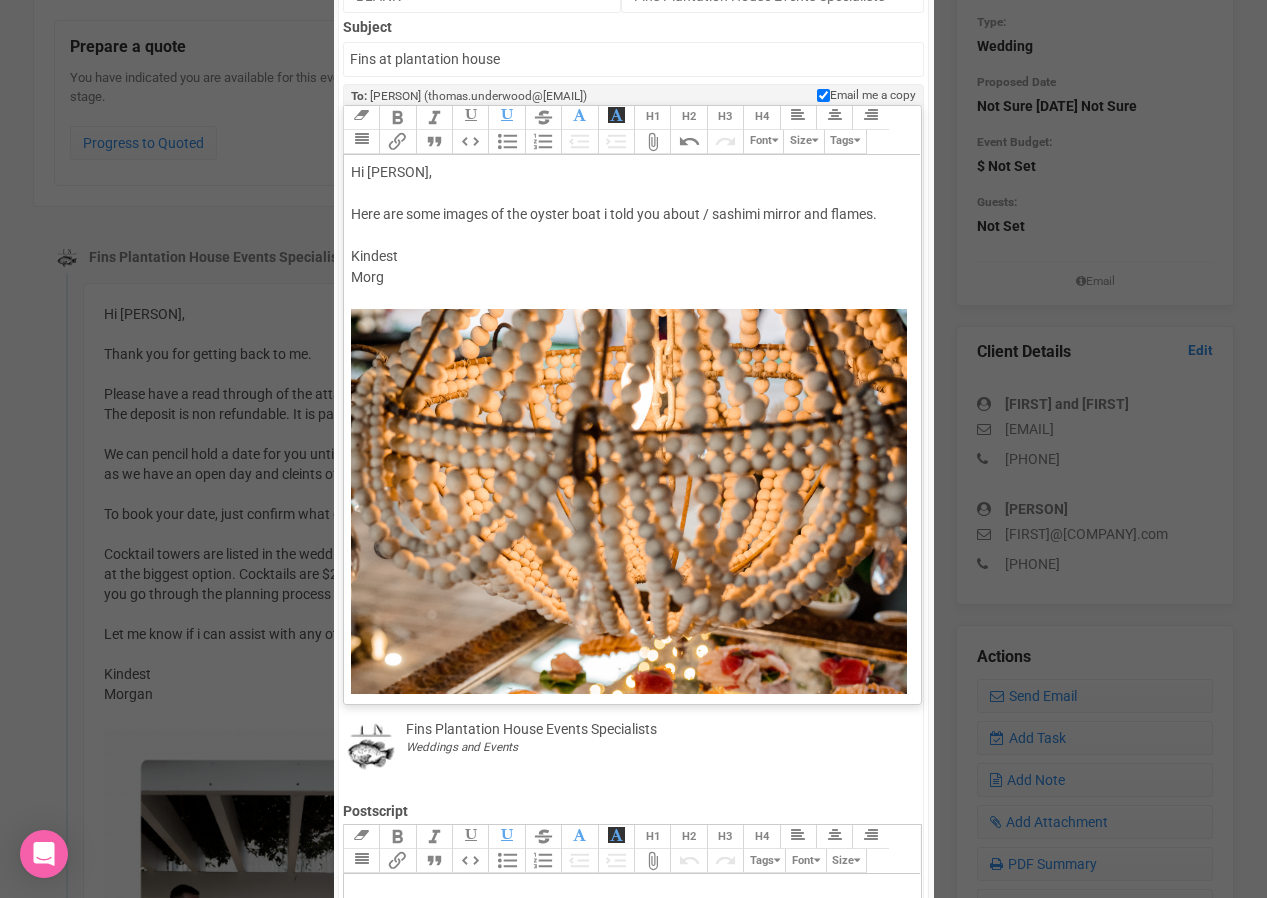 type on "Hi [FIRST] and [FIRST],
Here are some images of the oyster boat i told you about / sashimi mirror and flames.
Kindest
[PERSON]" 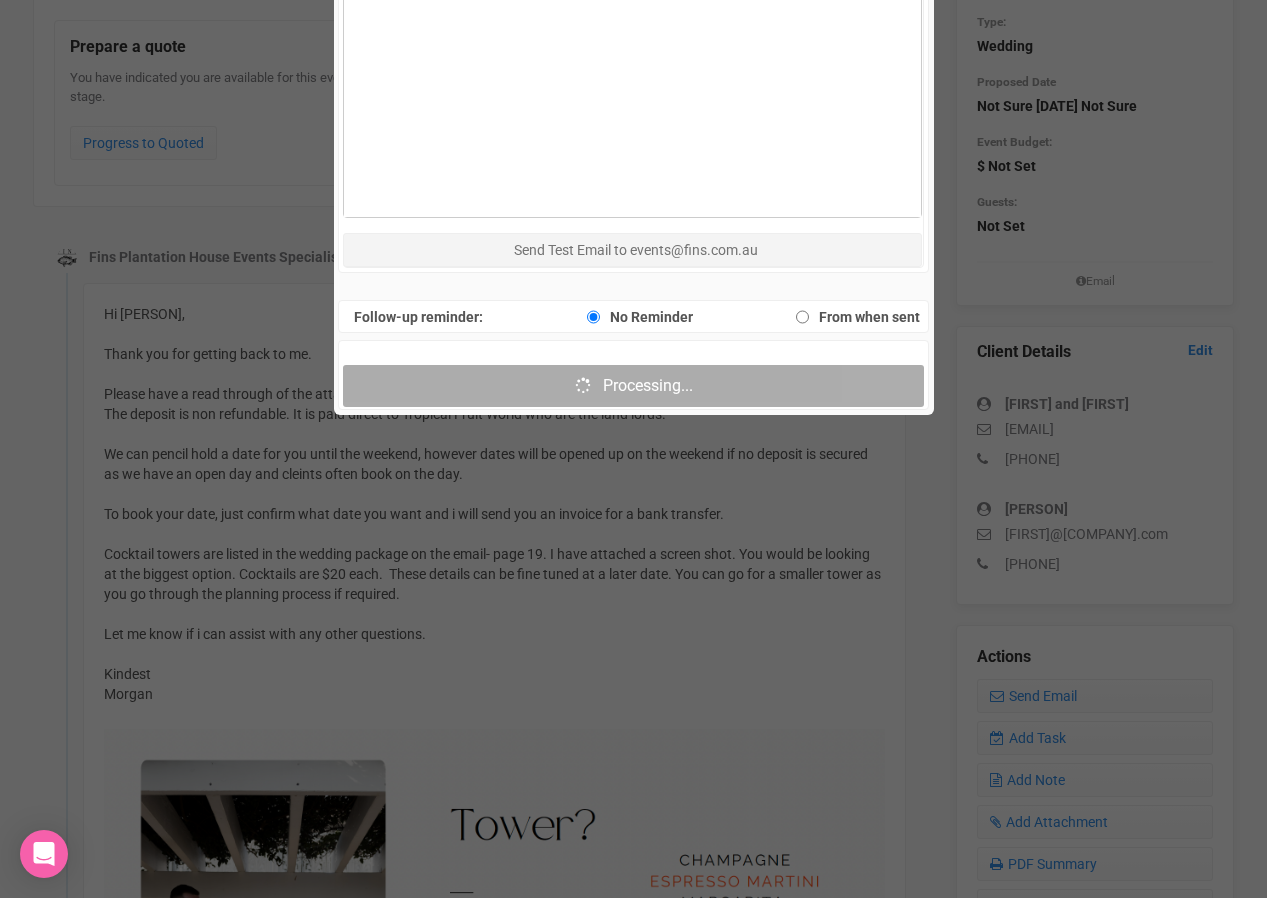 scroll, scrollTop: 1586, scrollLeft: 0, axis: vertical 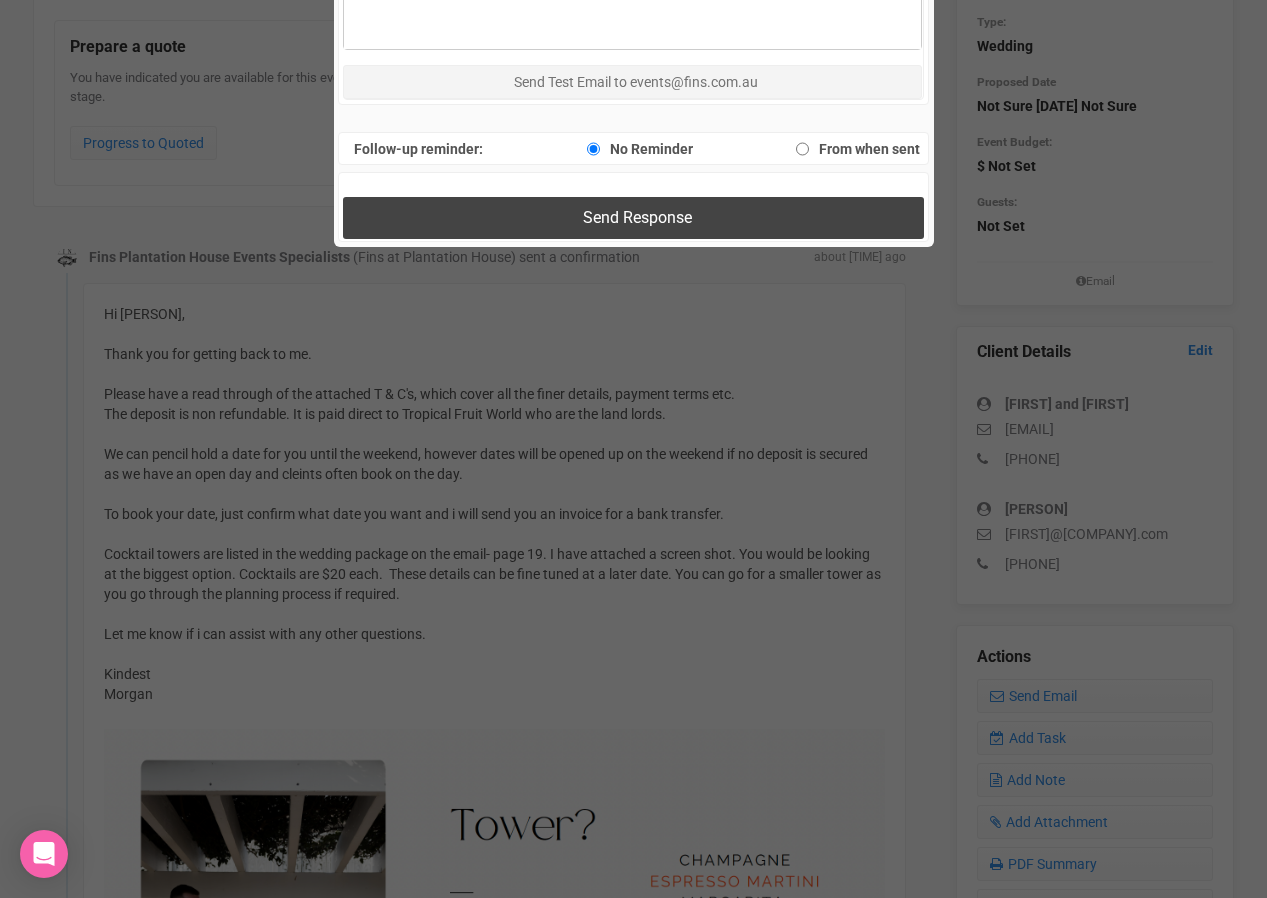 click on "Send Response" at bounding box center [633, 217] 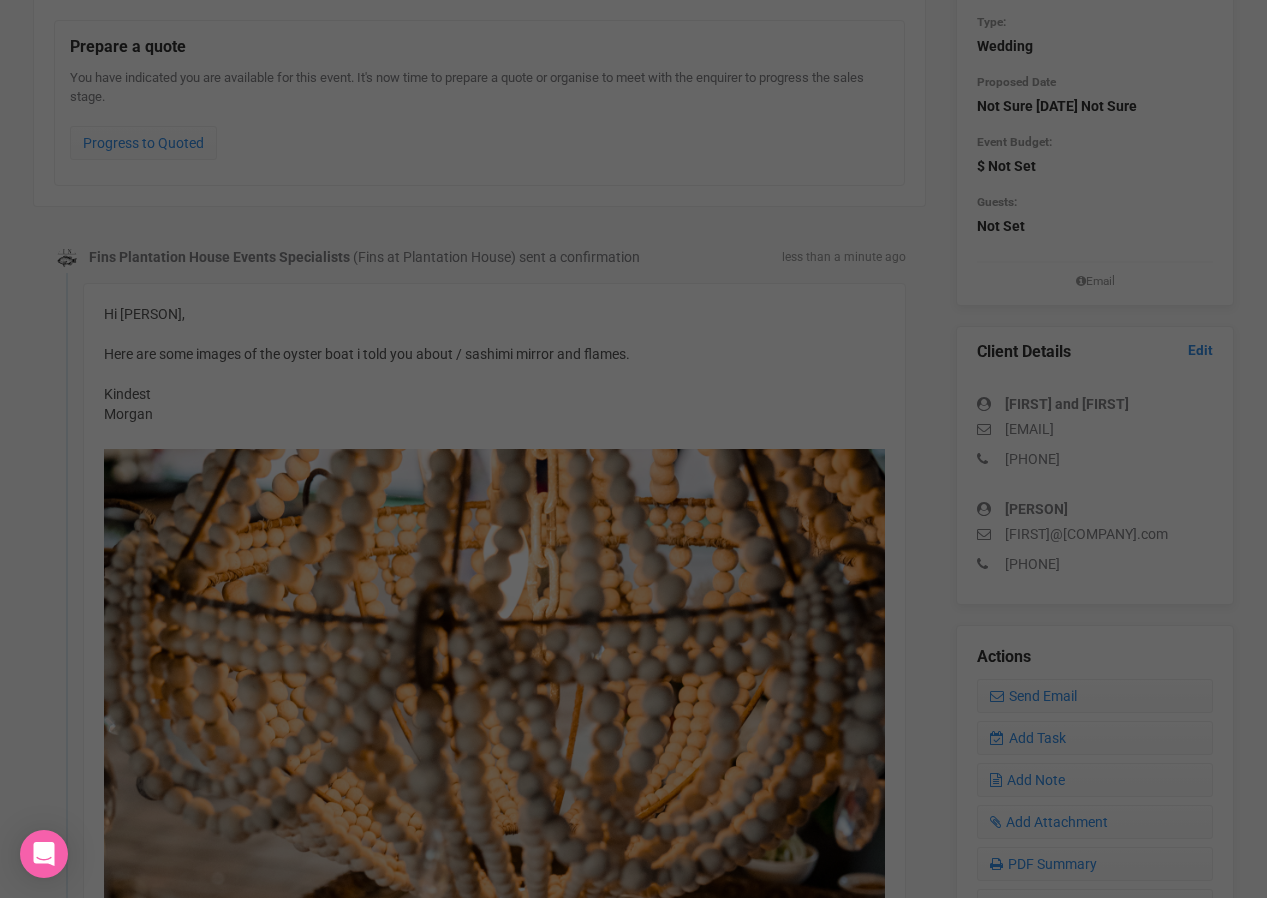 scroll, scrollTop: 0, scrollLeft: 0, axis: both 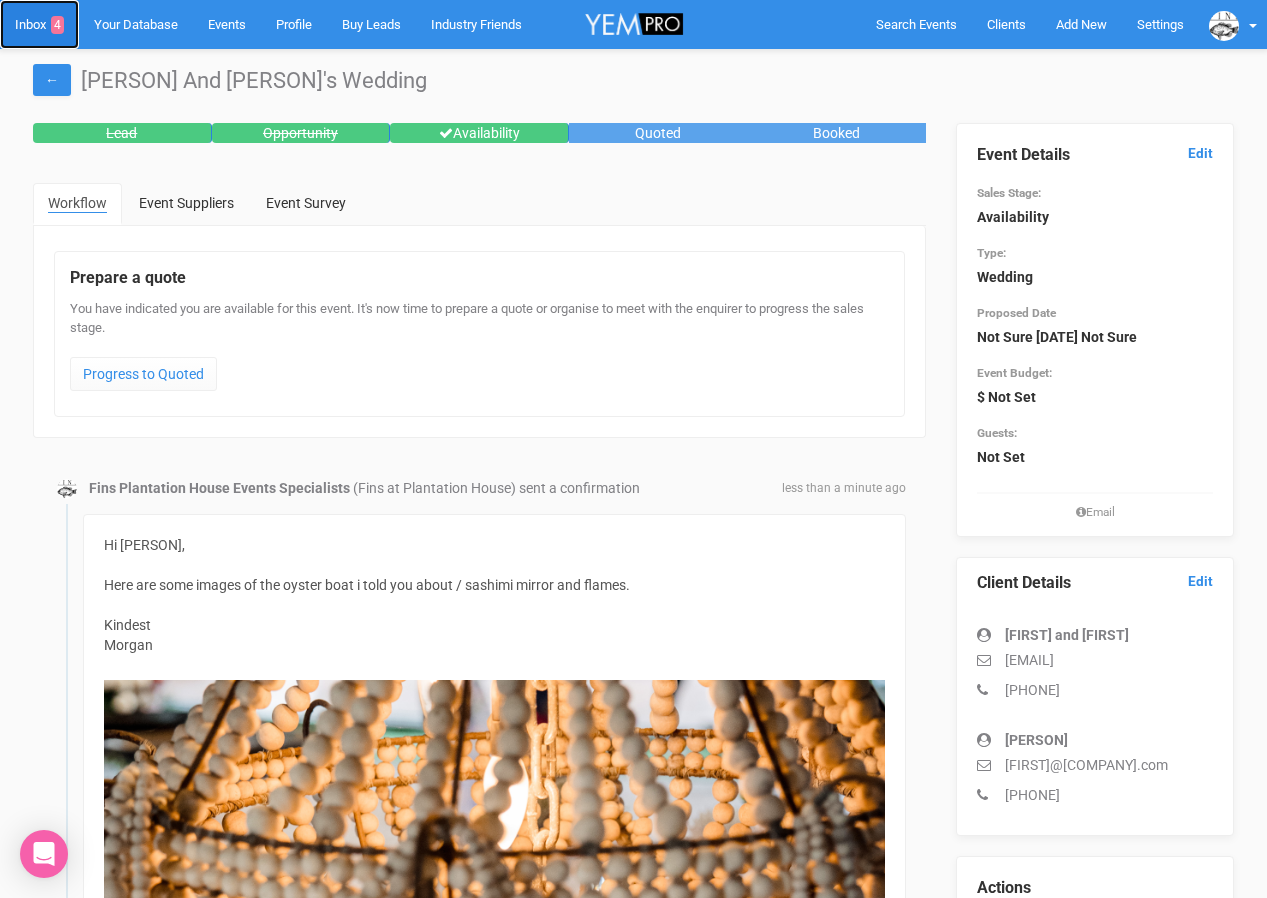 click on "Inbox  4" at bounding box center [39, 24] 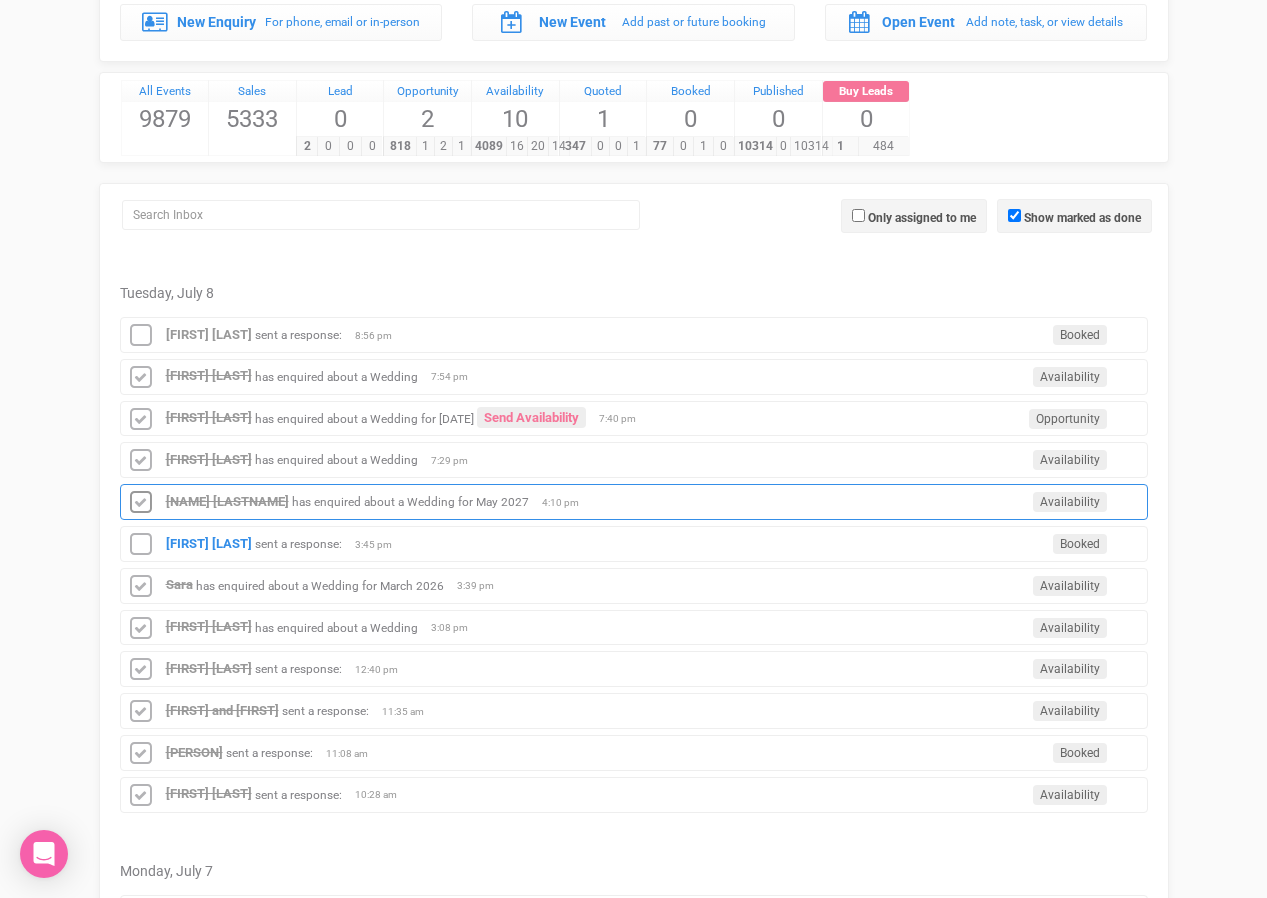 scroll, scrollTop: 146, scrollLeft: 0, axis: vertical 